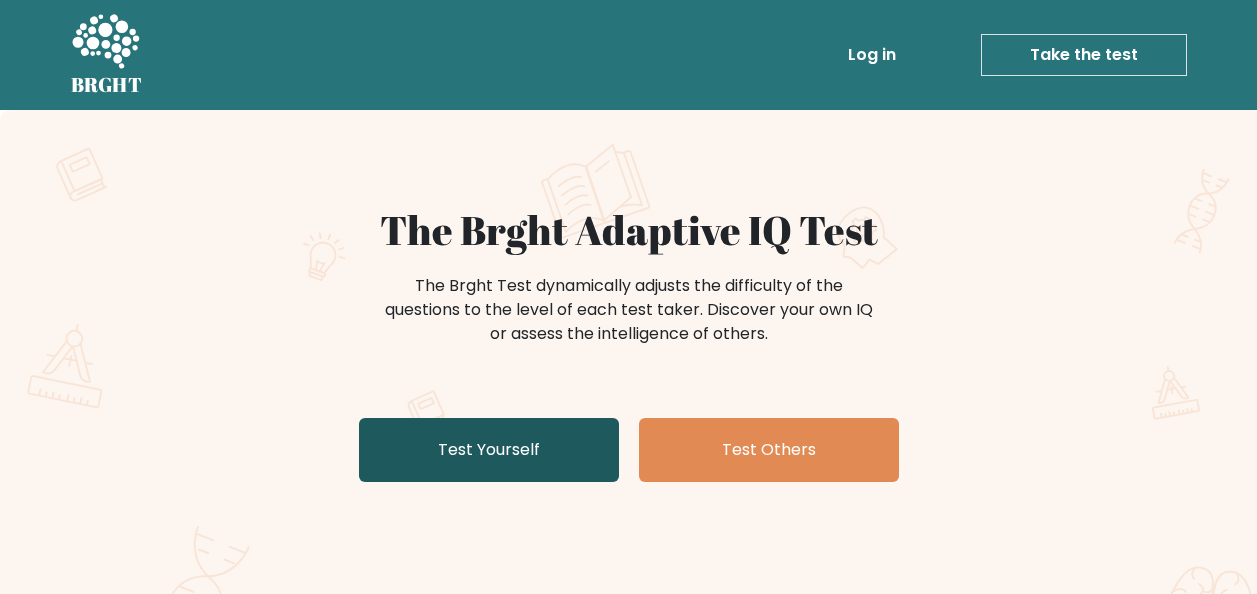 scroll, scrollTop: 0, scrollLeft: 0, axis: both 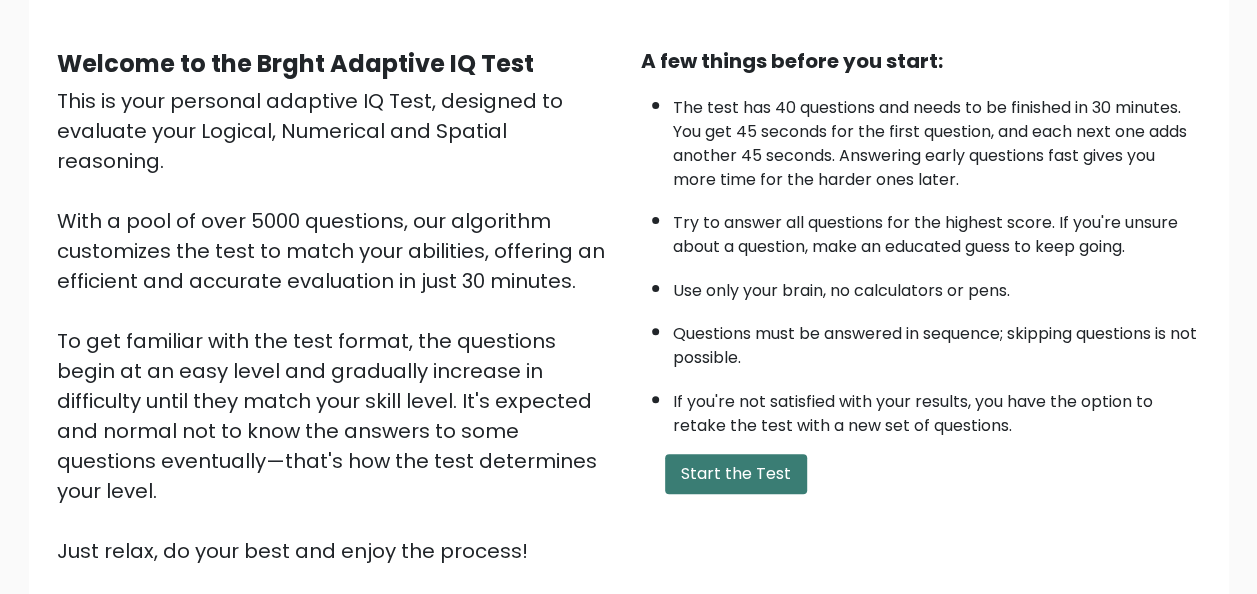 click on "Start the Test" at bounding box center [736, 474] 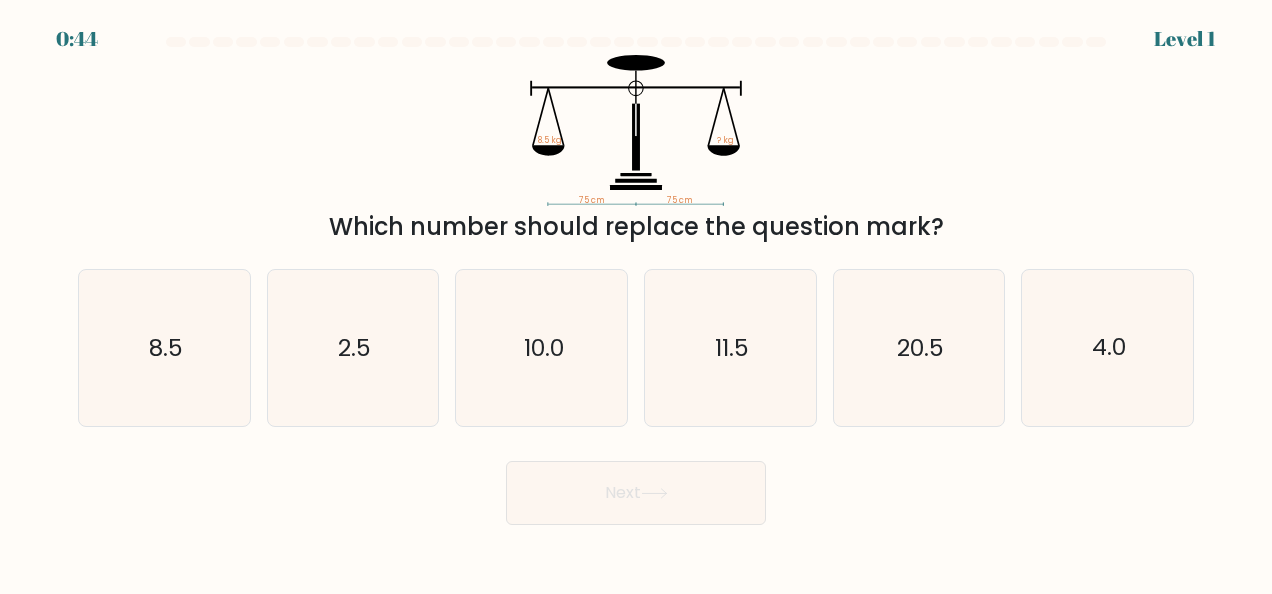 scroll, scrollTop: 0, scrollLeft: 0, axis: both 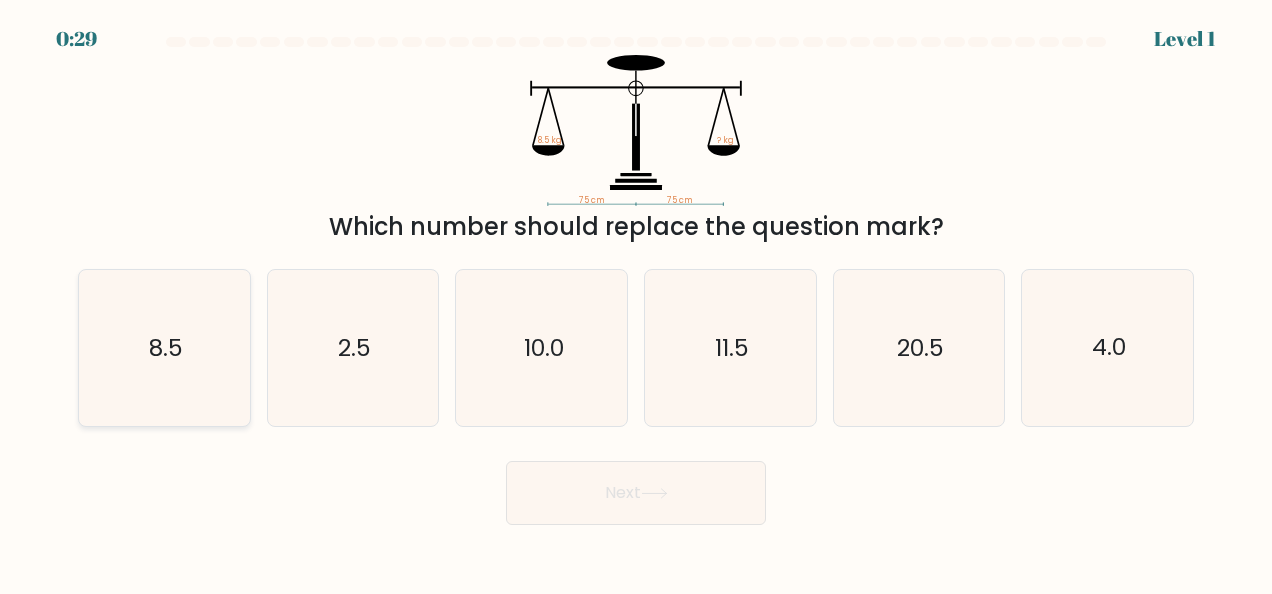 click on "8.5" at bounding box center (166, 348) 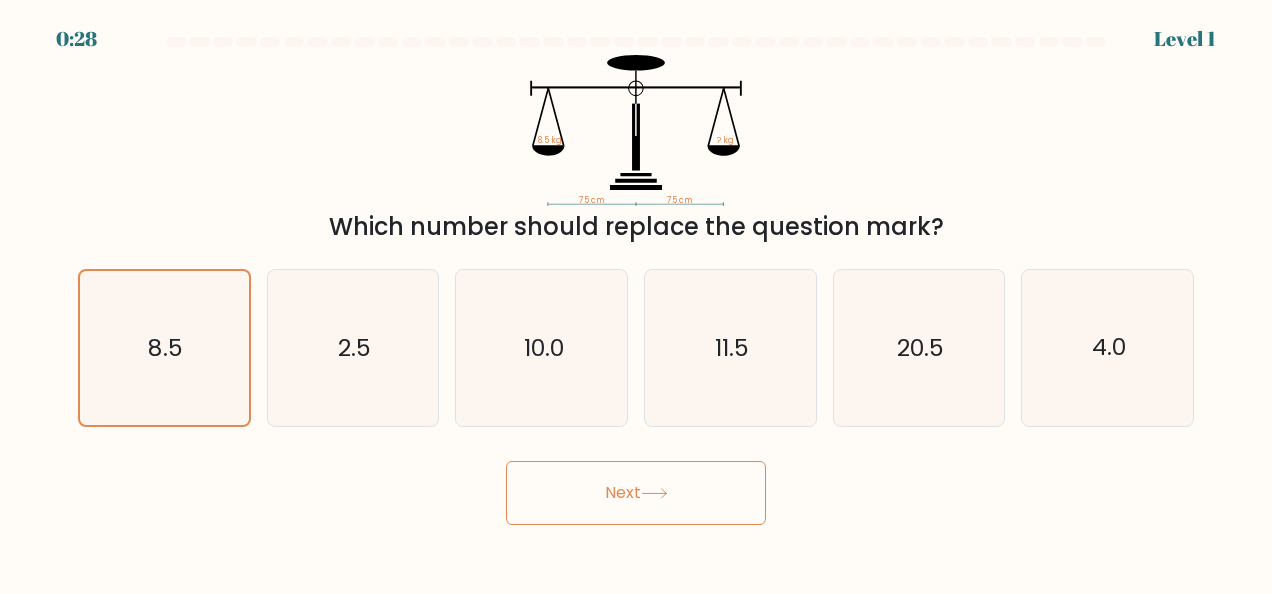 click on "Next" at bounding box center [636, 493] 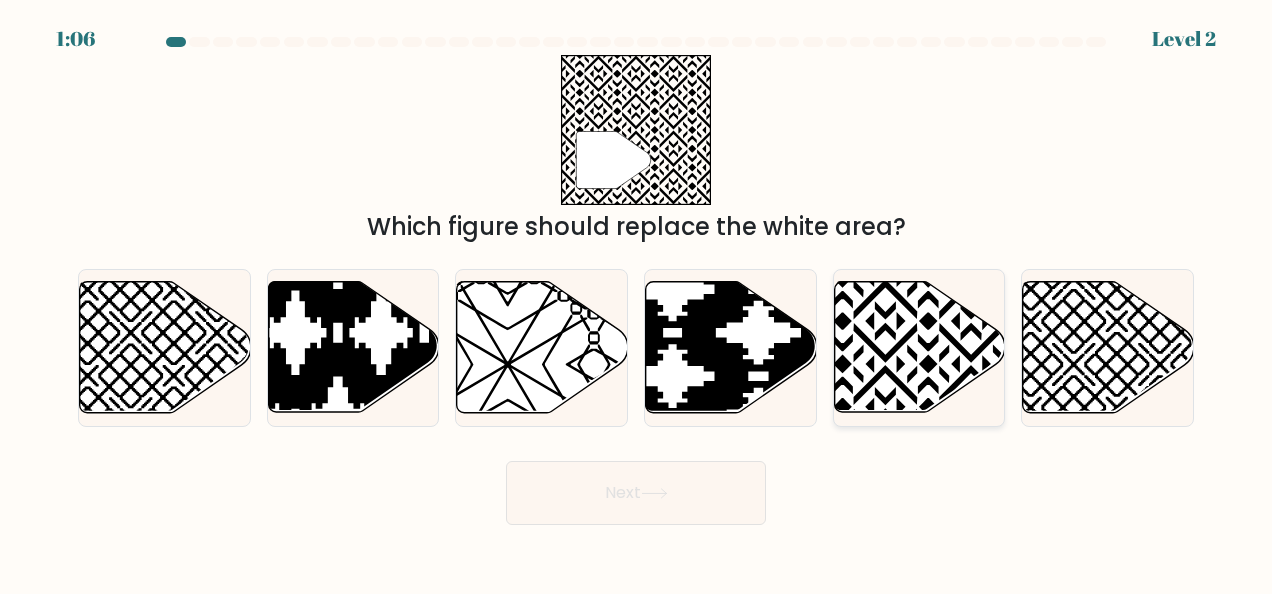 click at bounding box center (919, 347) 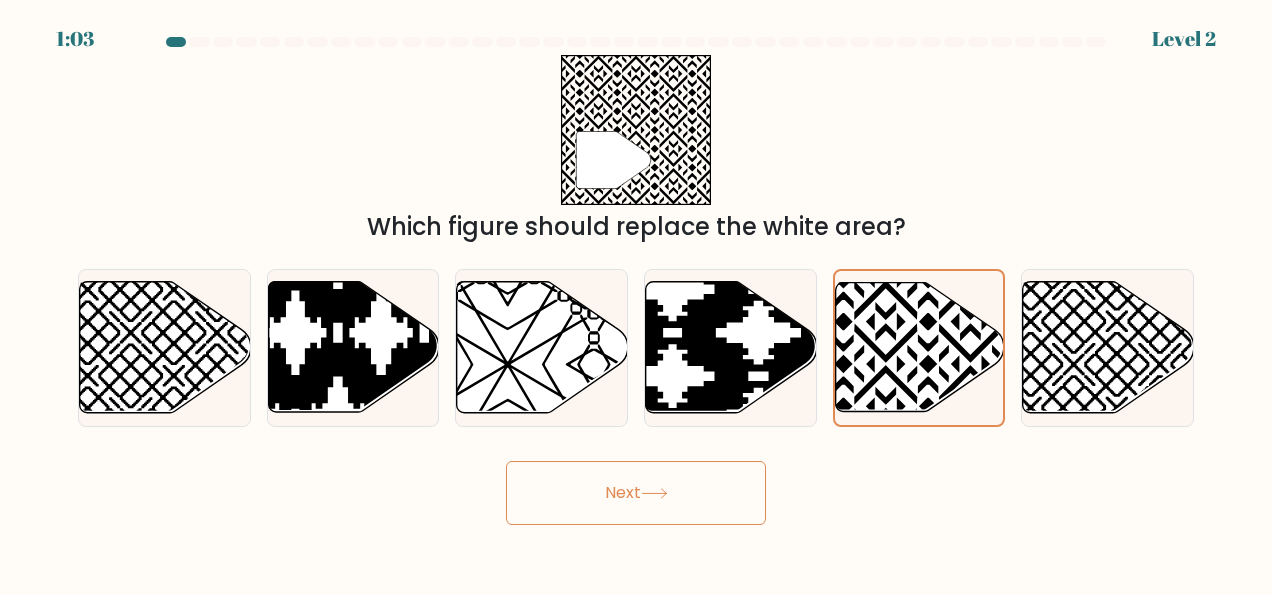 click on "Next" at bounding box center [636, 493] 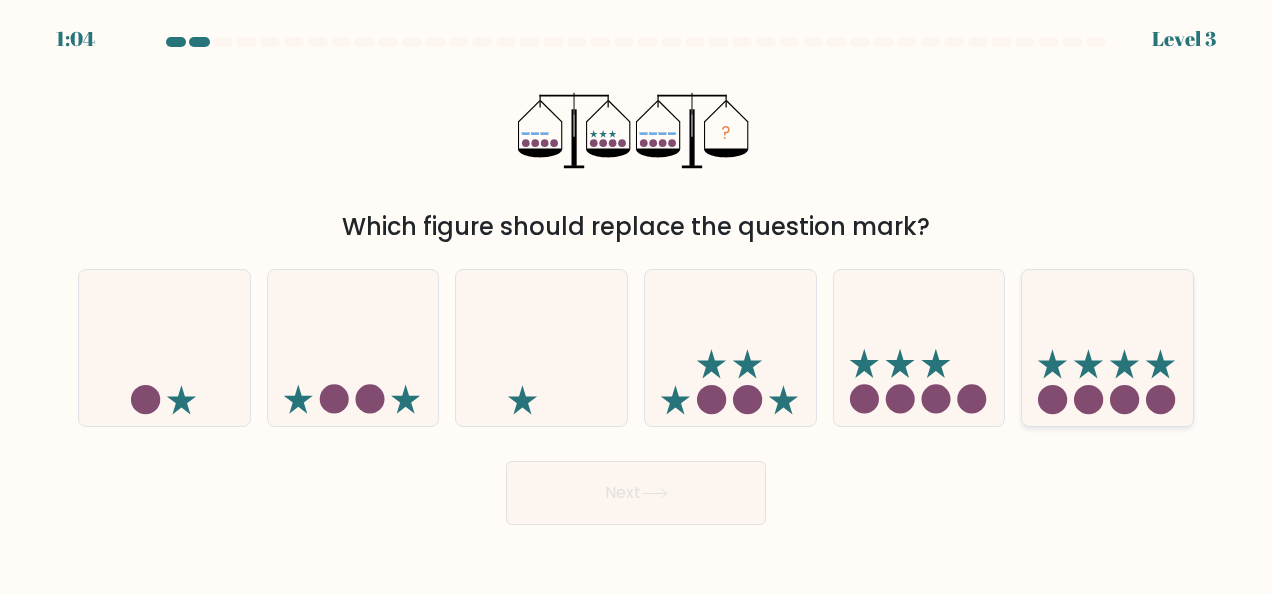 click at bounding box center (1088, 399) 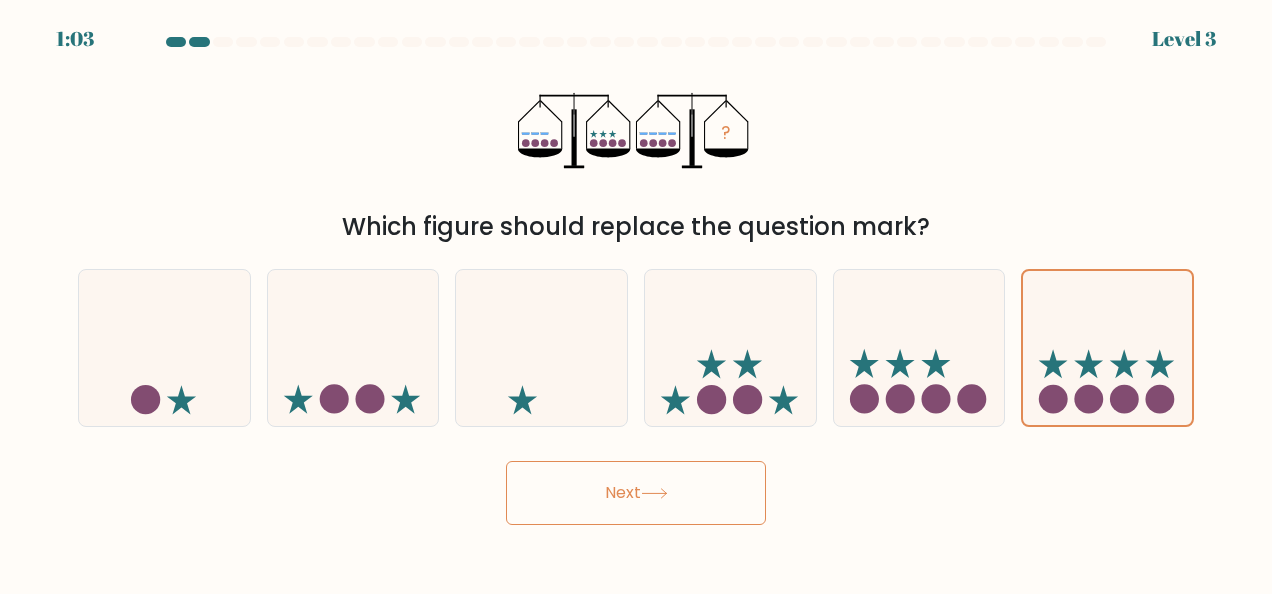 click on "Next" at bounding box center [636, 493] 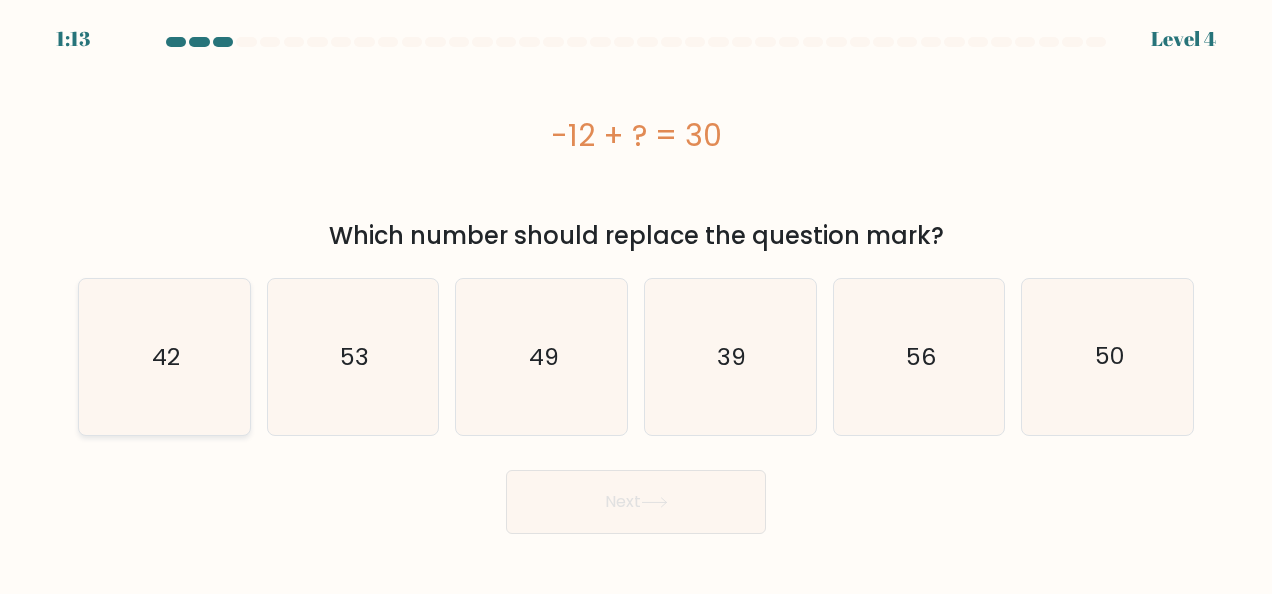 click on "42" at bounding box center (164, 357) 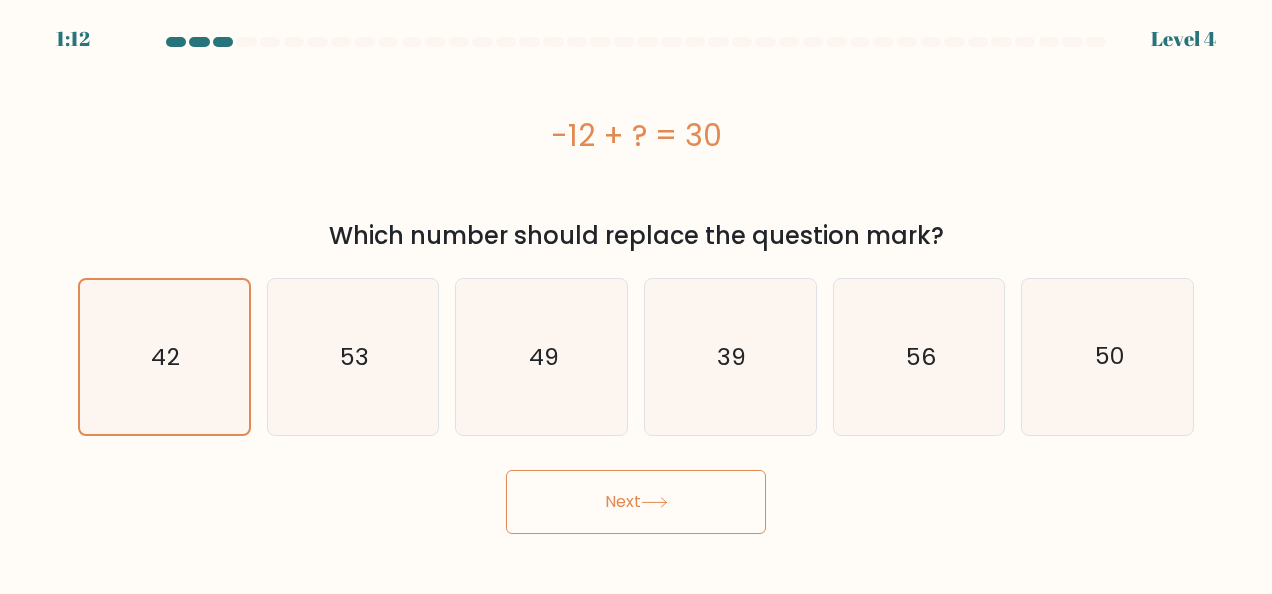 click on "Next" at bounding box center [636, 502] 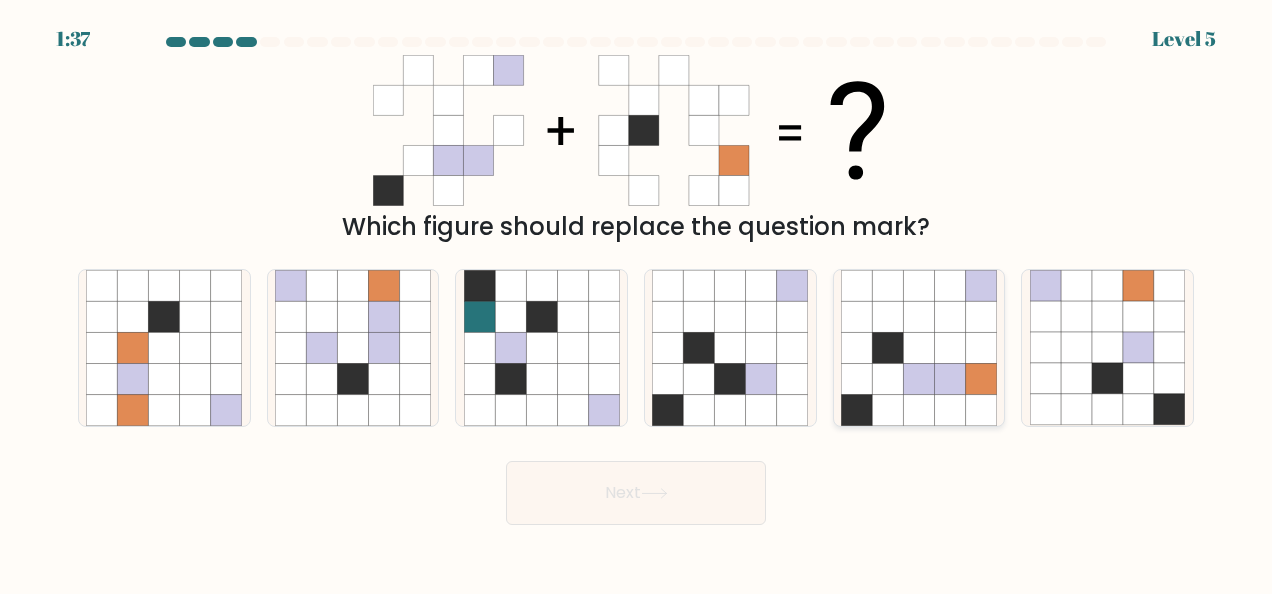 click at bounding box center [887, 347] 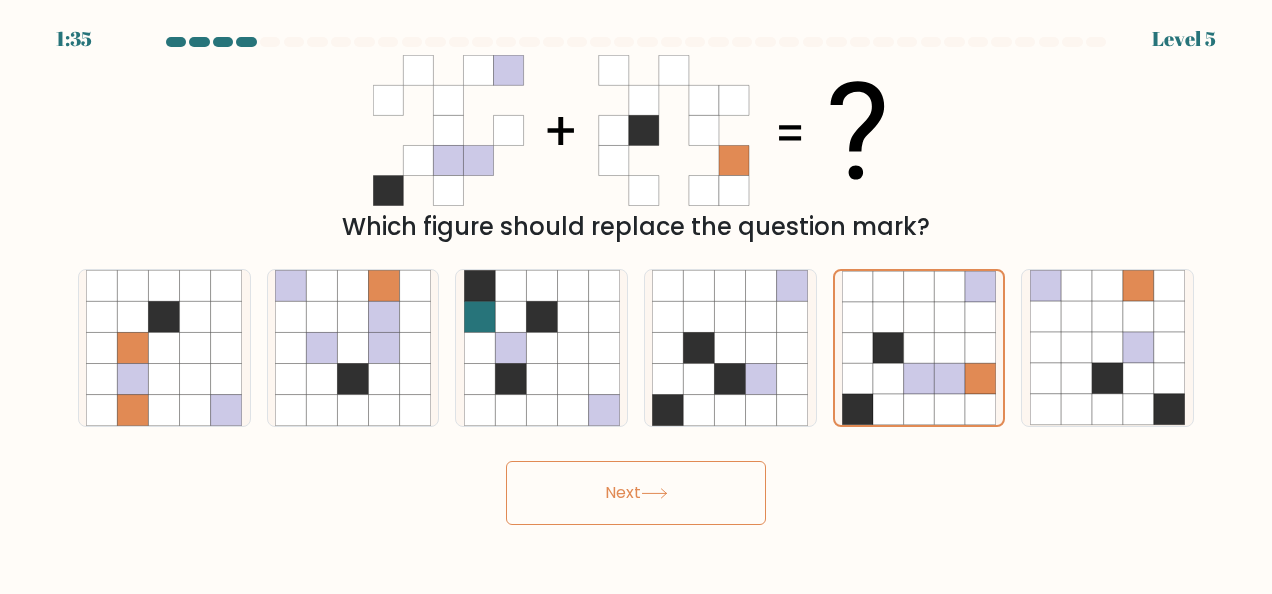 click on "Next" at bounding box center [636, 493] 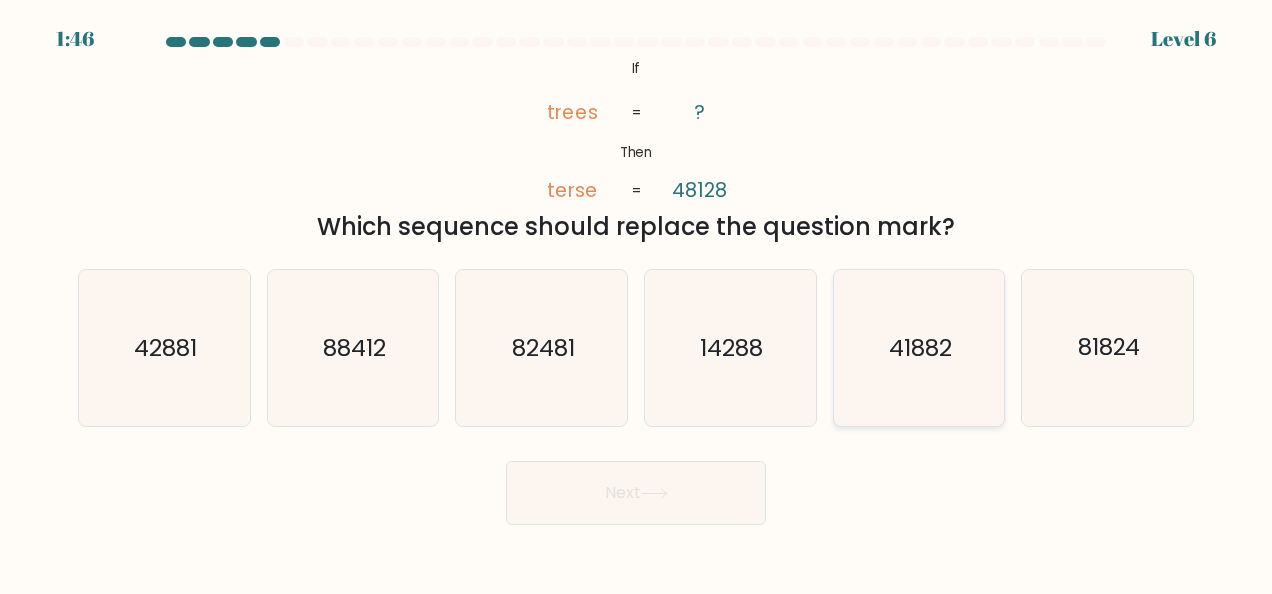 click on "41882" at bounding box center [920, 348] 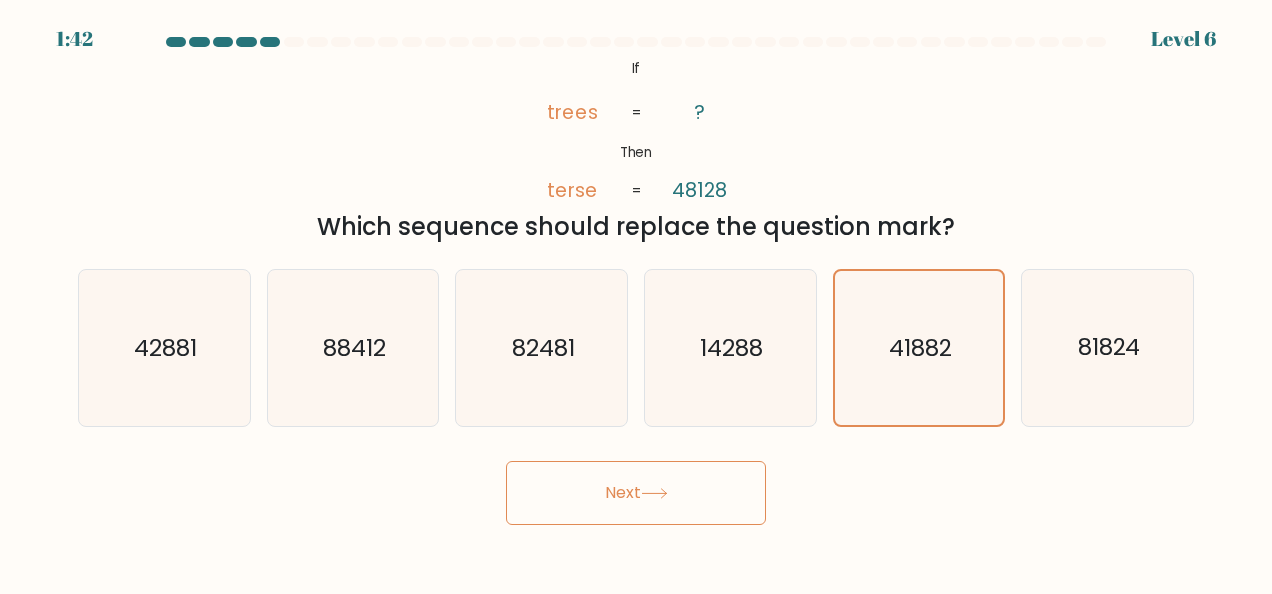 click on "Next" at bounding box center [636, 493] 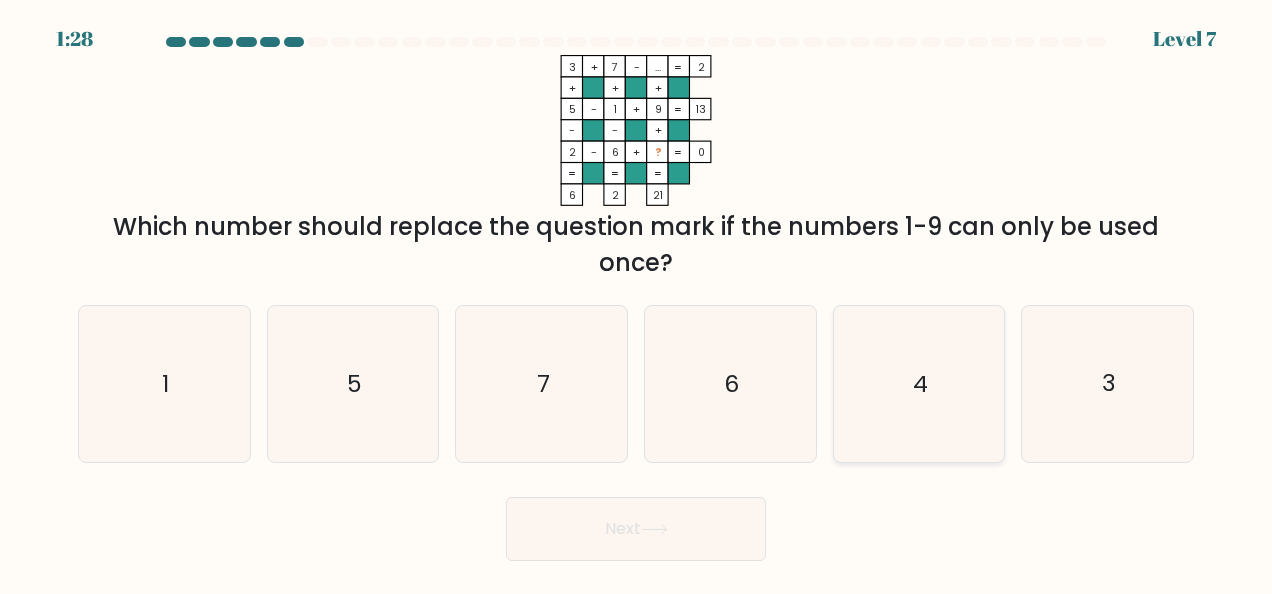 click on "4" at bounding box center (919, 384) 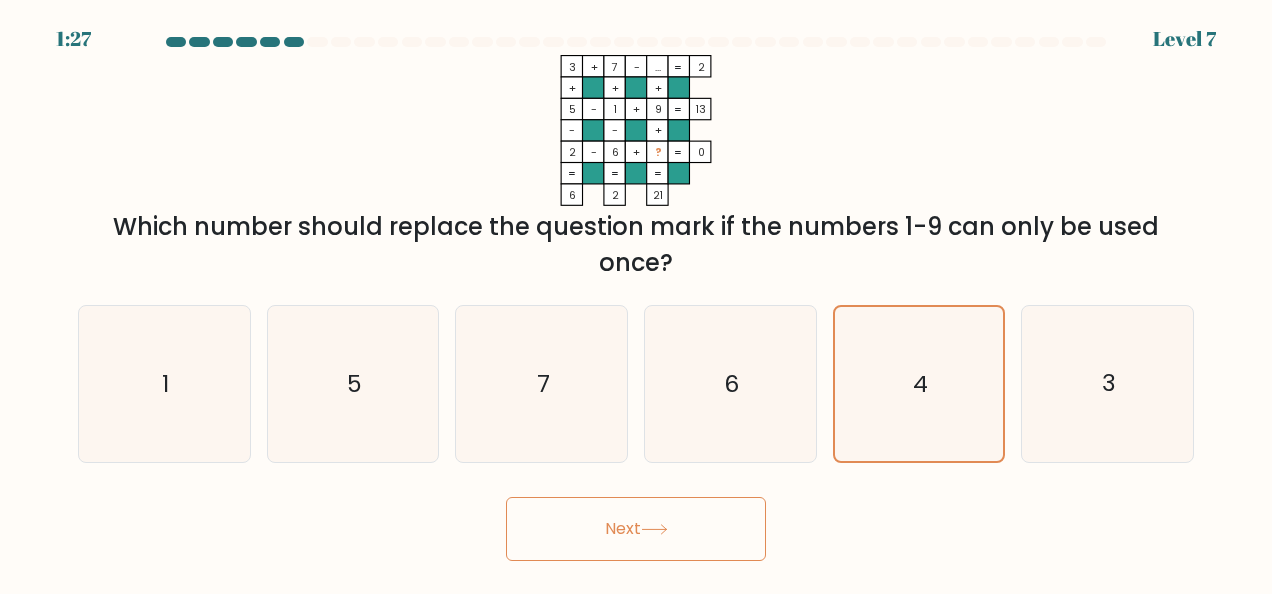 click on "Next" at bounding box center [636, 529] 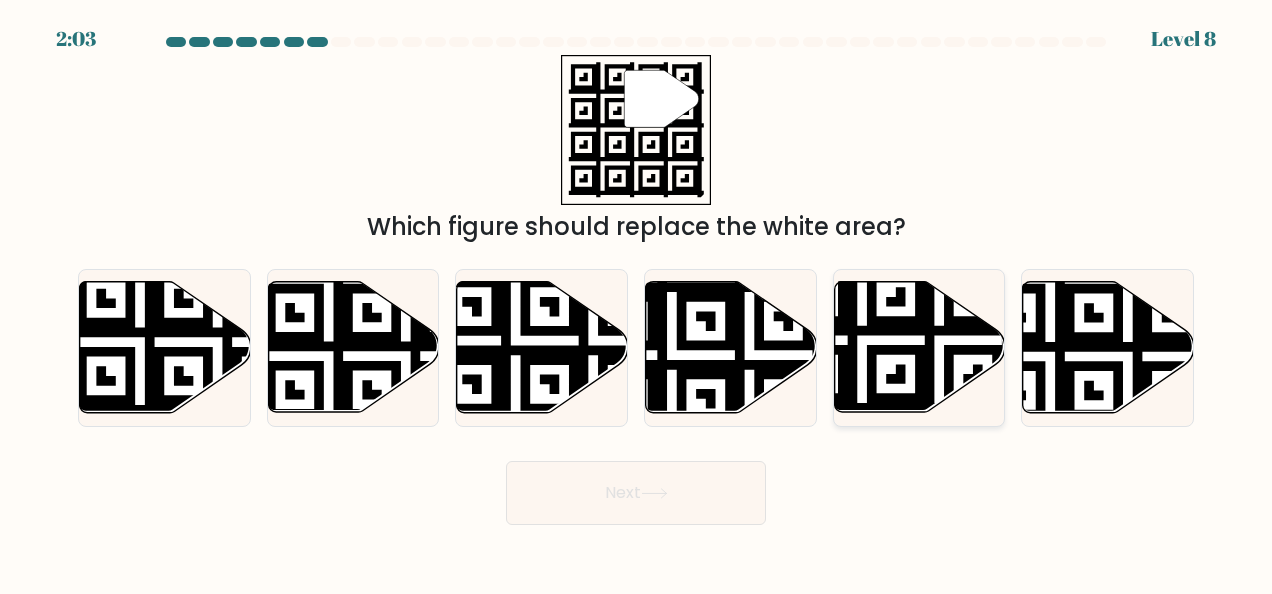 click at bounding box center (862, 418) 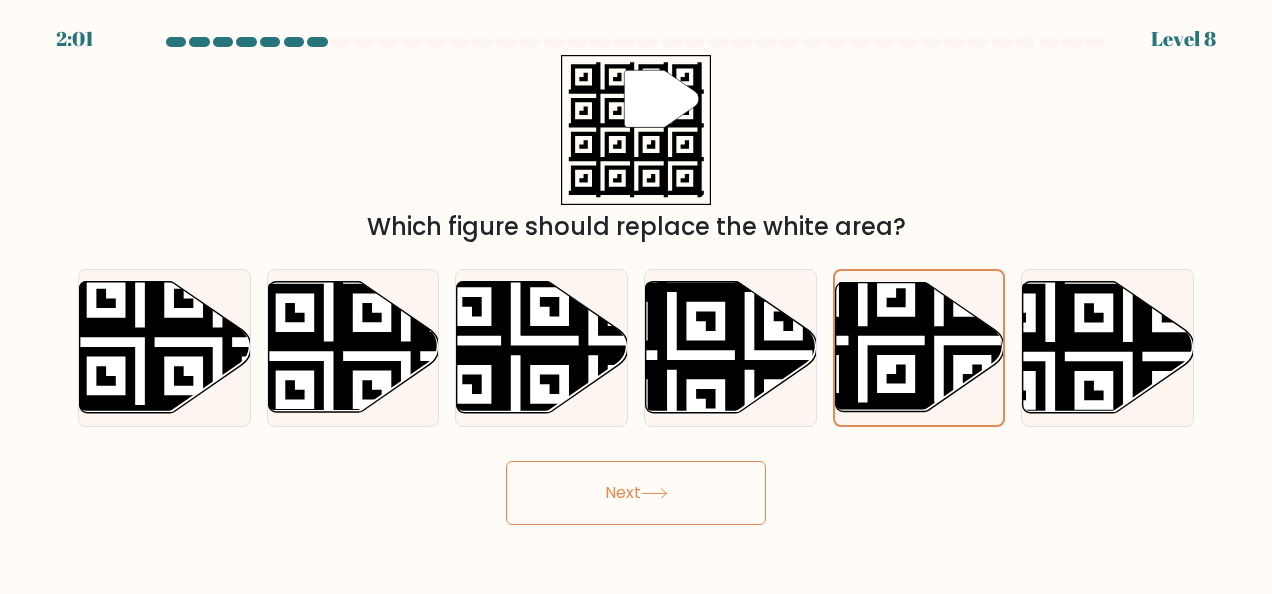 click on "Next" at bounding box center (636, 493) 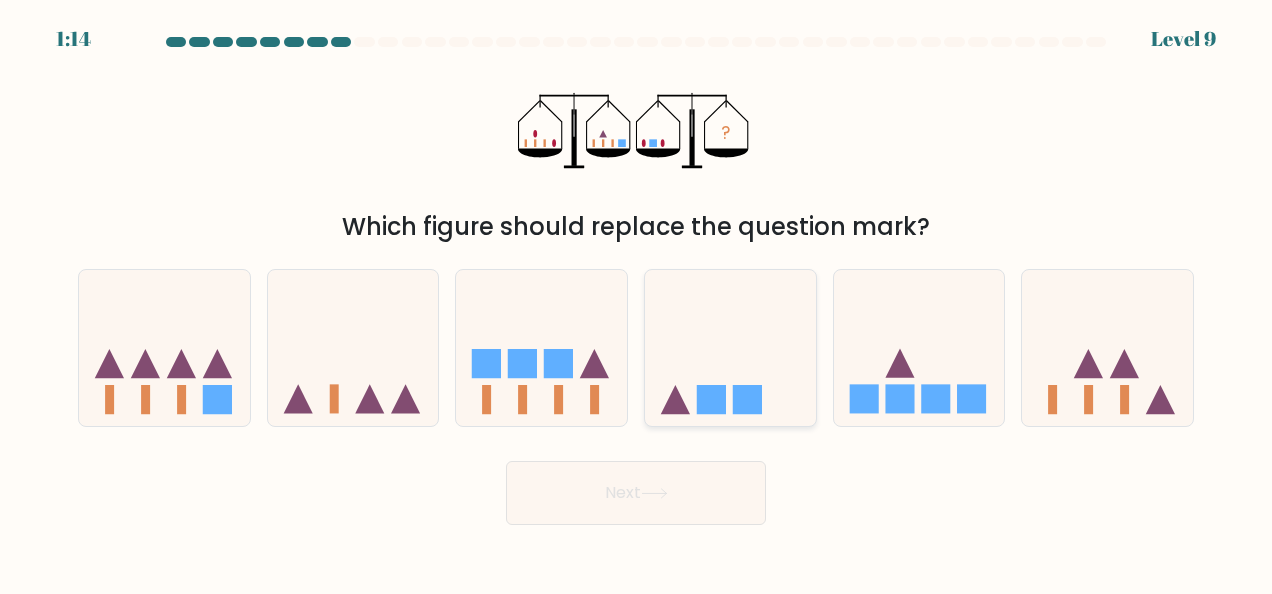 click at bounding box center (730, 347) 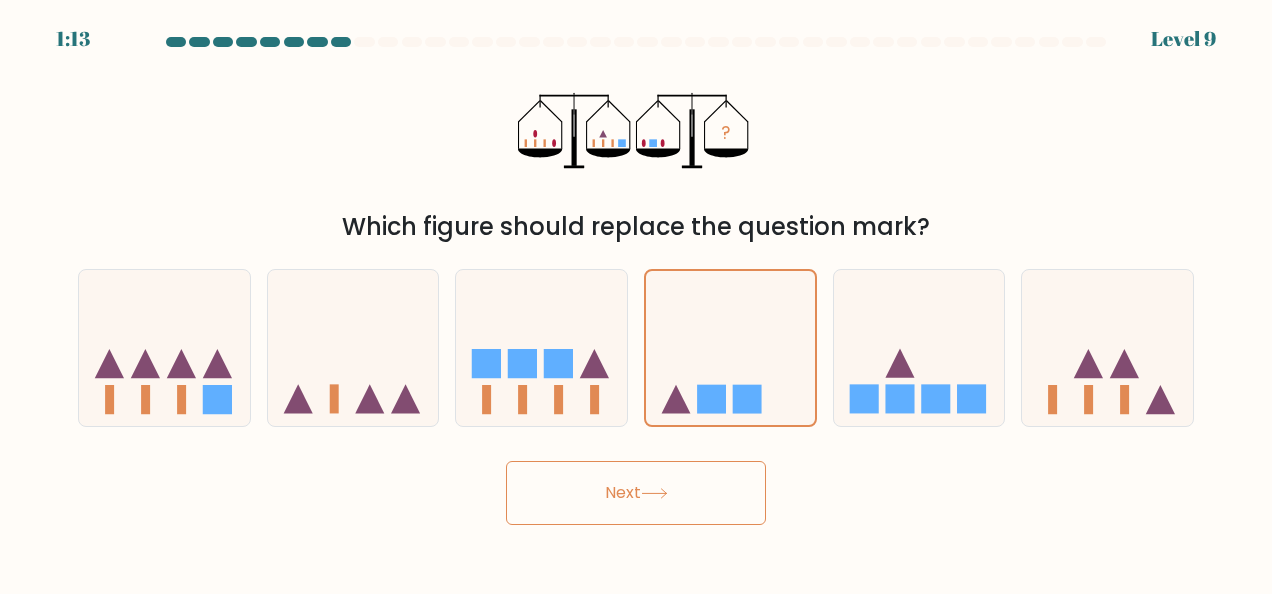 click on "Next" at bounding box center (636, 493) 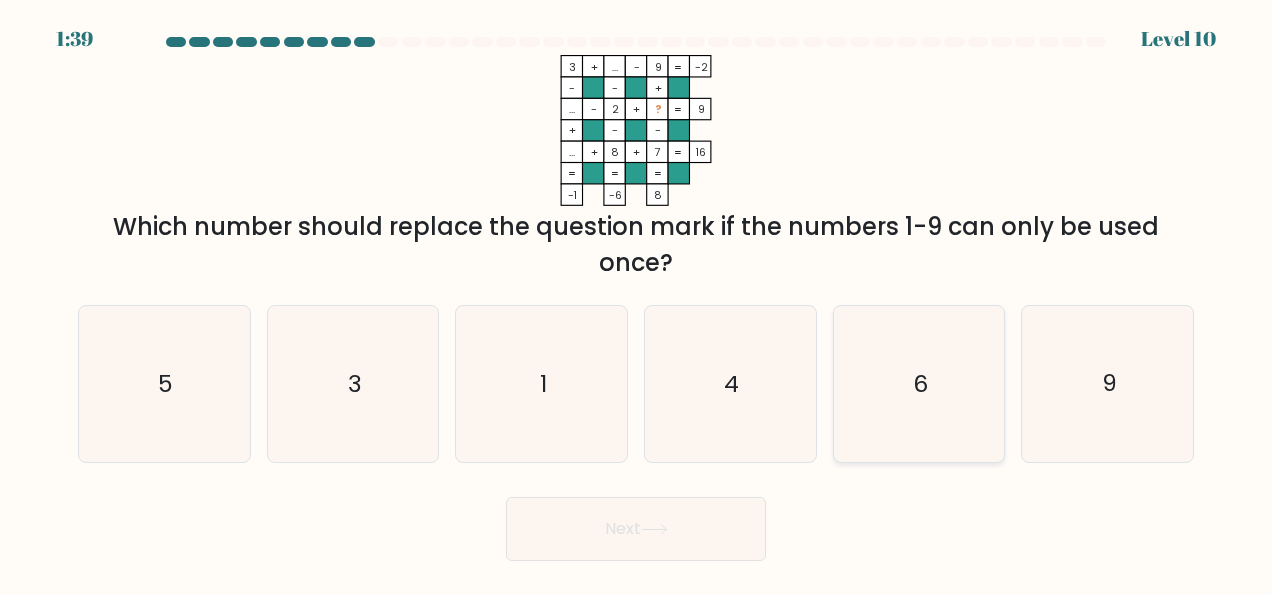 click on "6" at bounding box center (919, 384) 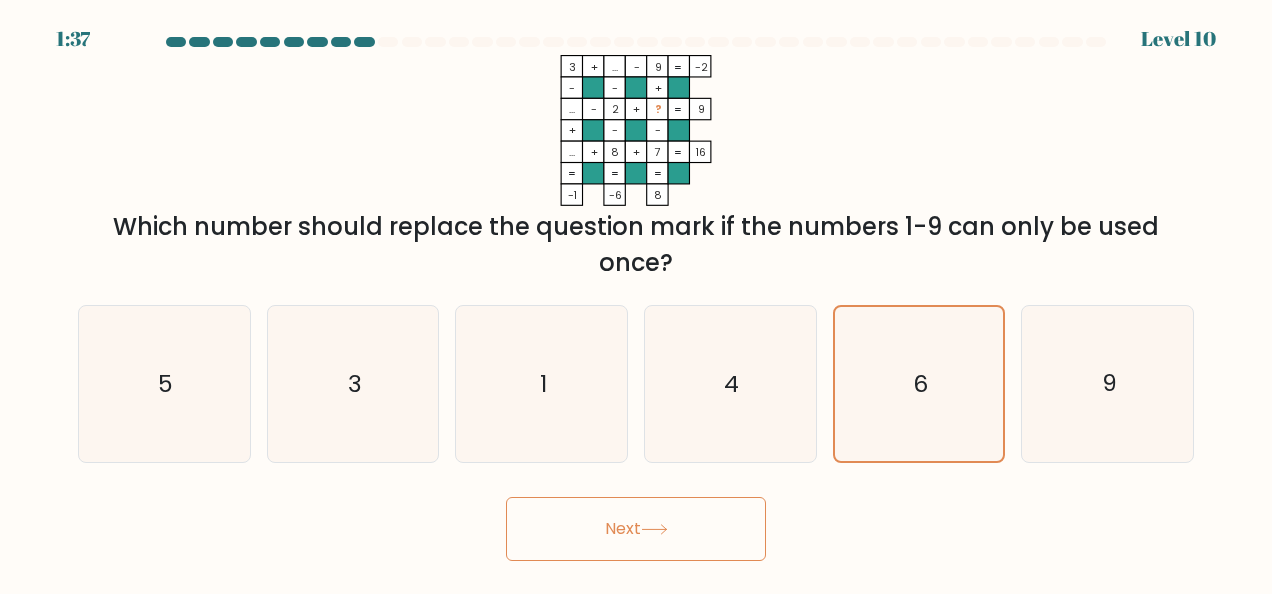 click on "Next" at bounding box center [636, 529] 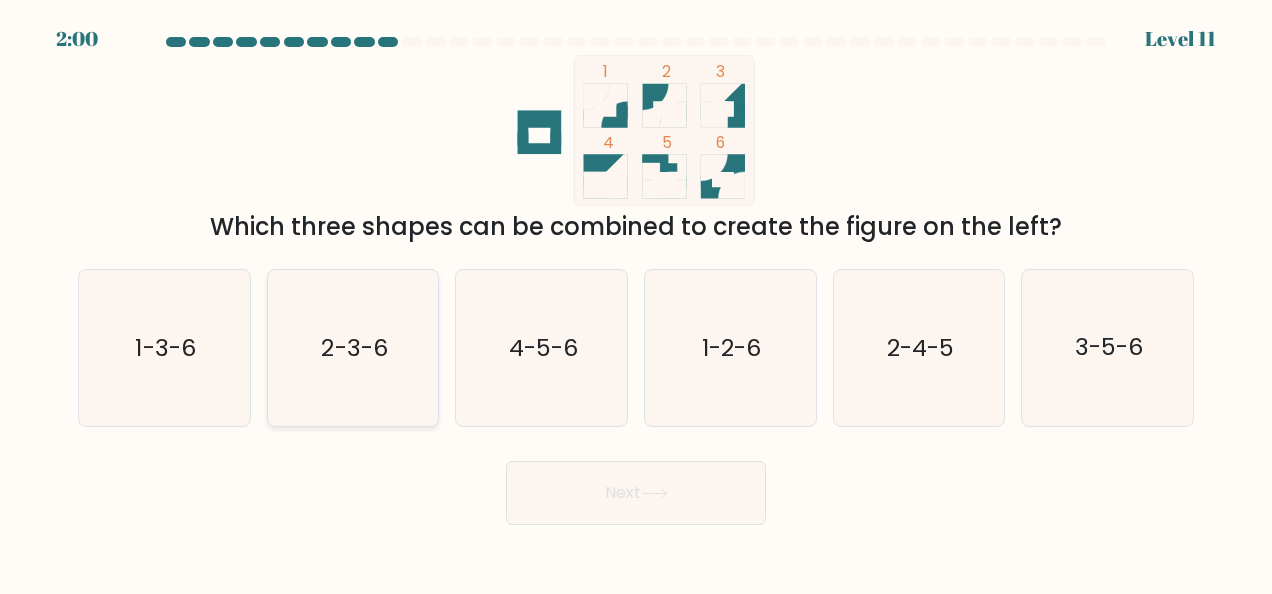 click on "2-3-6" at bounding box center [355, 348] 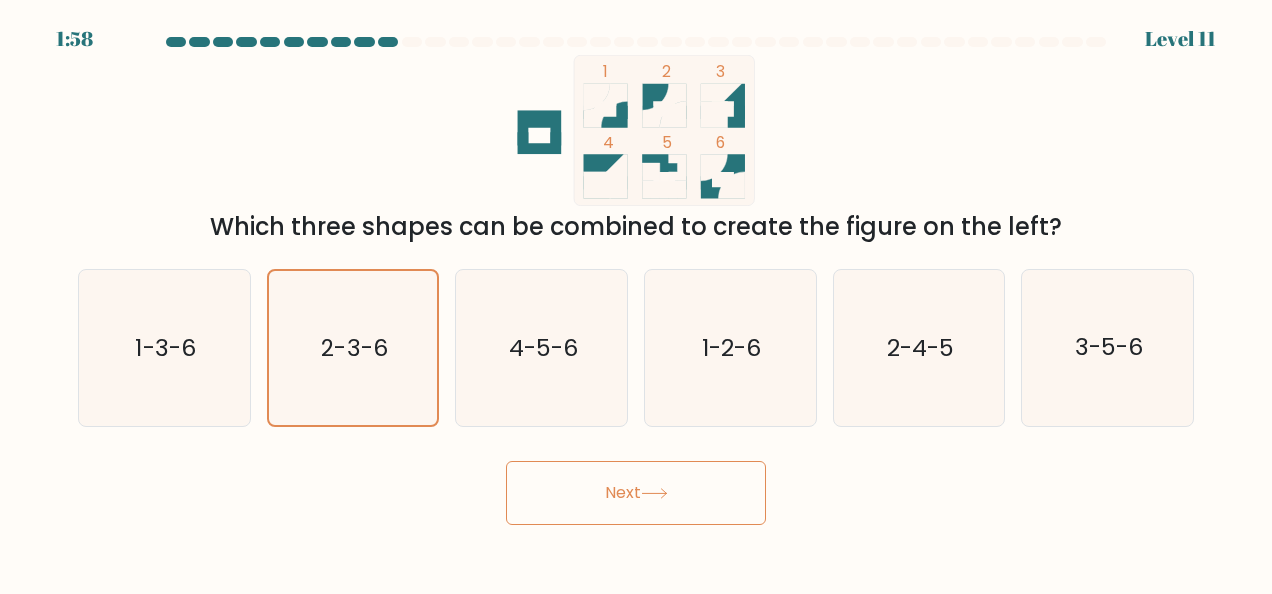 click on "Next" at bounding box center [636, 493] 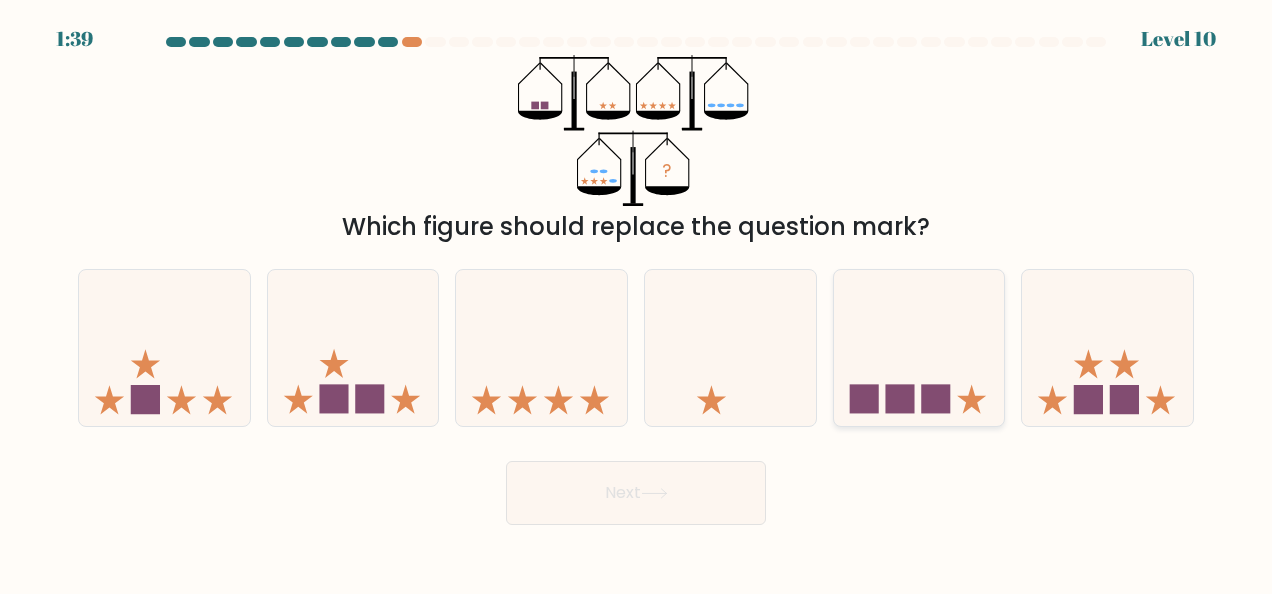 click at bounding box center [919, 347] 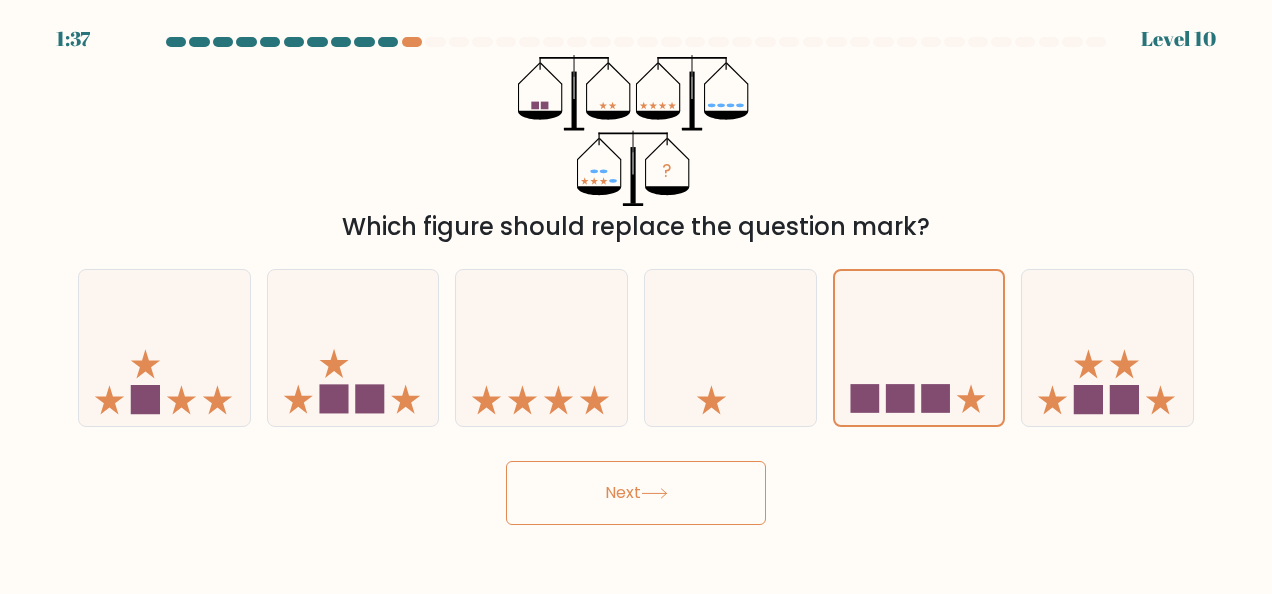 click on "Next" at bounding box center [636, 493] 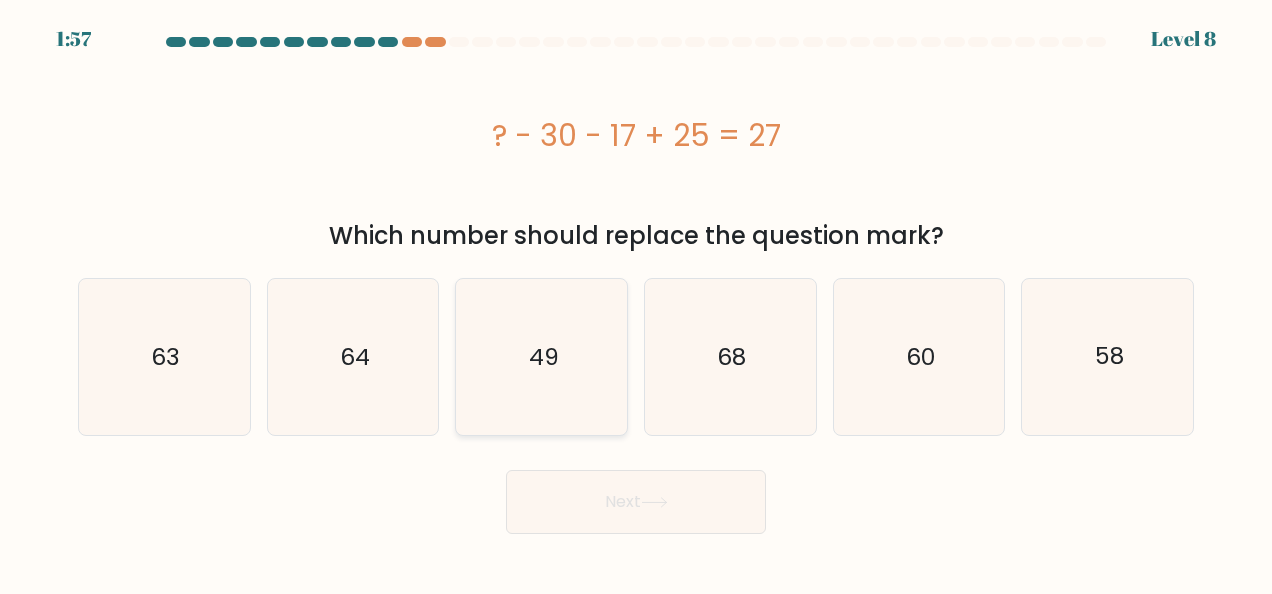 click on "49" at bounding box center [542, 357] 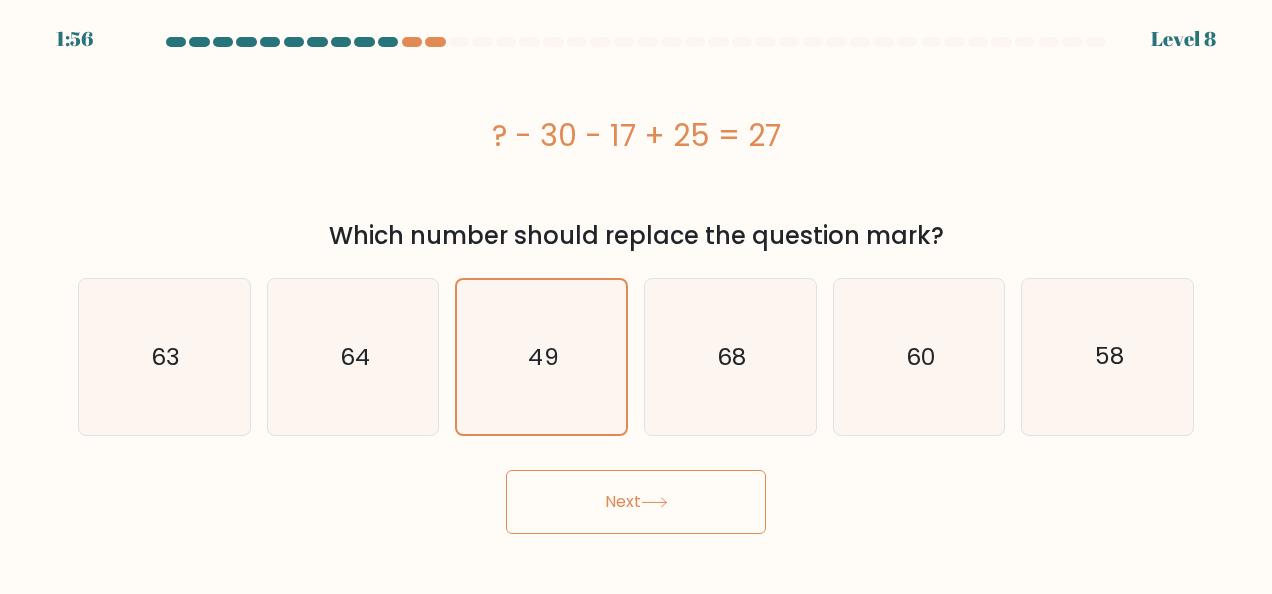 click at bounding box center (654, 502) 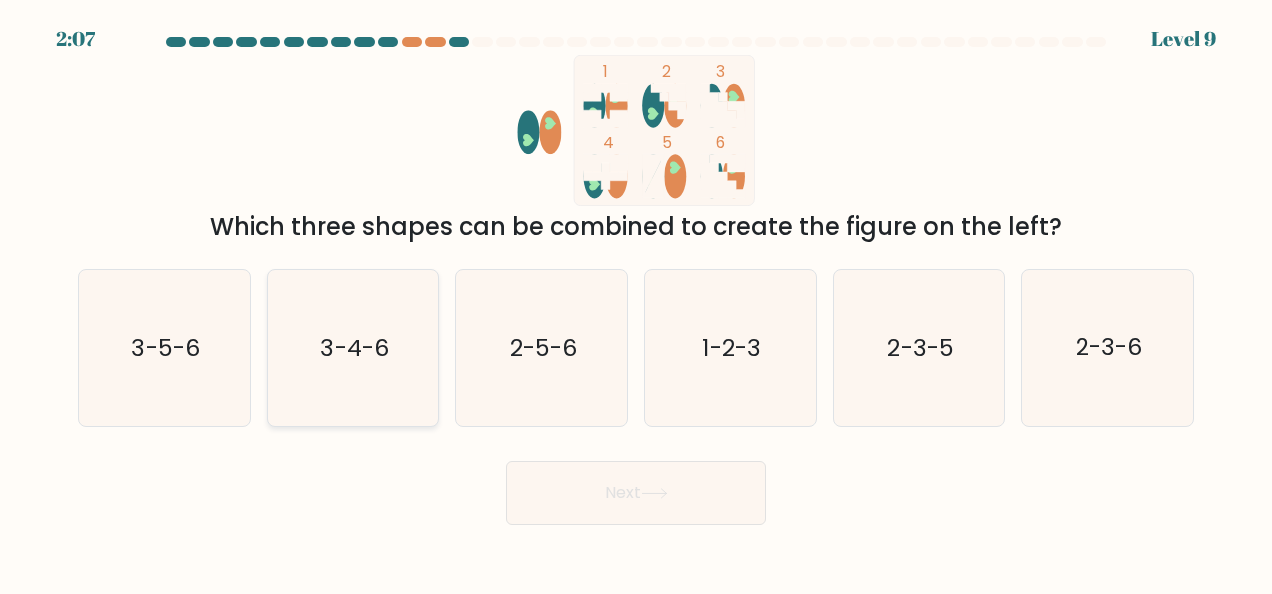 click on "3-4-6" at bounding box center (353, 348) 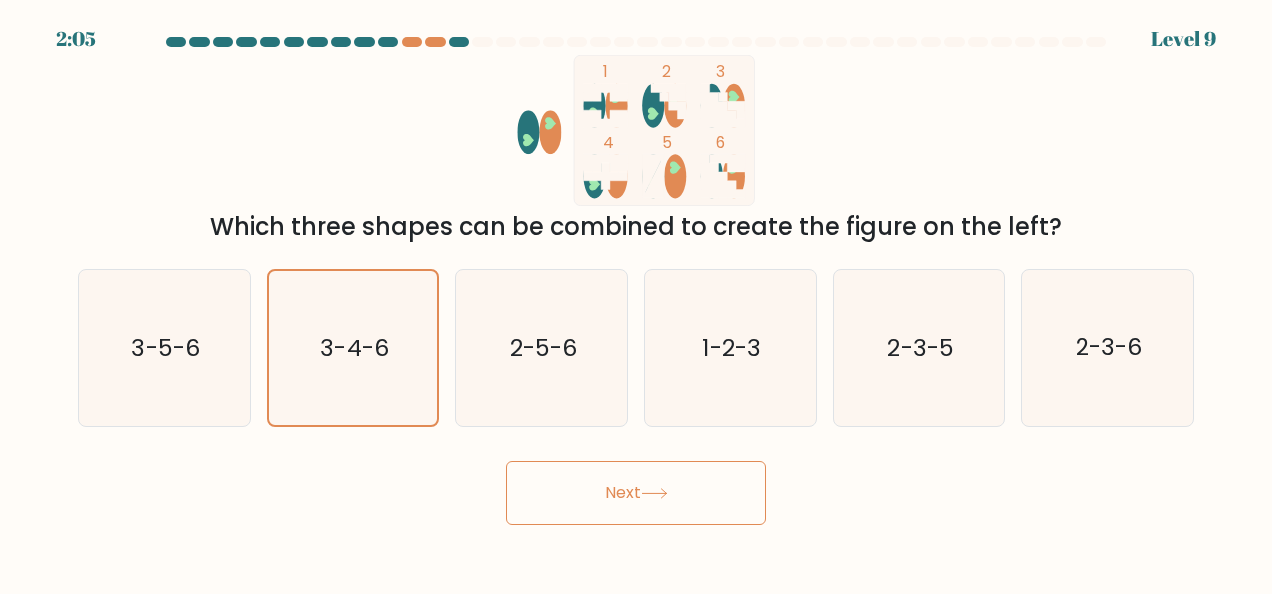 click at bounding box center (654, 493) 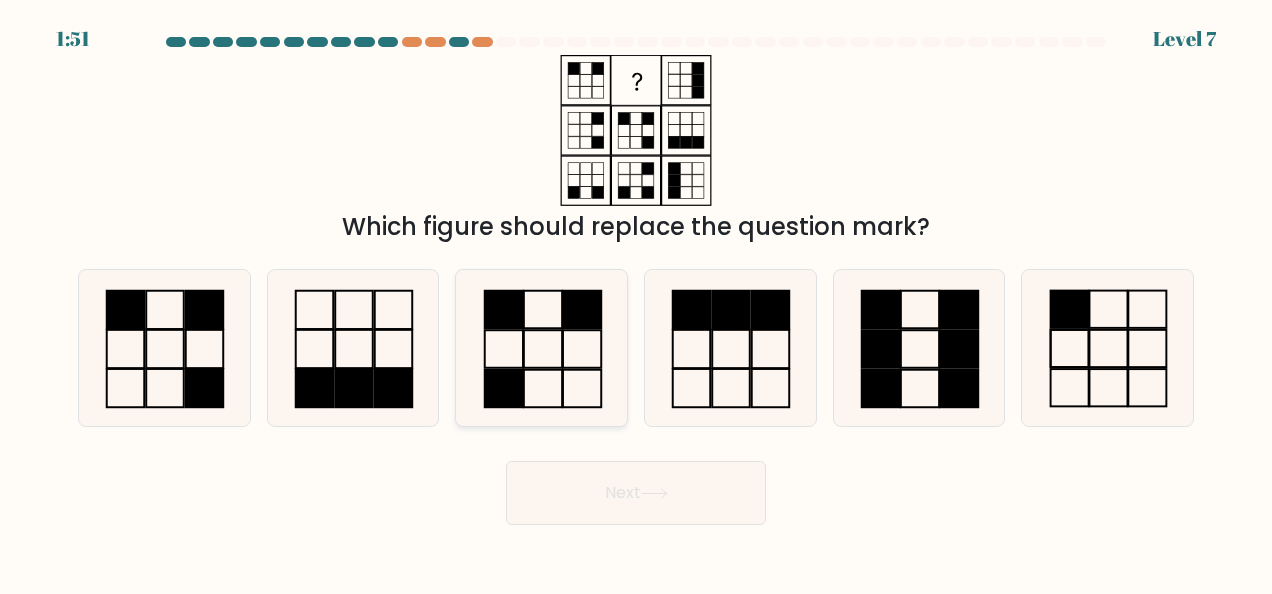 click at bounding box center (542, 348) 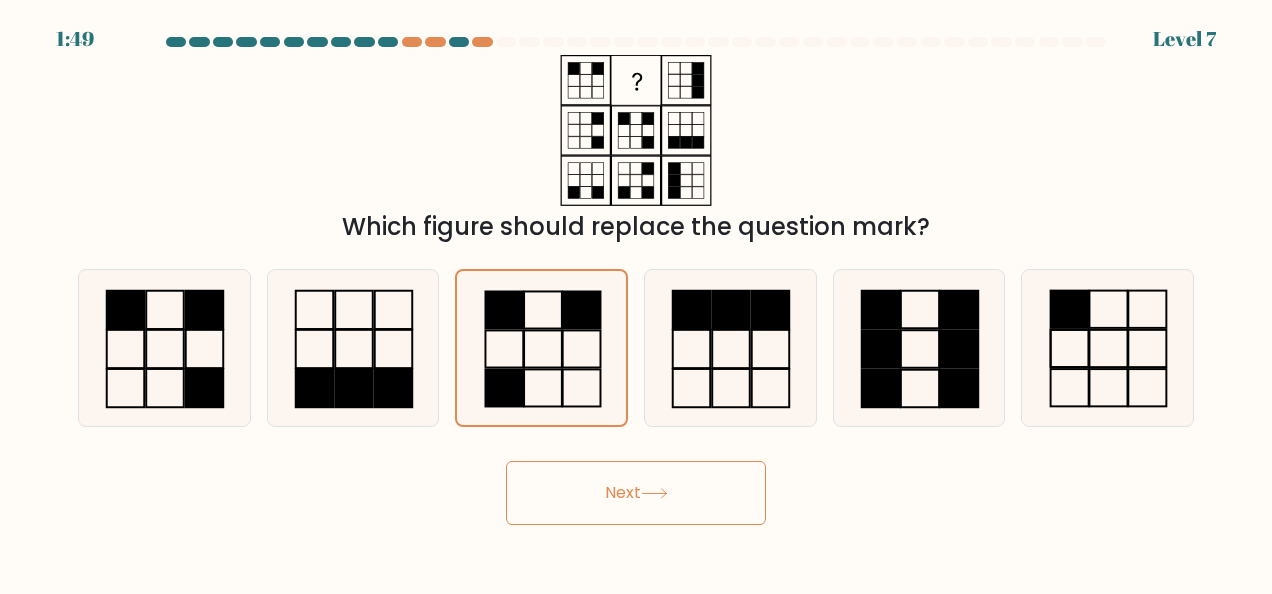 click on "Next" at bounding box center (636, 493) 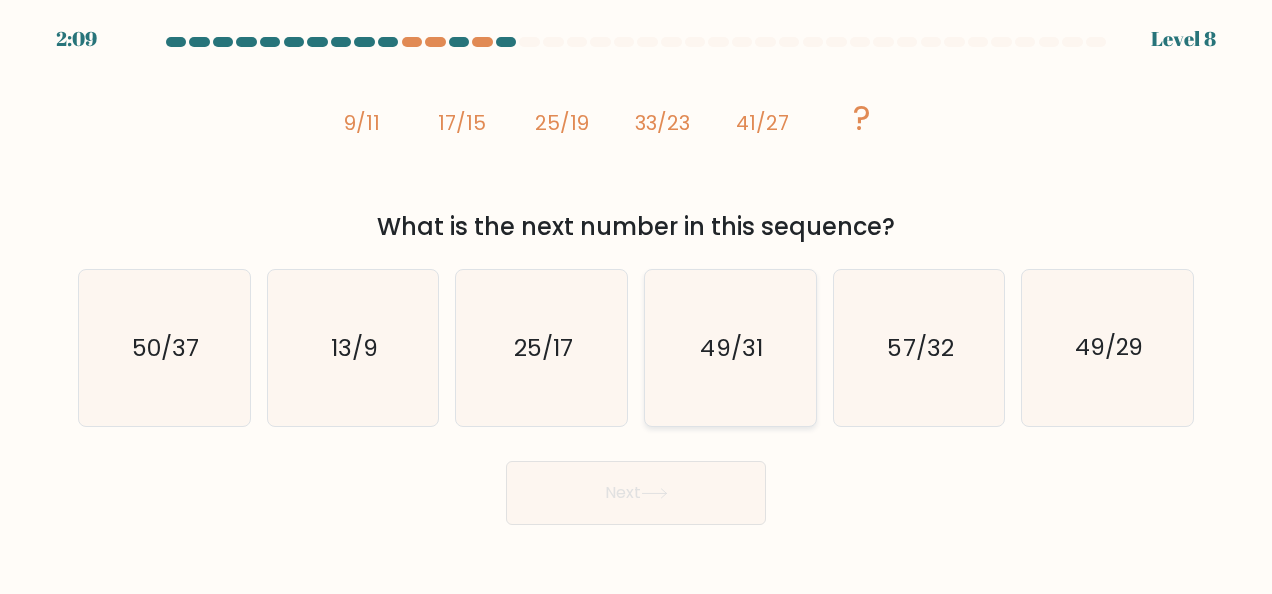 click on "49/31" at bounding box center [732, 348] 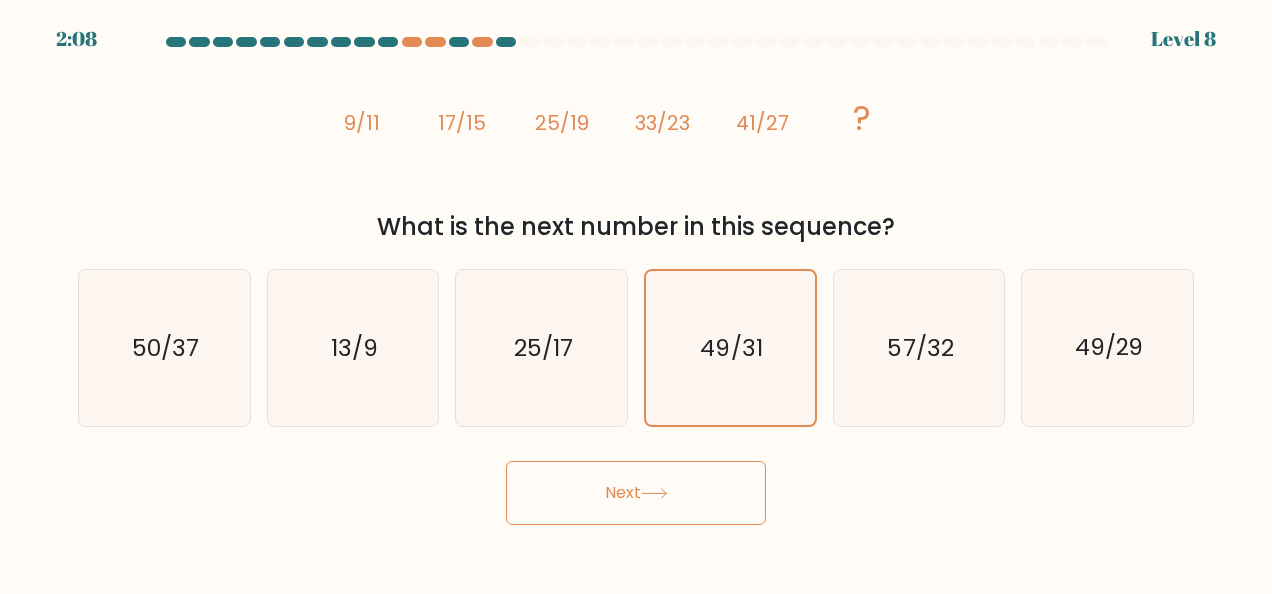 click on "Next" at bounding box center [636, 493] 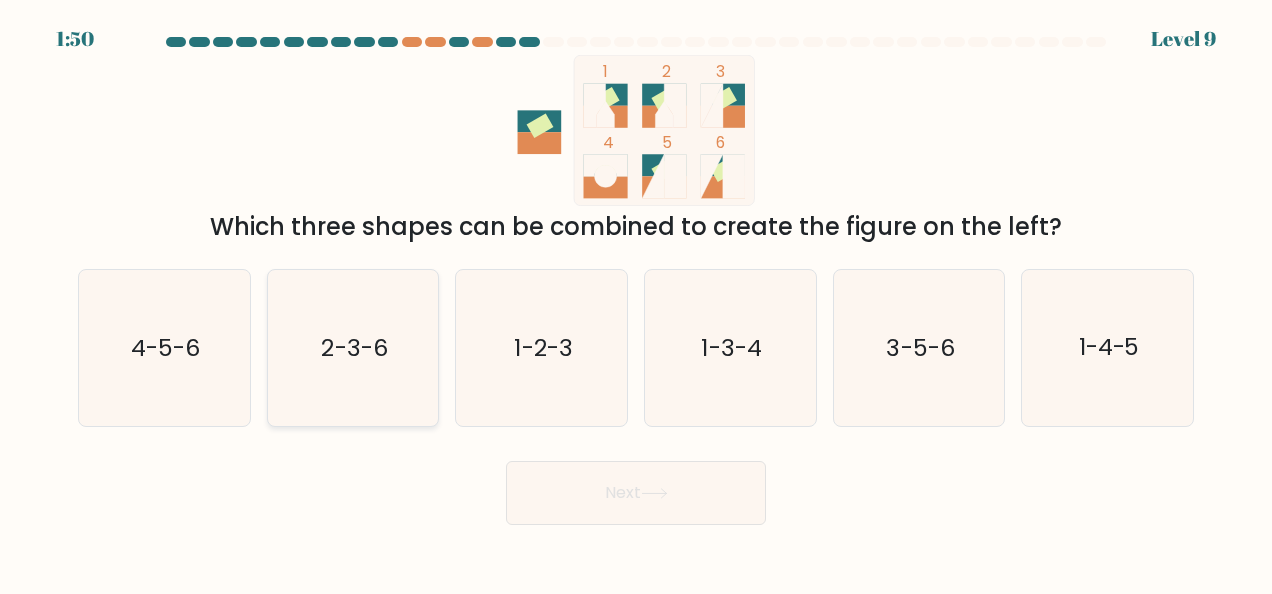click on "2-3-6" at bounding box center (355, 348) 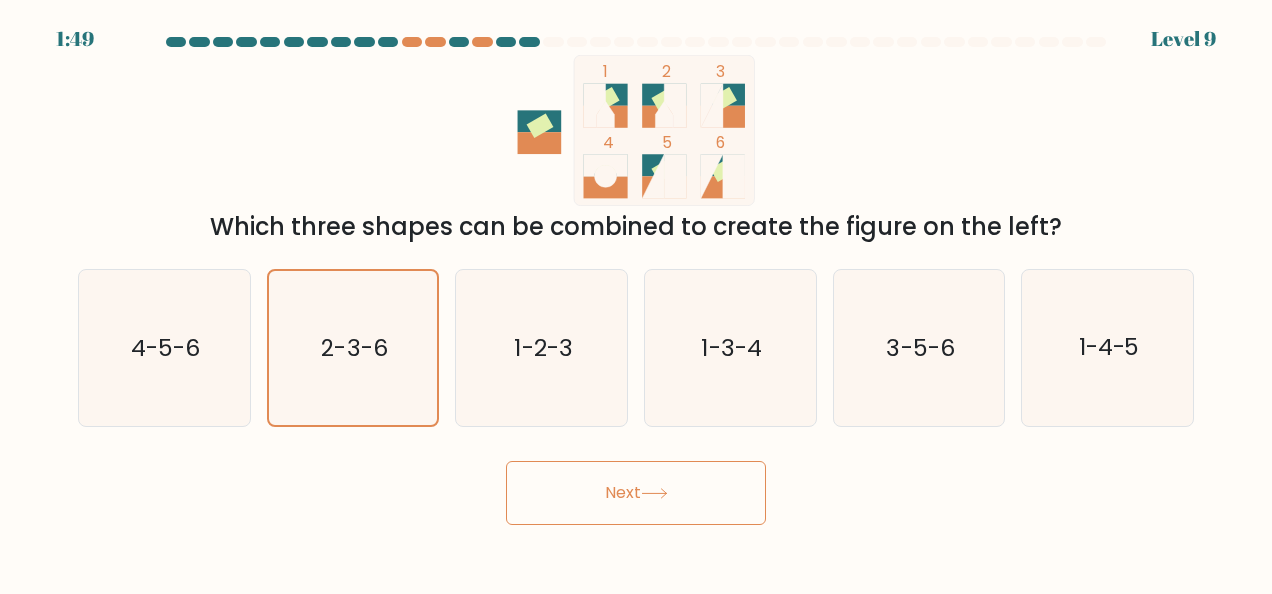 click on "Next" at bounding box center [636, 493] 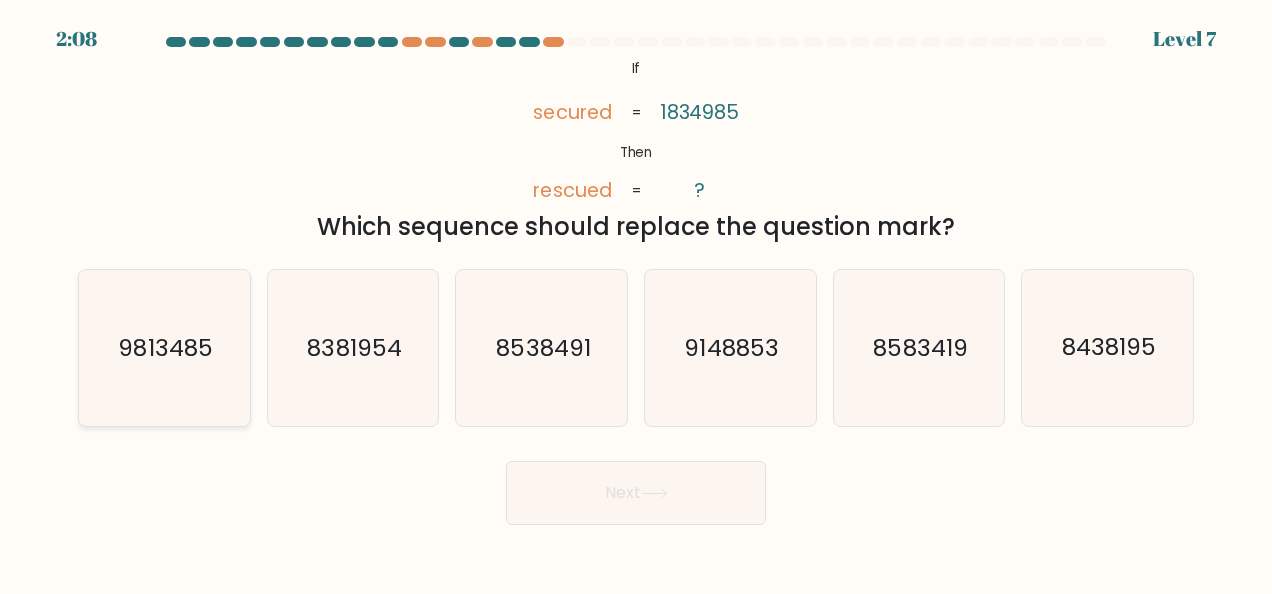 click on "9813485" at bounding box center (166, 348) 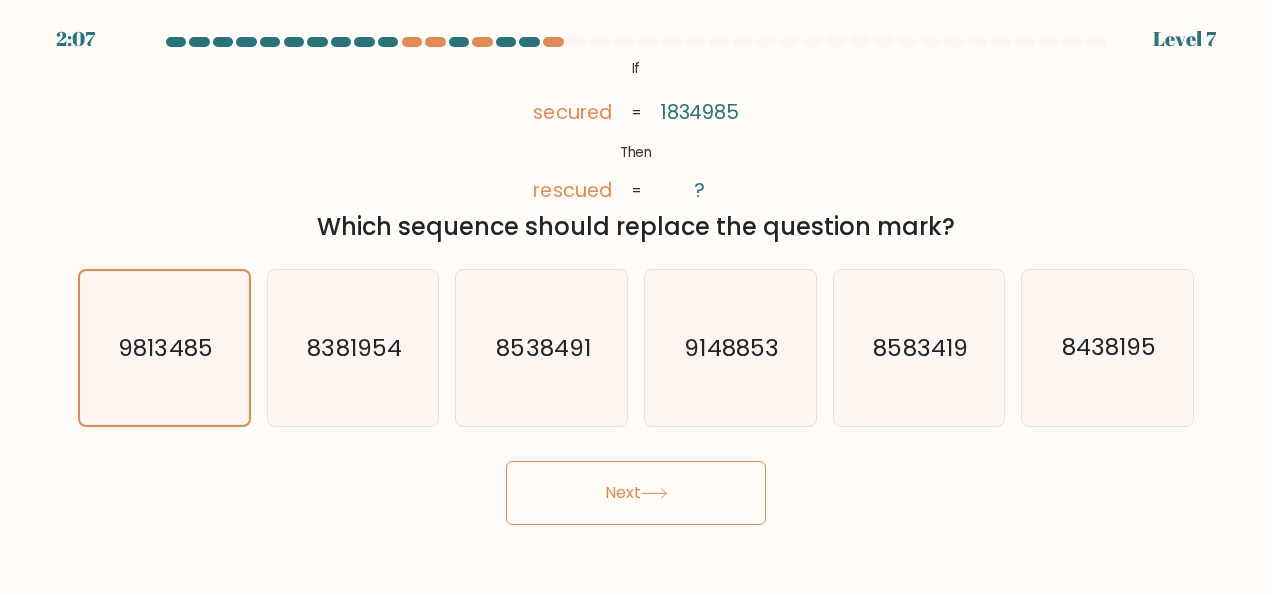 click on "Next" at bounding box center [636, 493] 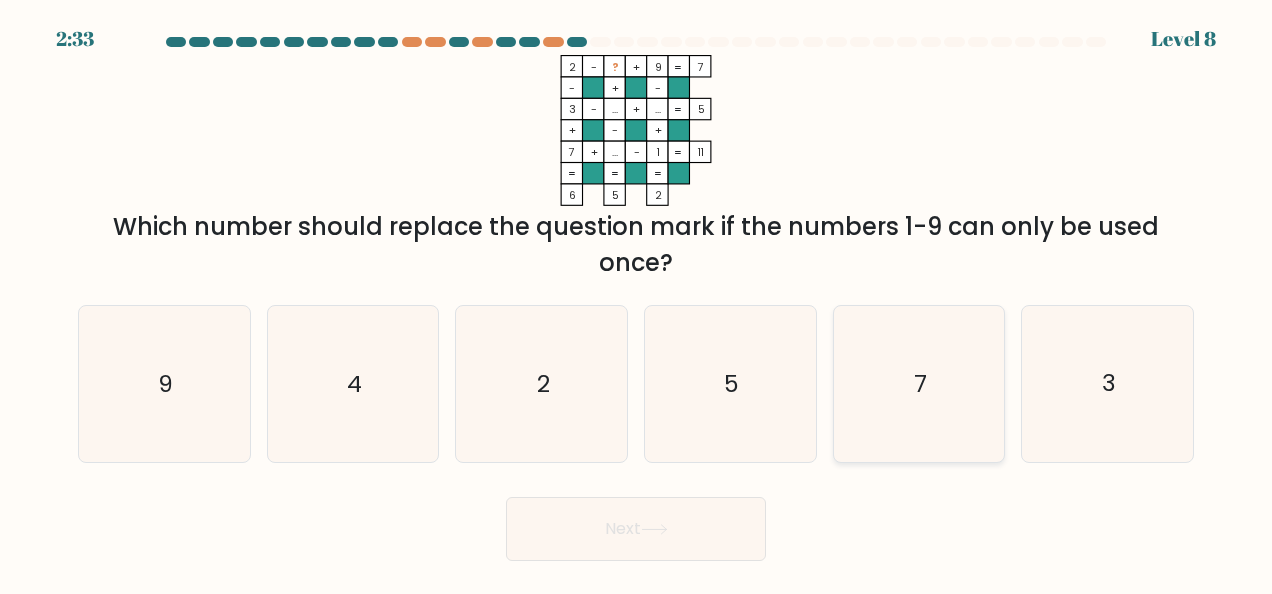 click on "7" at bounding box center [919, 384] 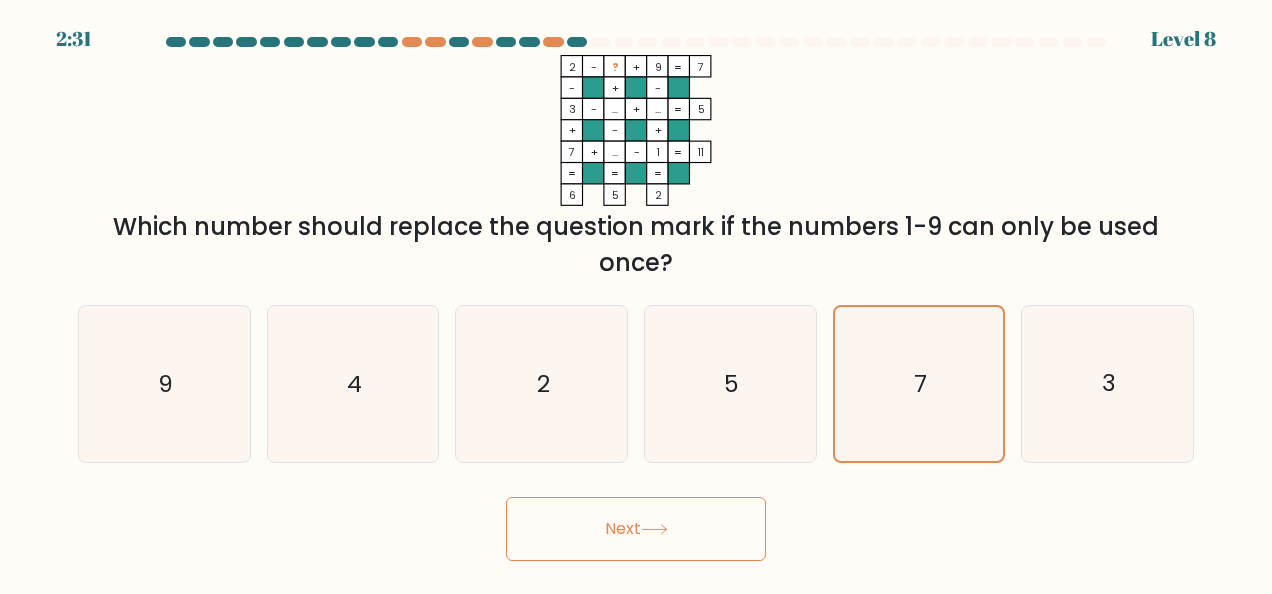 click on "Next" at bounding box center (636, 529) 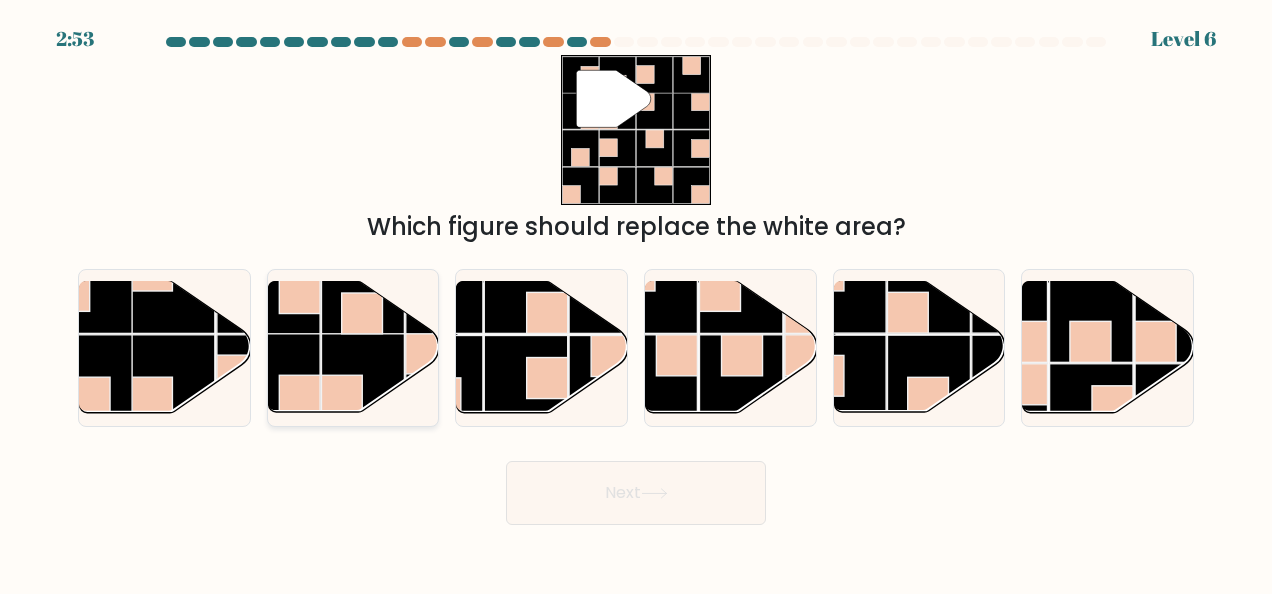 click at bounding box center [362, 374] 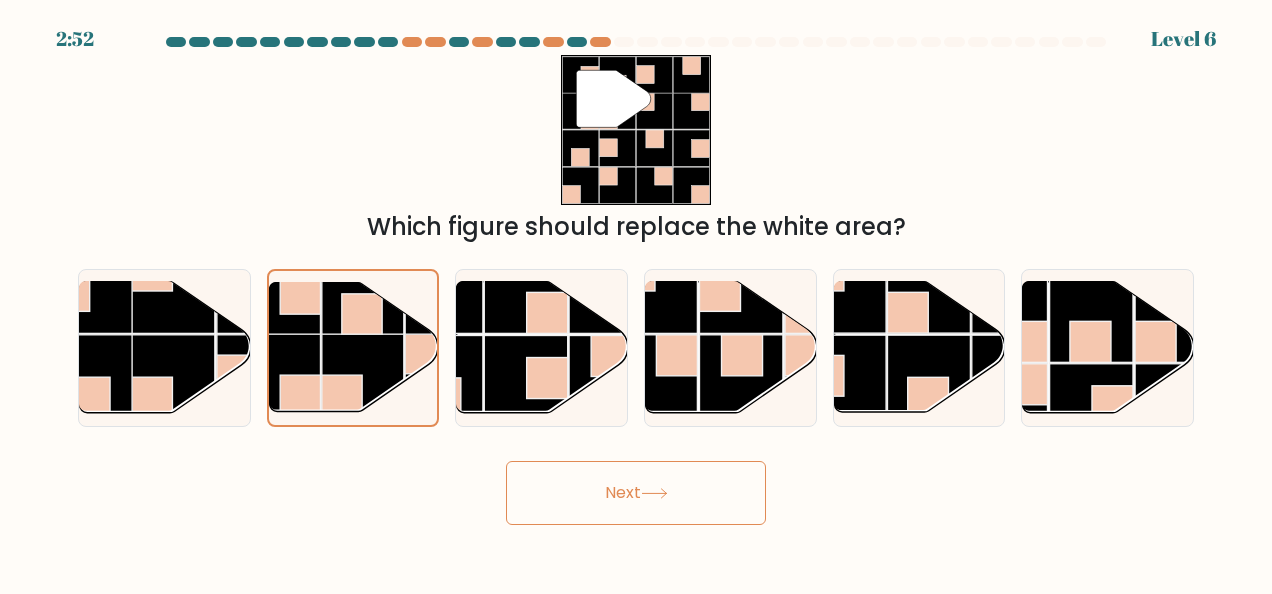 click on "Next" at bounding box center [636, 493] 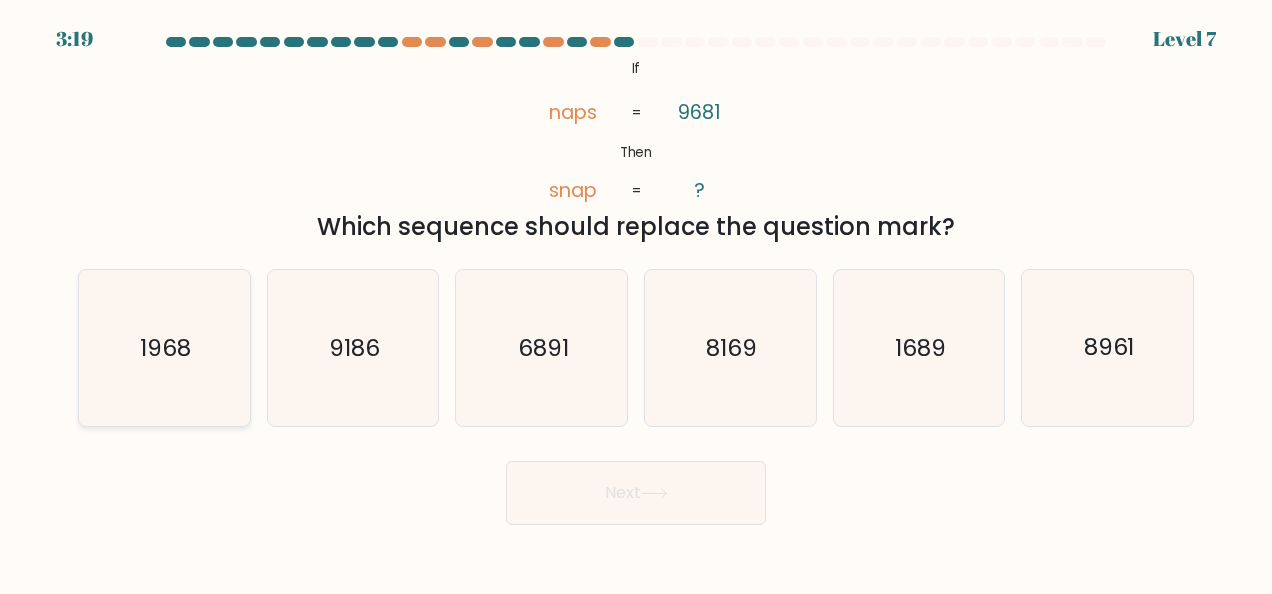 click on "1968" at bounding box center (165, 348) 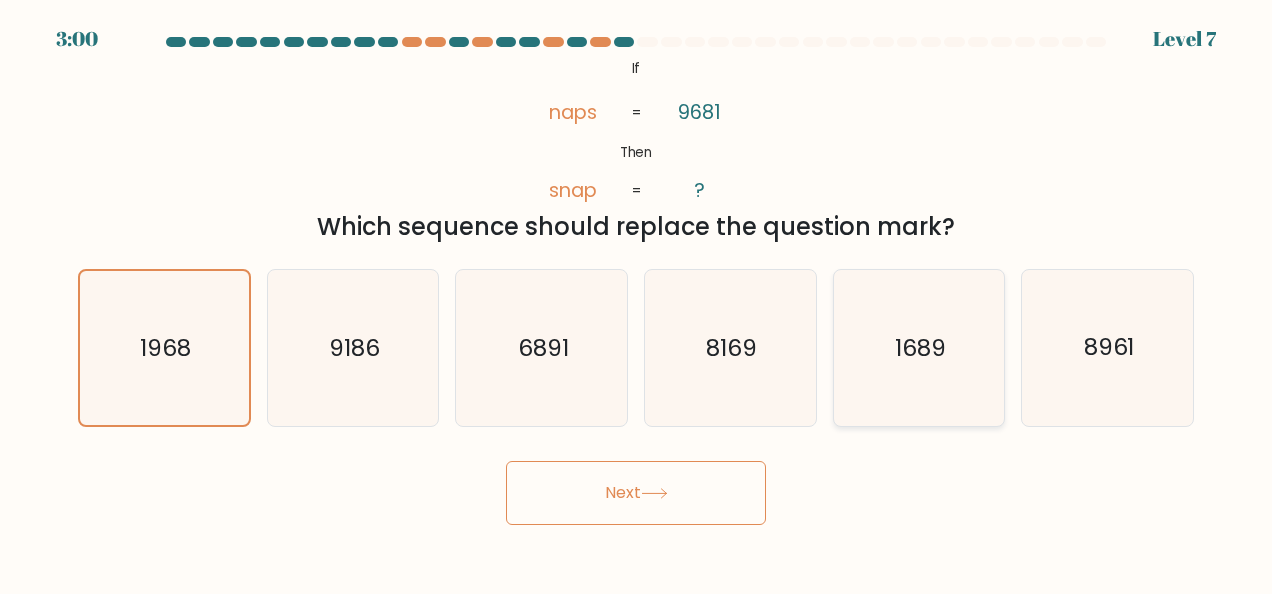 click on "1689" at bounding box center [919, 348] 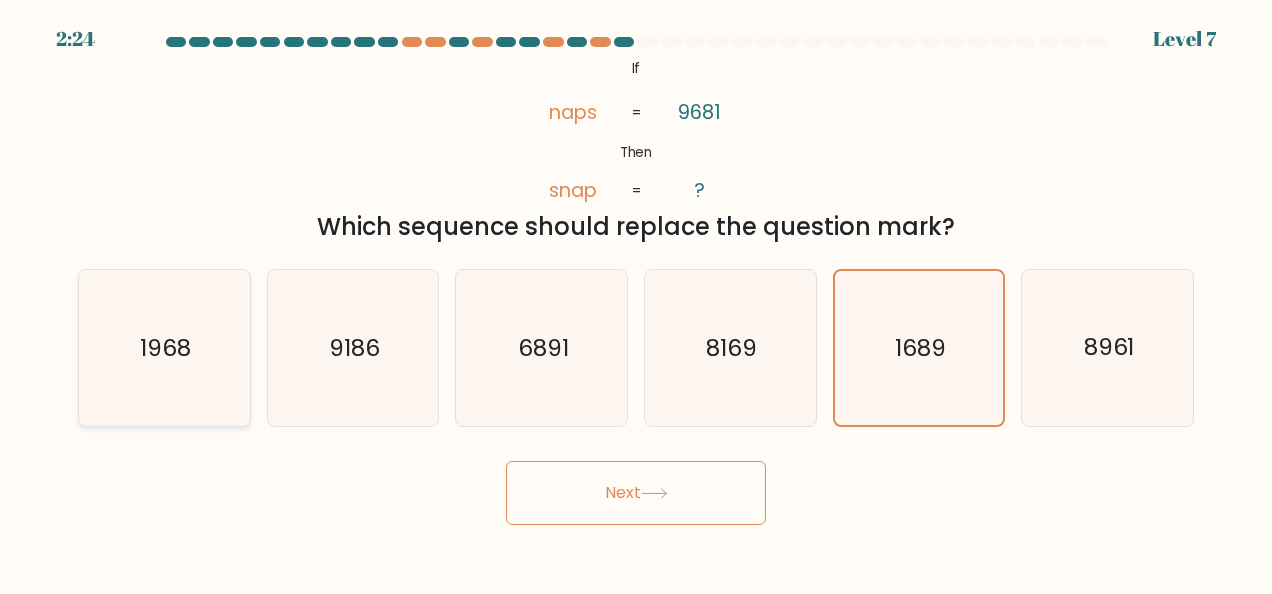 click on "1968" at bounding box center (164, 348) 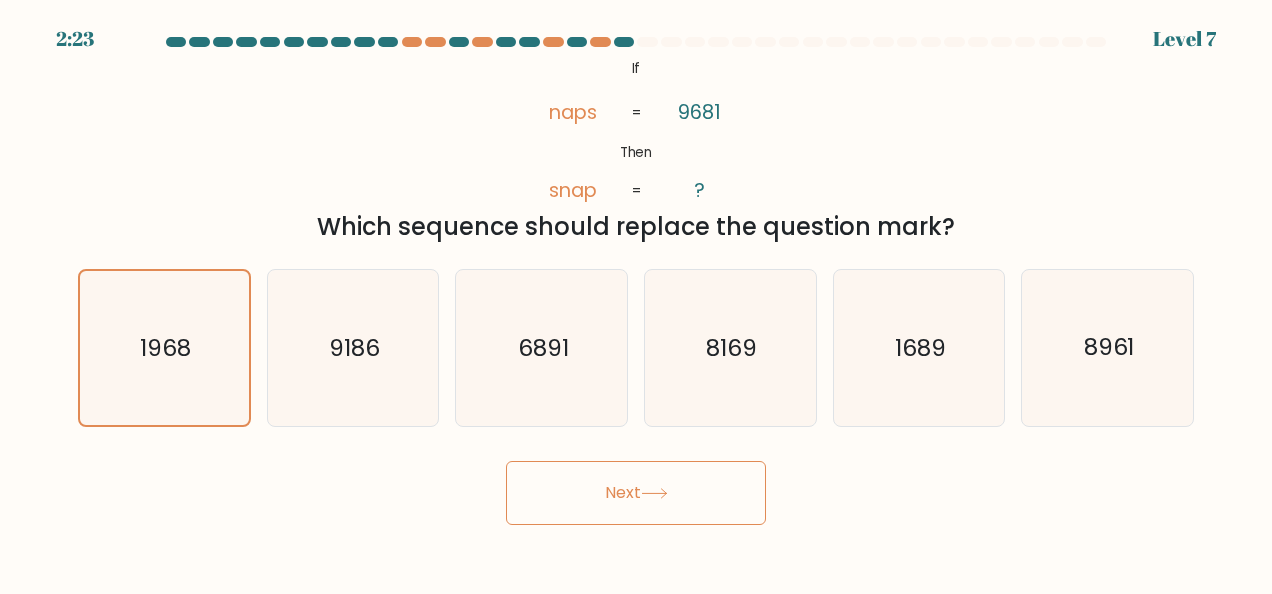click on "Next" at bounding box center [636, 493] 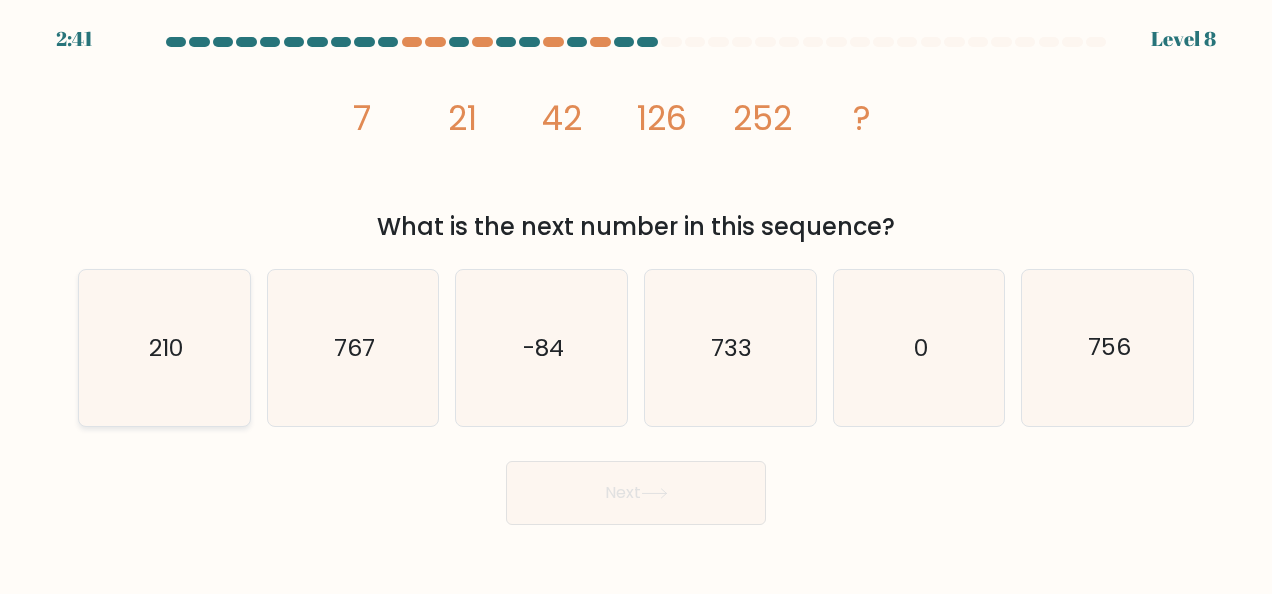 click on "210" at bounding box center (164, 348) 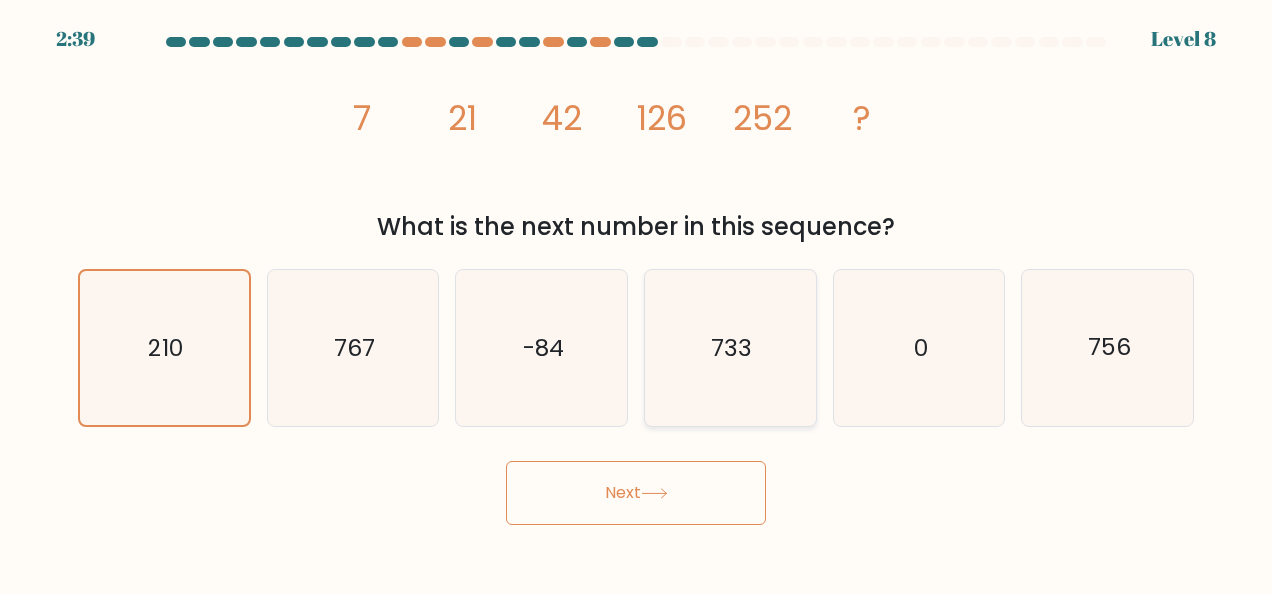 click on "733" at bounding box center (730, 348) 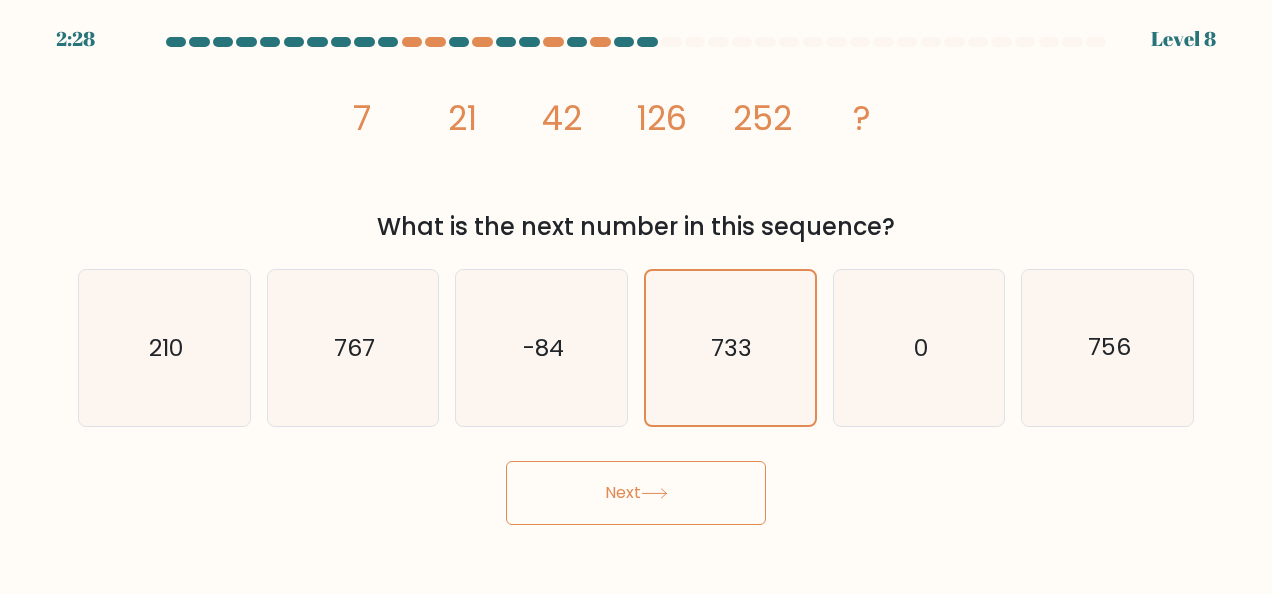 click on "Next" at bounding box center [636, 493] 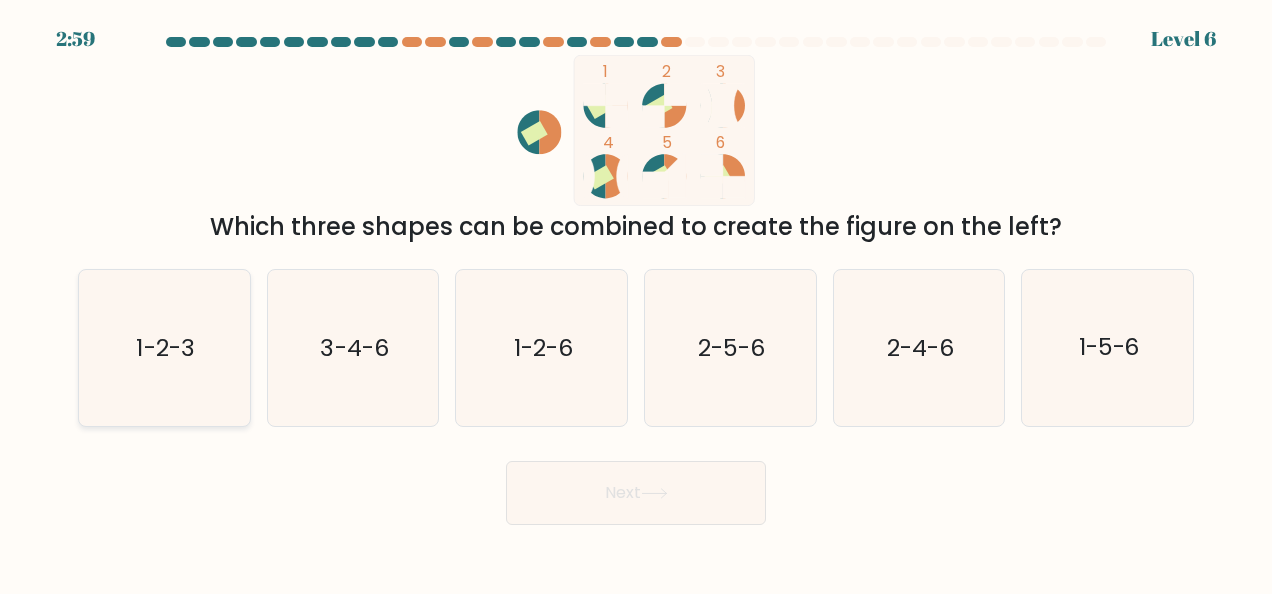 click on "1-2-3" at bounding box center [166, 348] 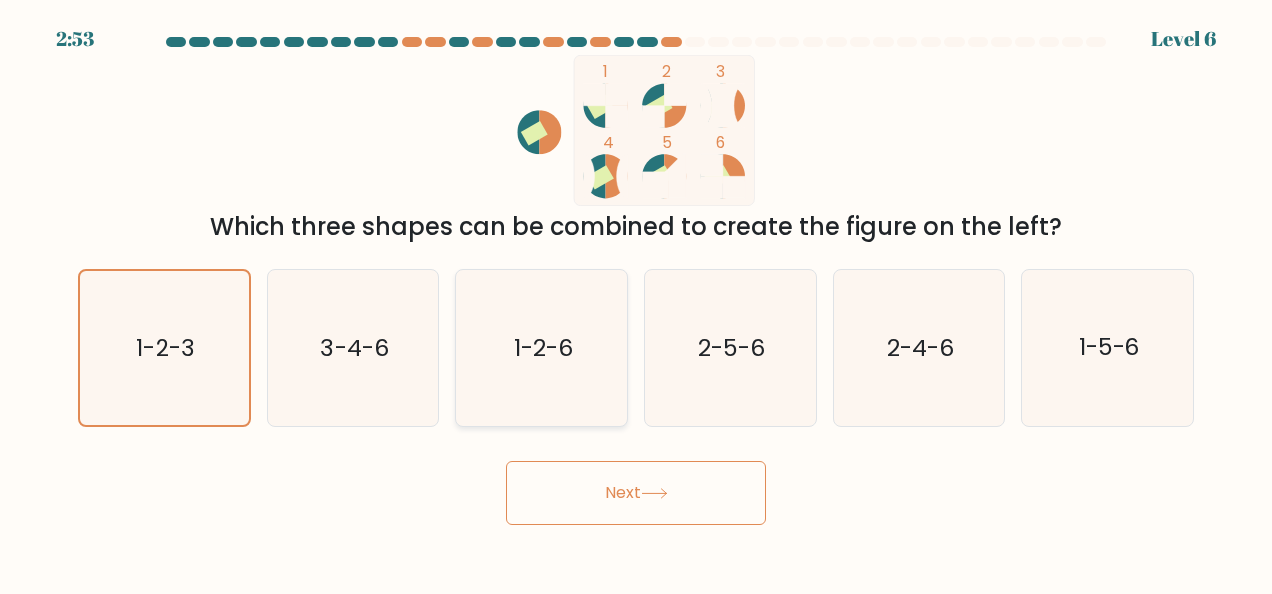 click on "1-2-6" at bounding box center (542, 348) 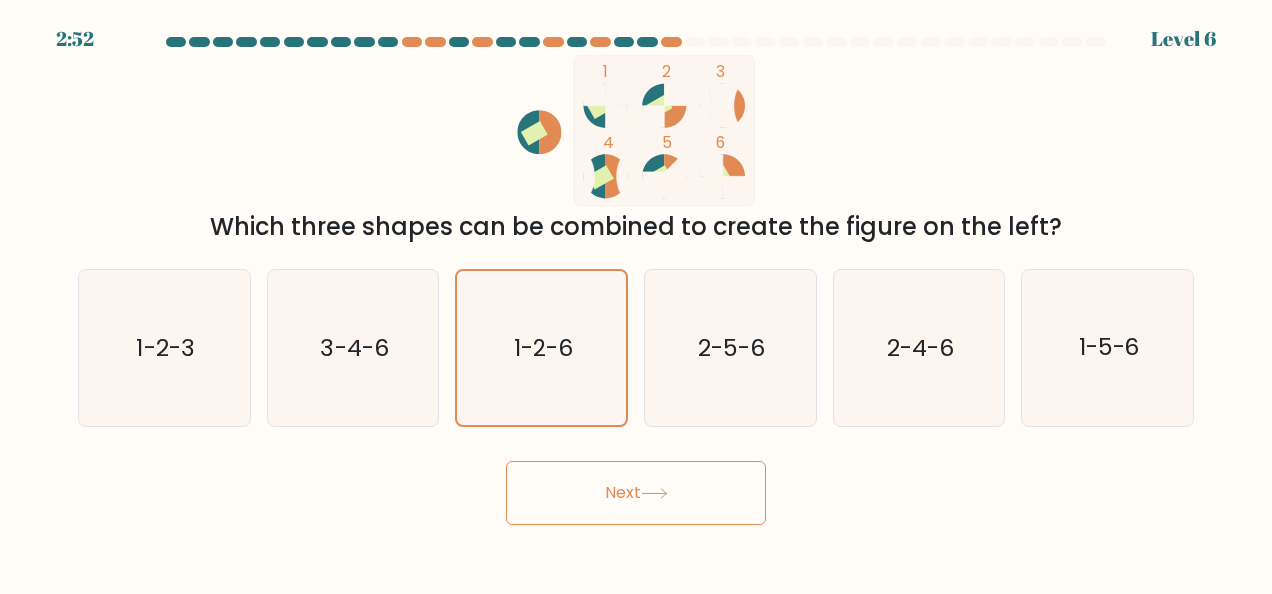 click on "Next" at bounding box center [636, 493] 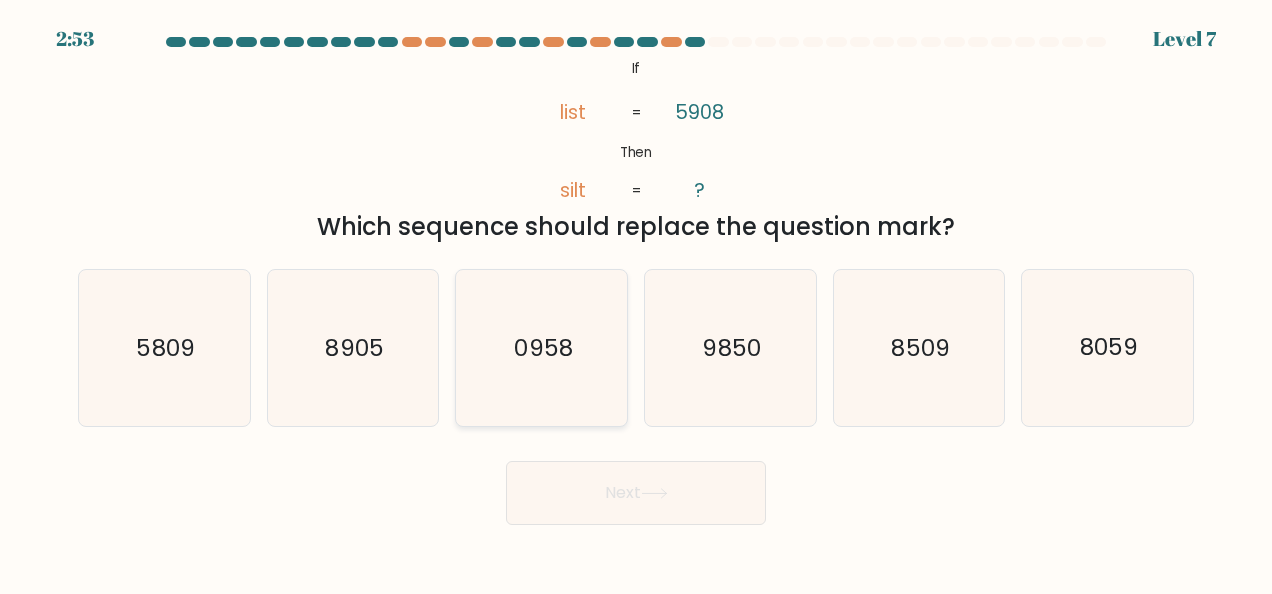 click on "0958" at bounding box center [543, 348] 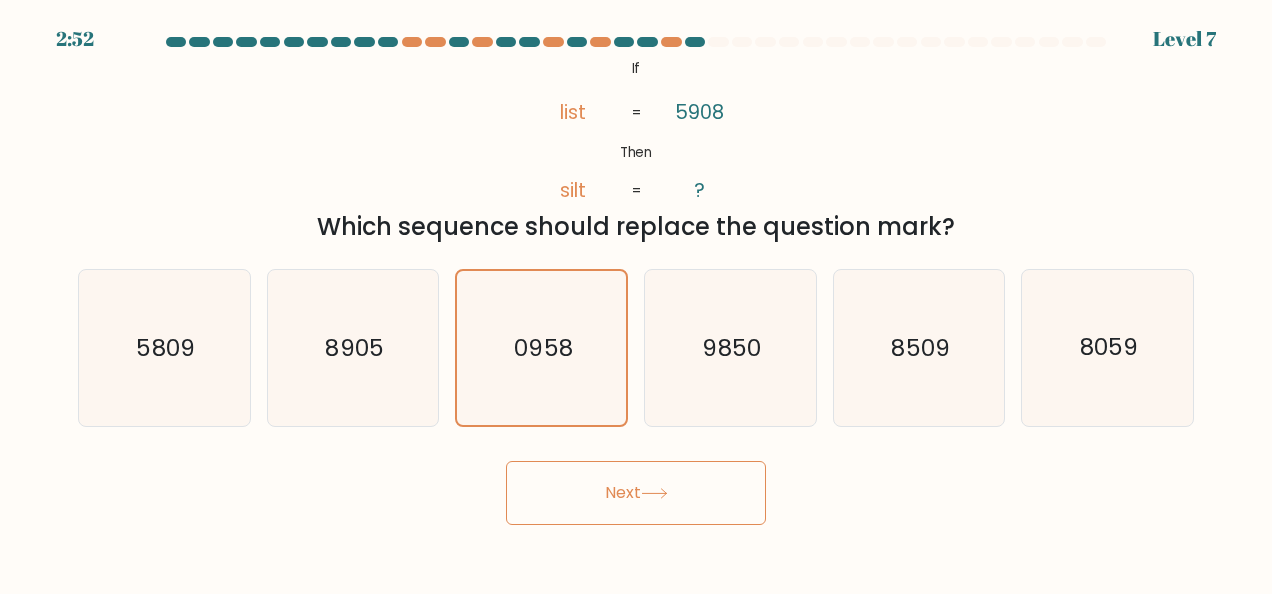 click on "Next" at bounding box center (636, 493) 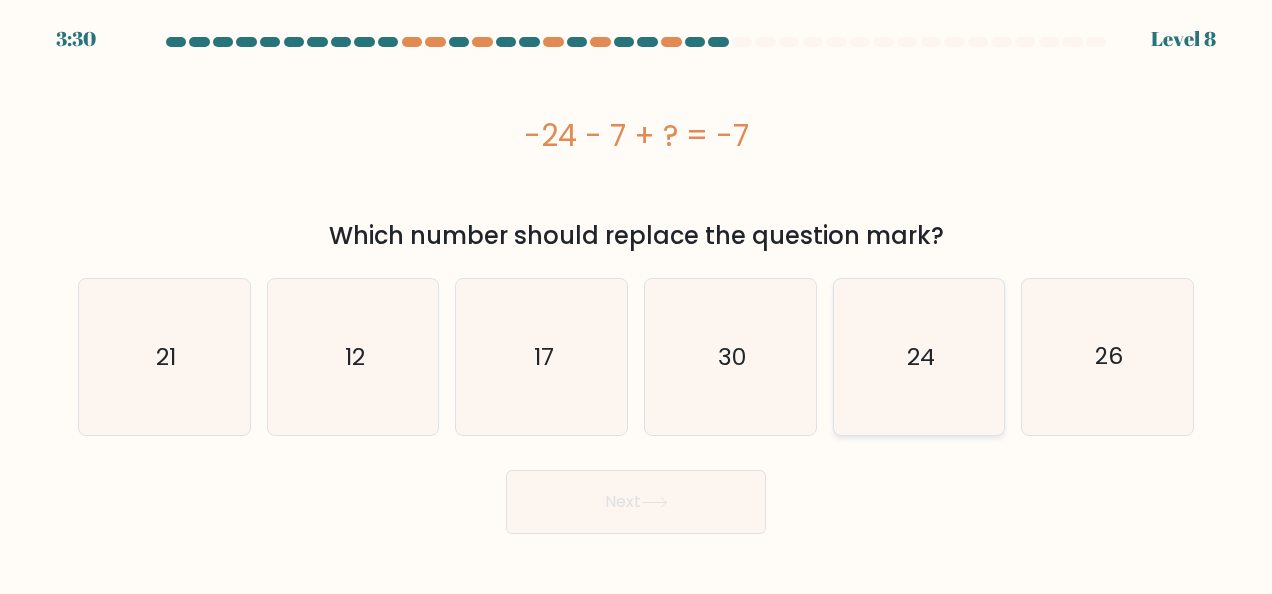 click on "24" at bounding box center (919, 357) 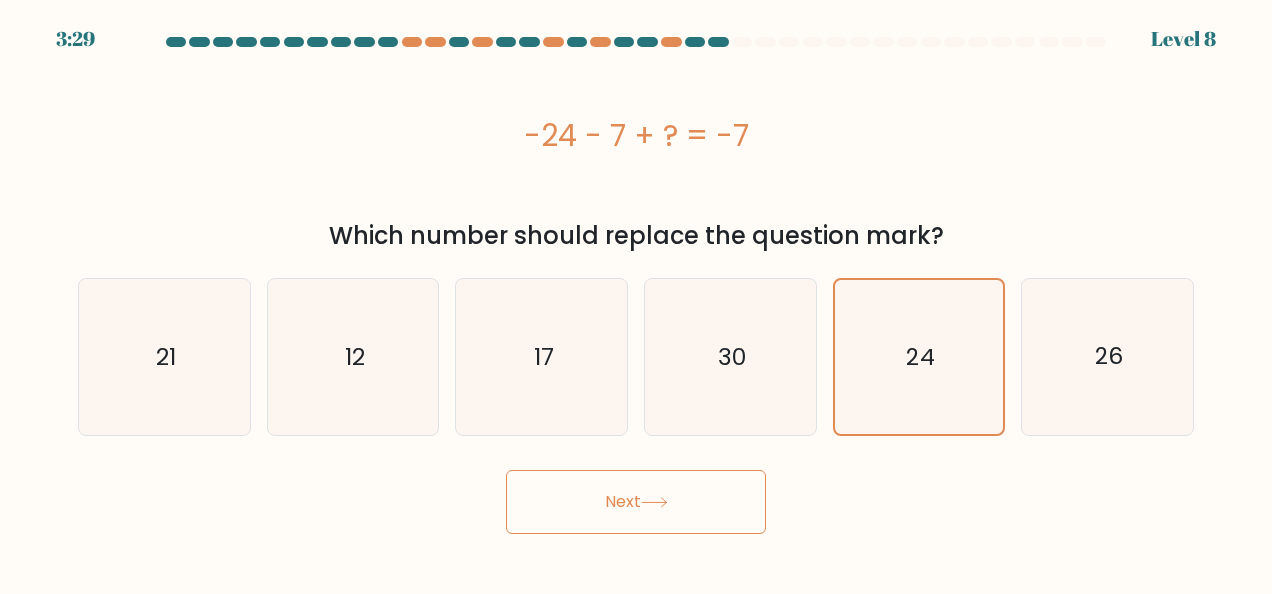 click on "Next" at bounding box center (636, 502) 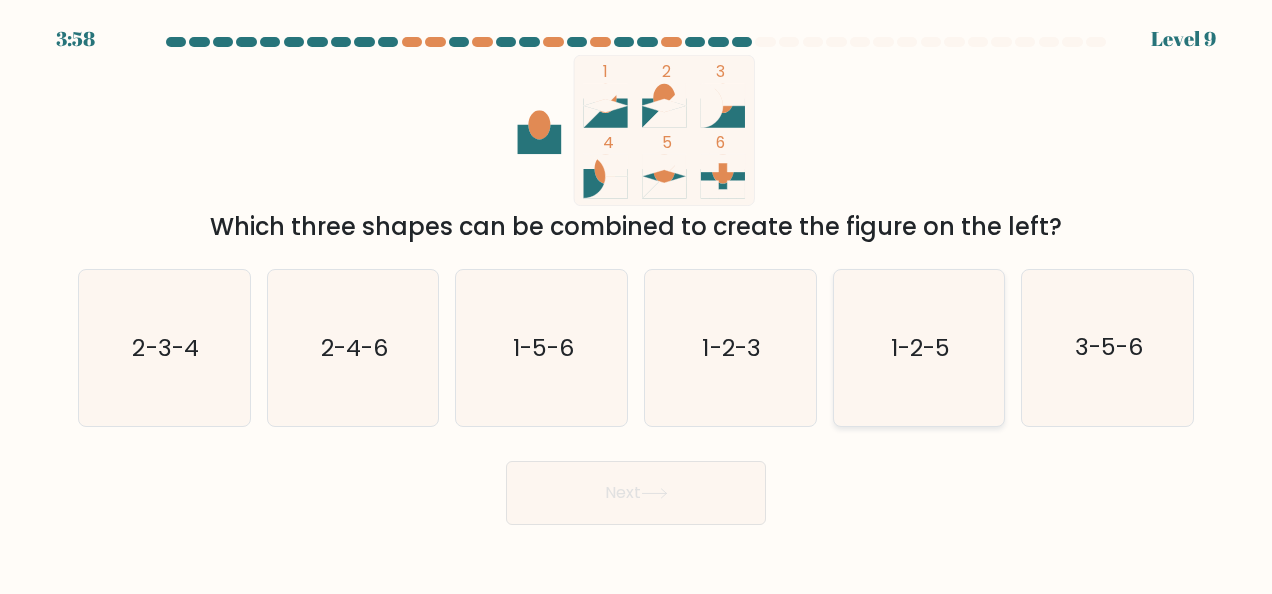 click on "1-2-5" at bounding box center (919, 348) 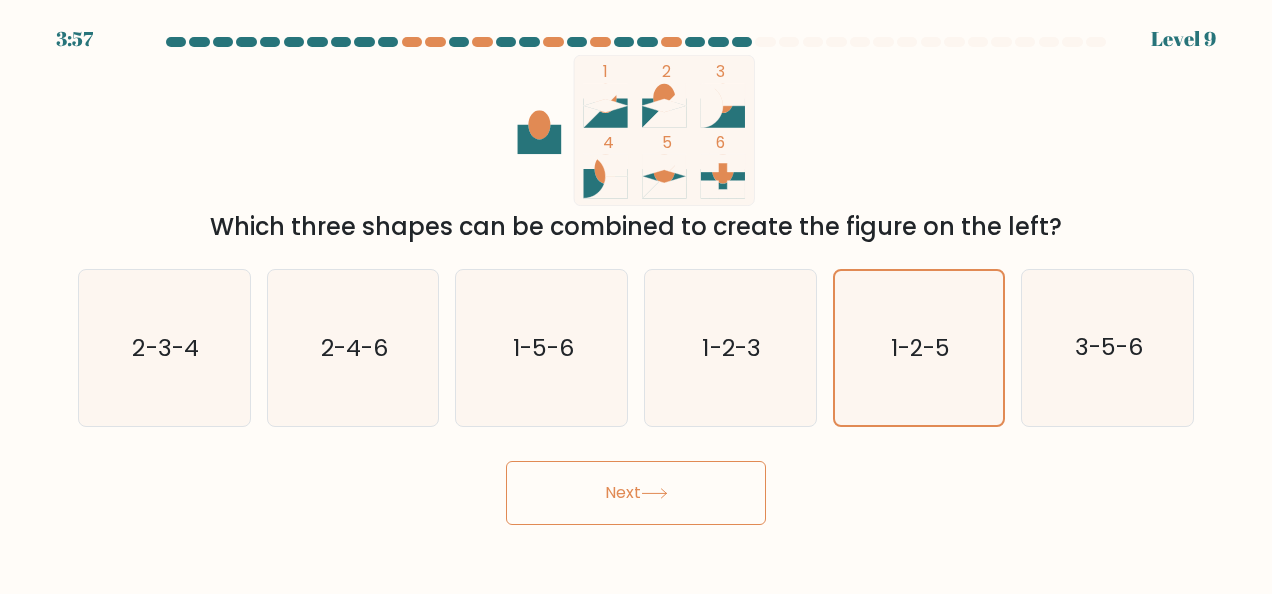 click on "Next" at bounding box center (636, 493) 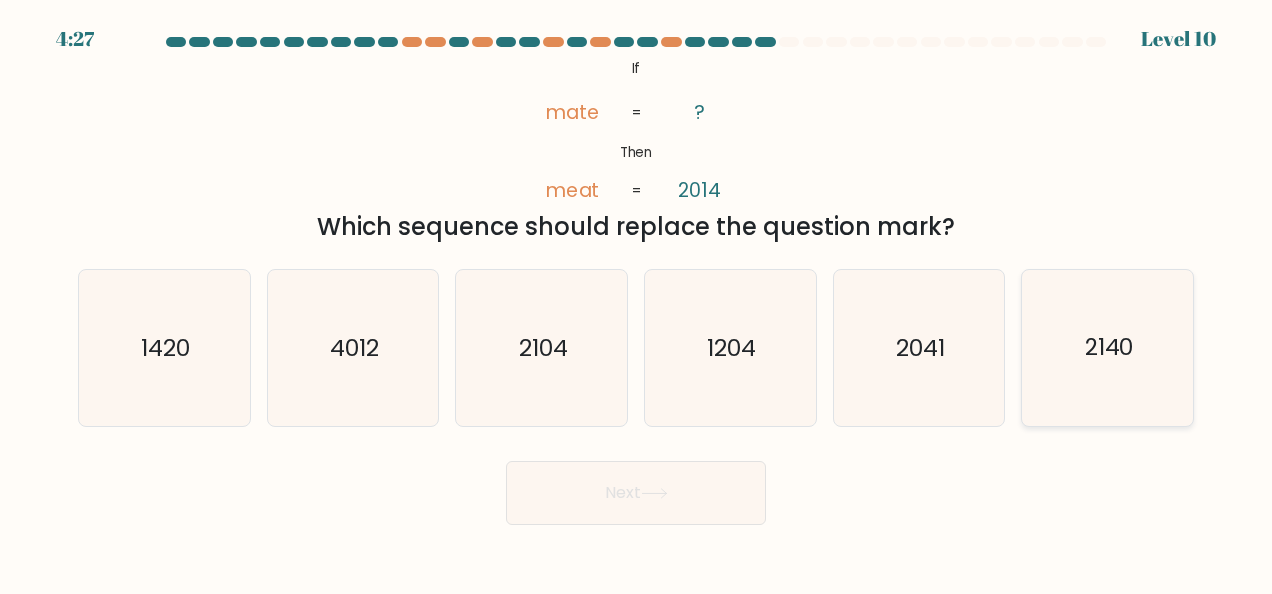 click on "2140" at bounding box center (1109, 348) 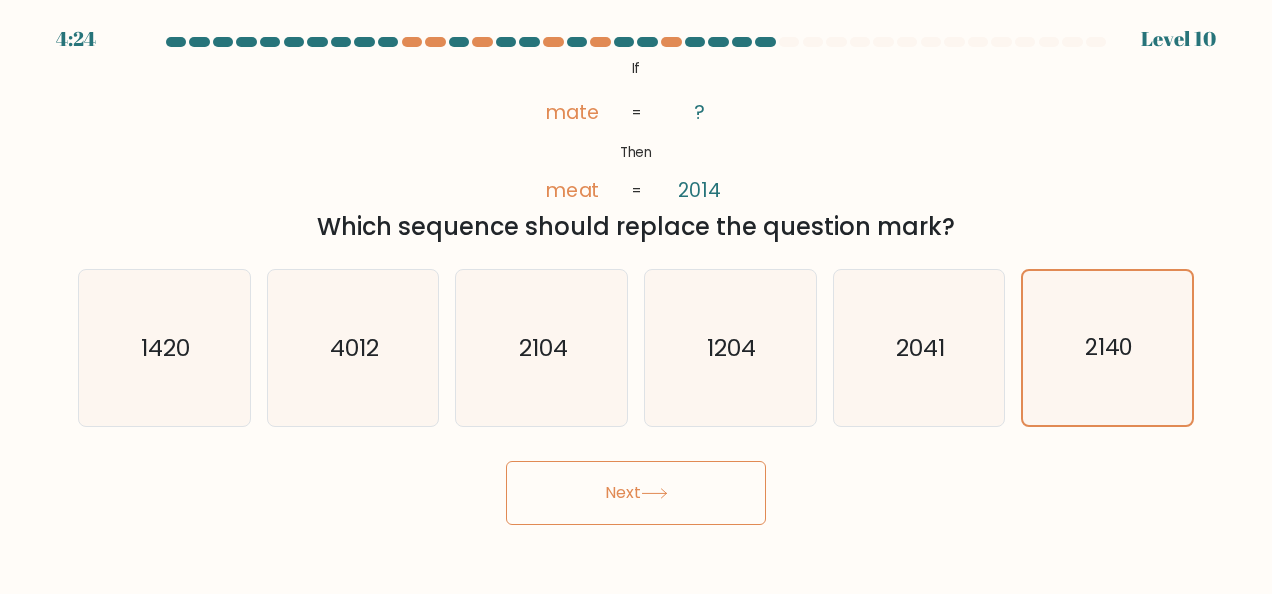 click on "Next" at bounding box center (636, 493) 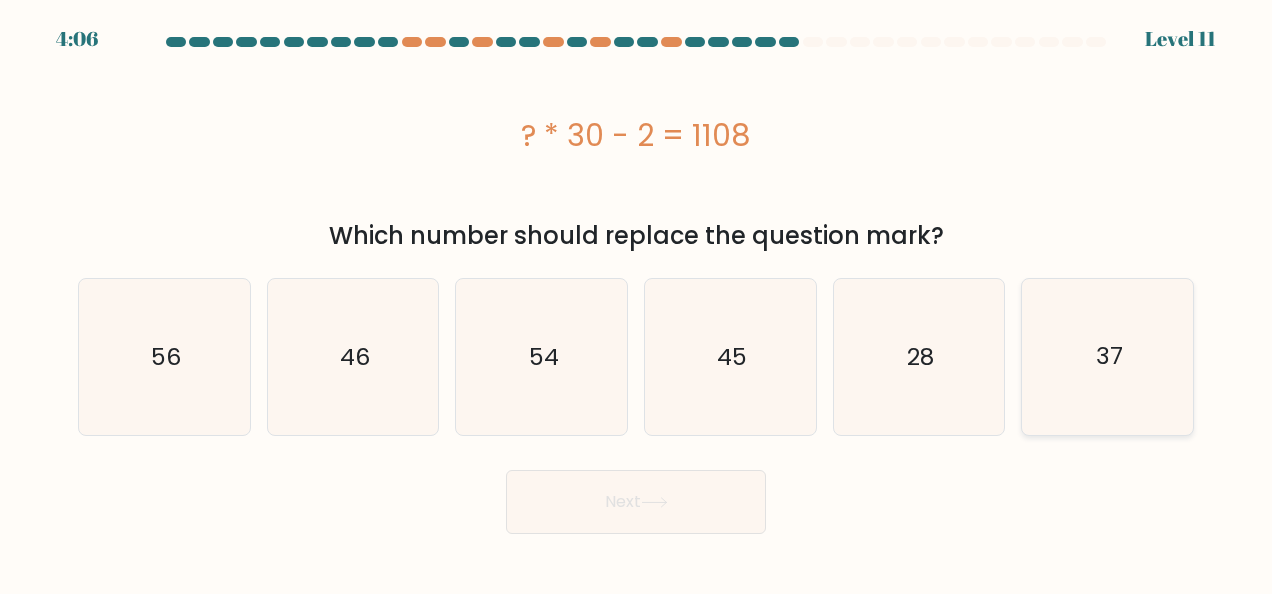 click on "37" at bounding box center [1109, 357] 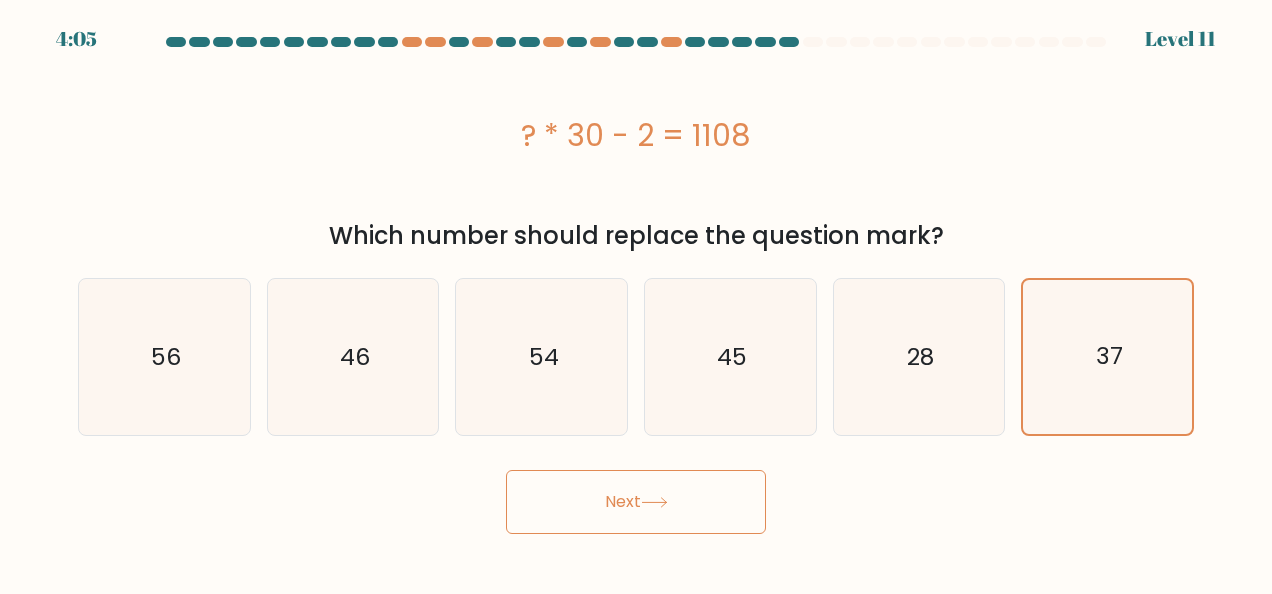 click on "Next" at bounding box center [636, 502] 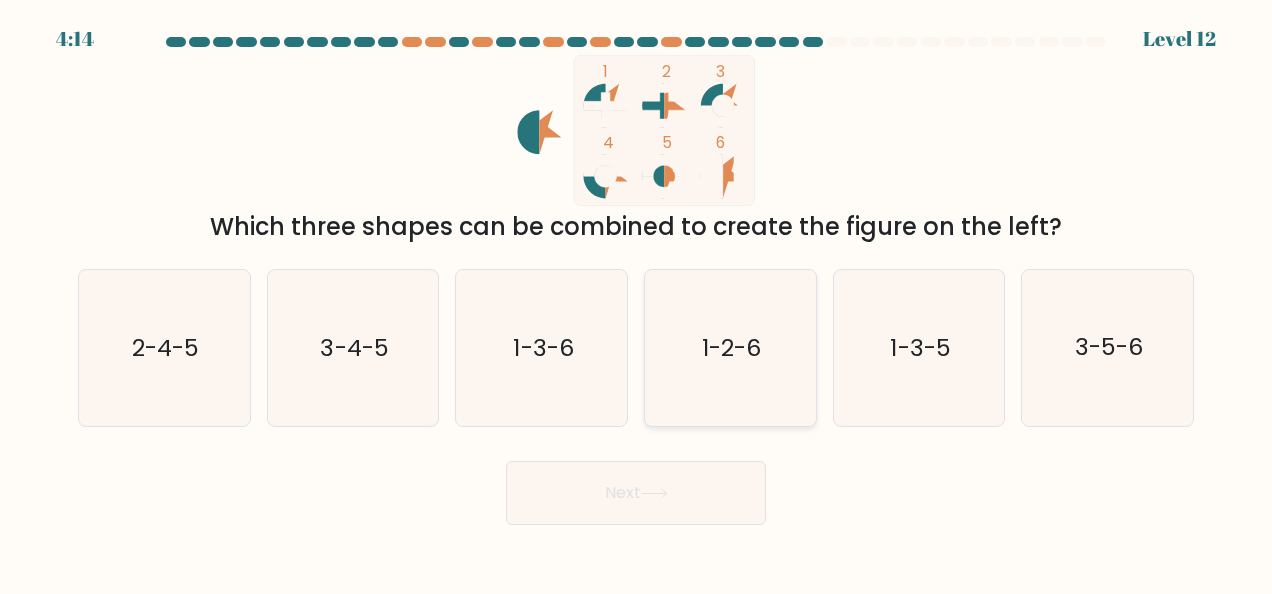 click on "1-2-6" at bounding box center [731, 348] 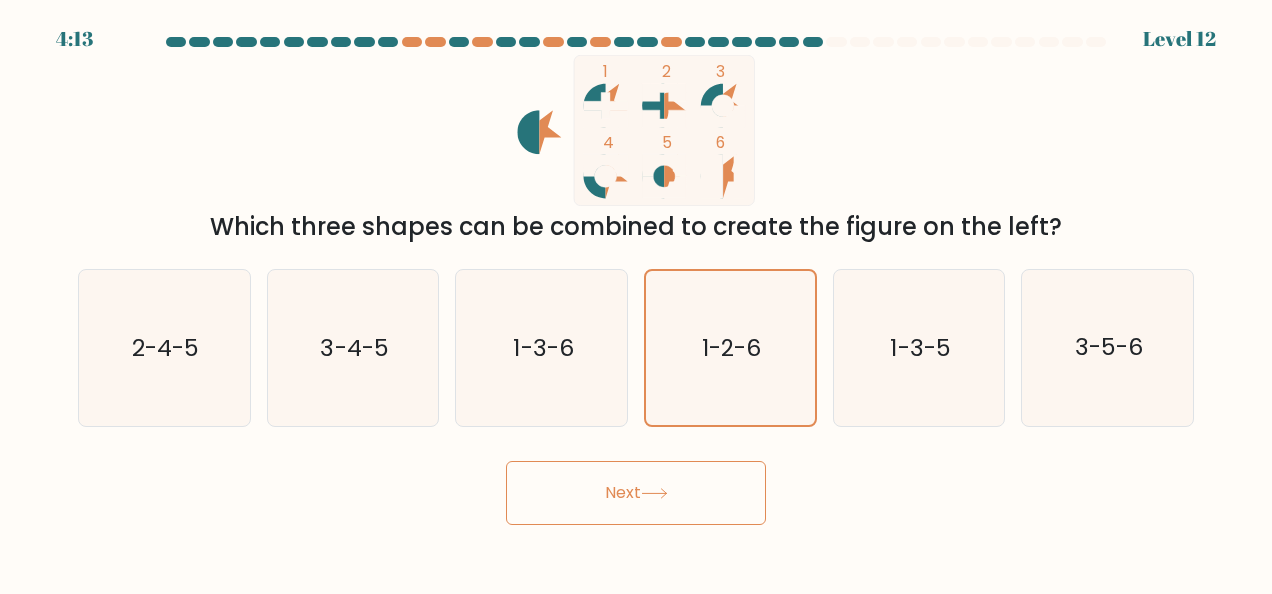 click on "Next" at bounding box center (636, 493) 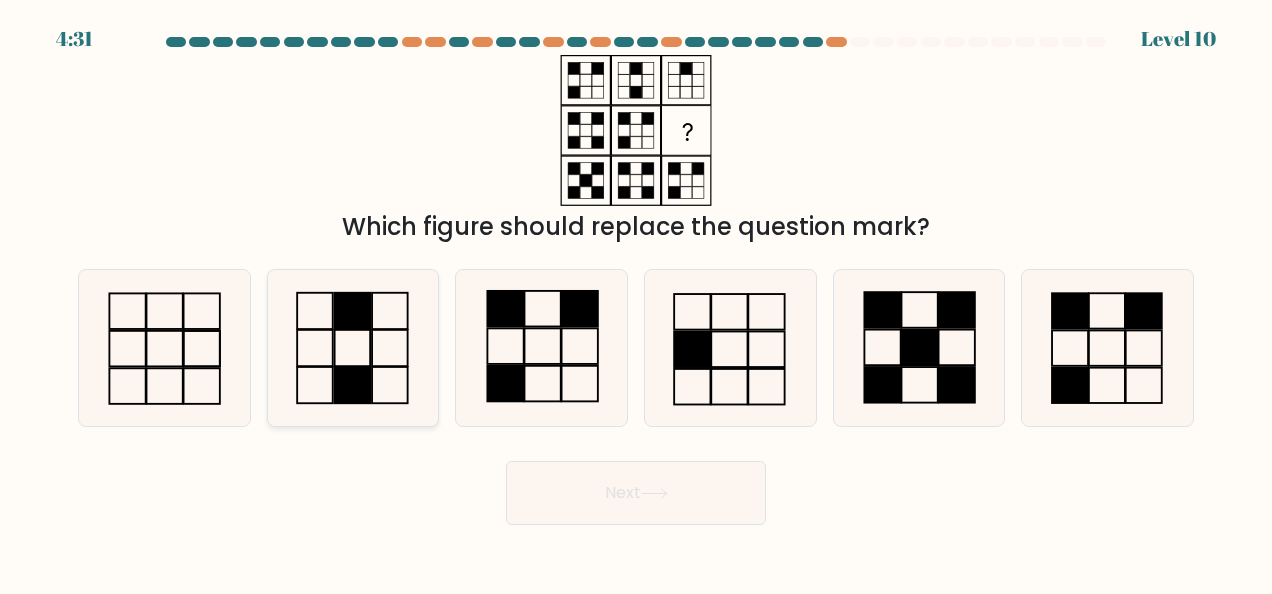 click at bounding box center (353, 348) 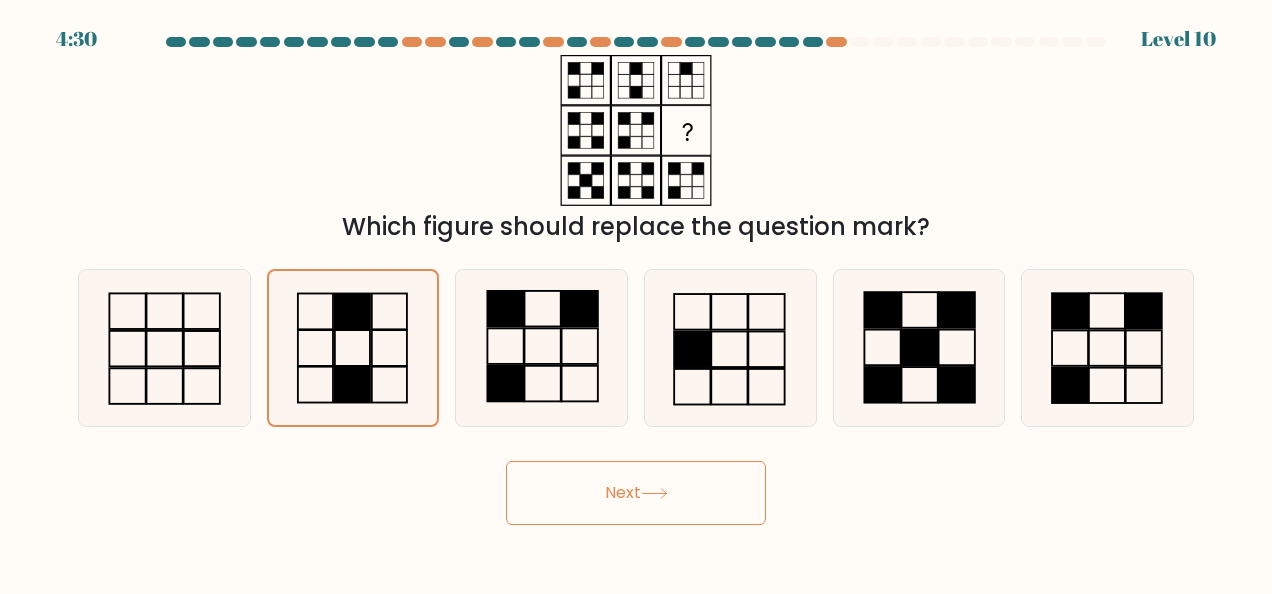 click on "Next" at bounding box center [636, 493] 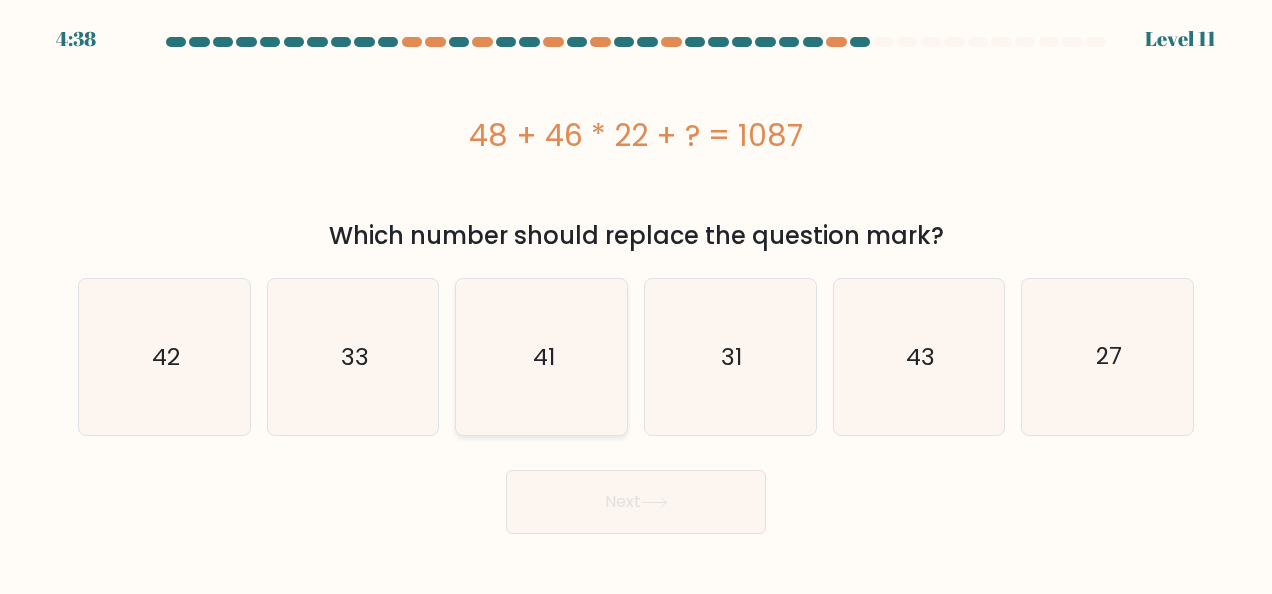 click on "41" at bounding box center [542, 357] 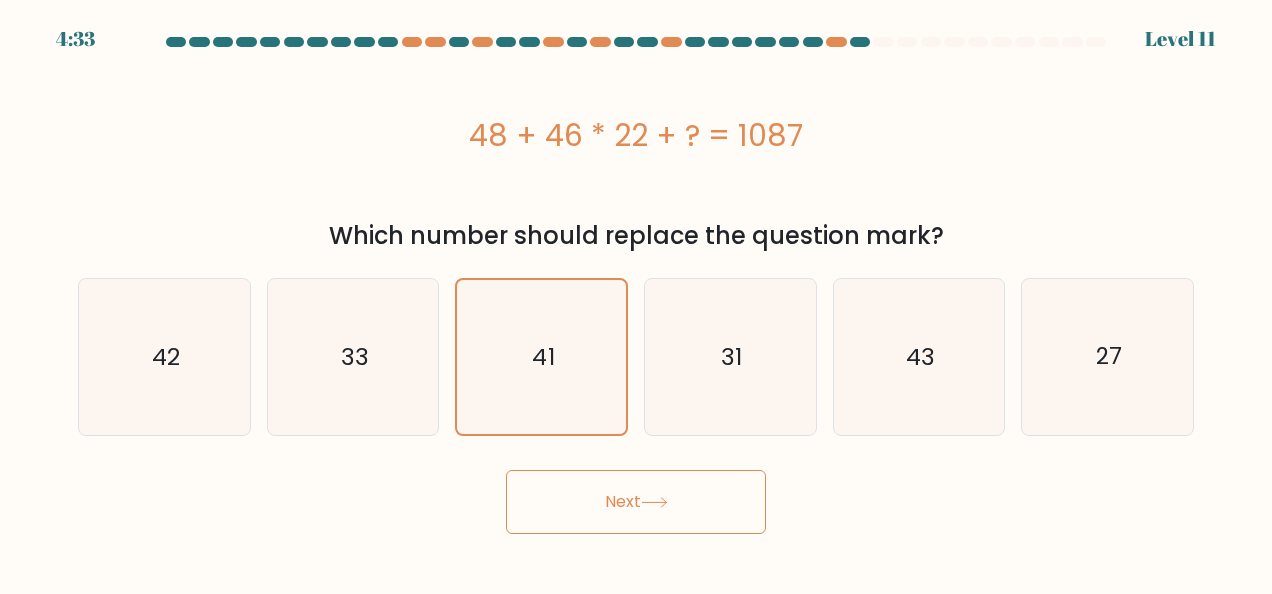 click on "Next" at bounding box center [636, 502] 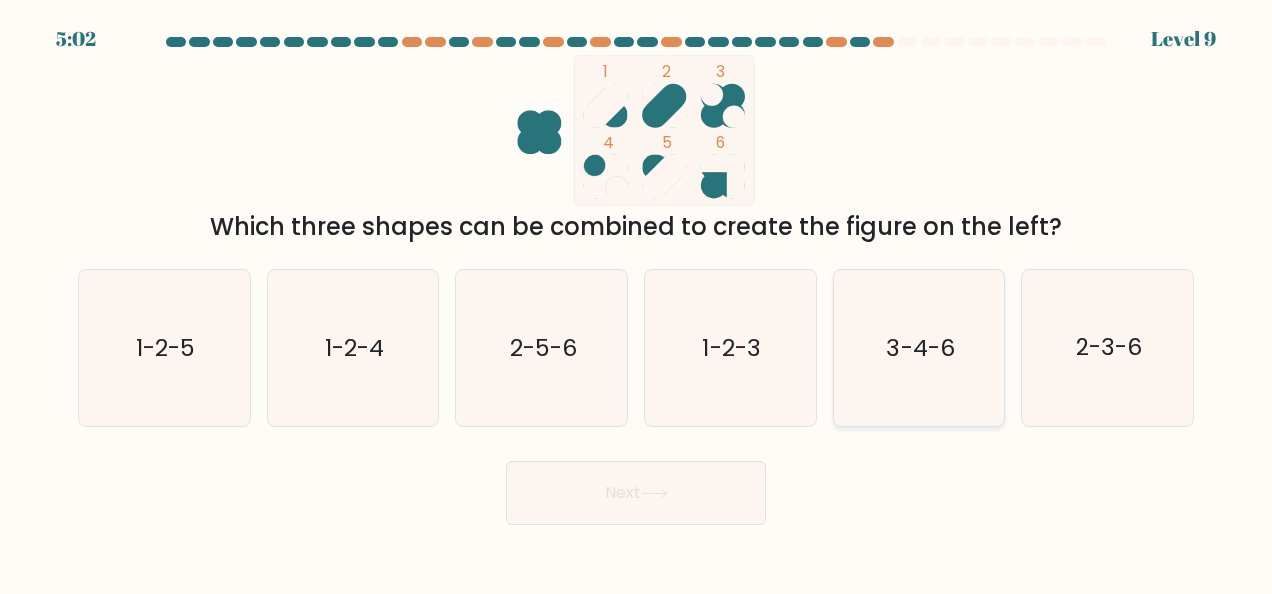click on "3-4-6" at bounding box center (921, 348) 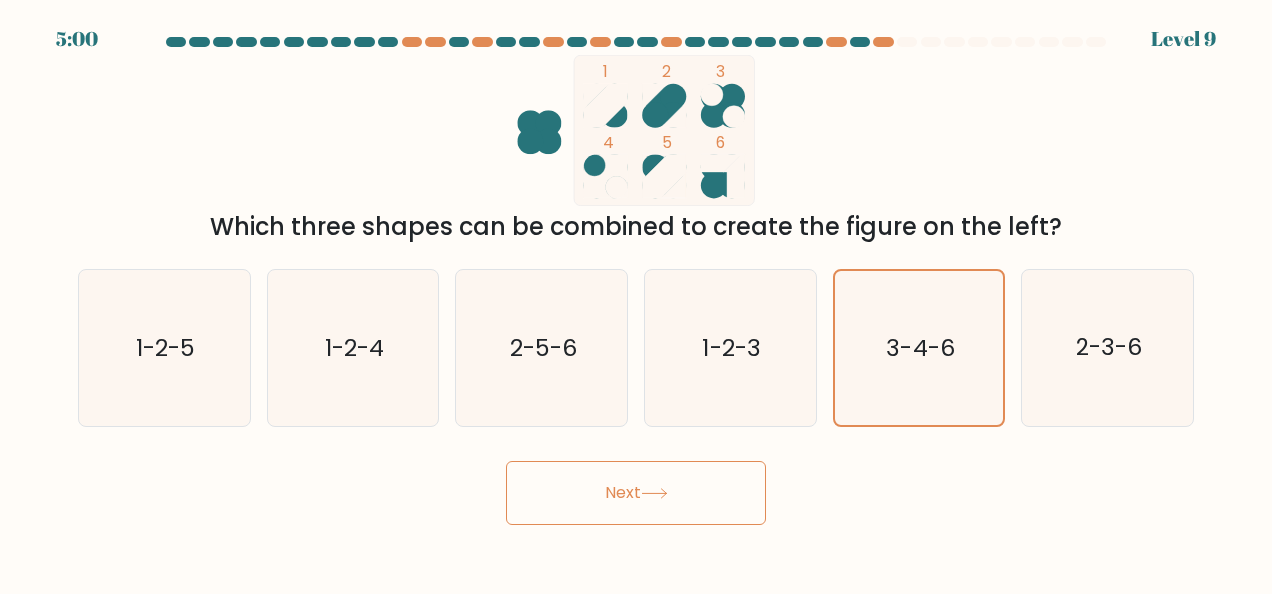 click on "Next" at bounding box center [636, 493] 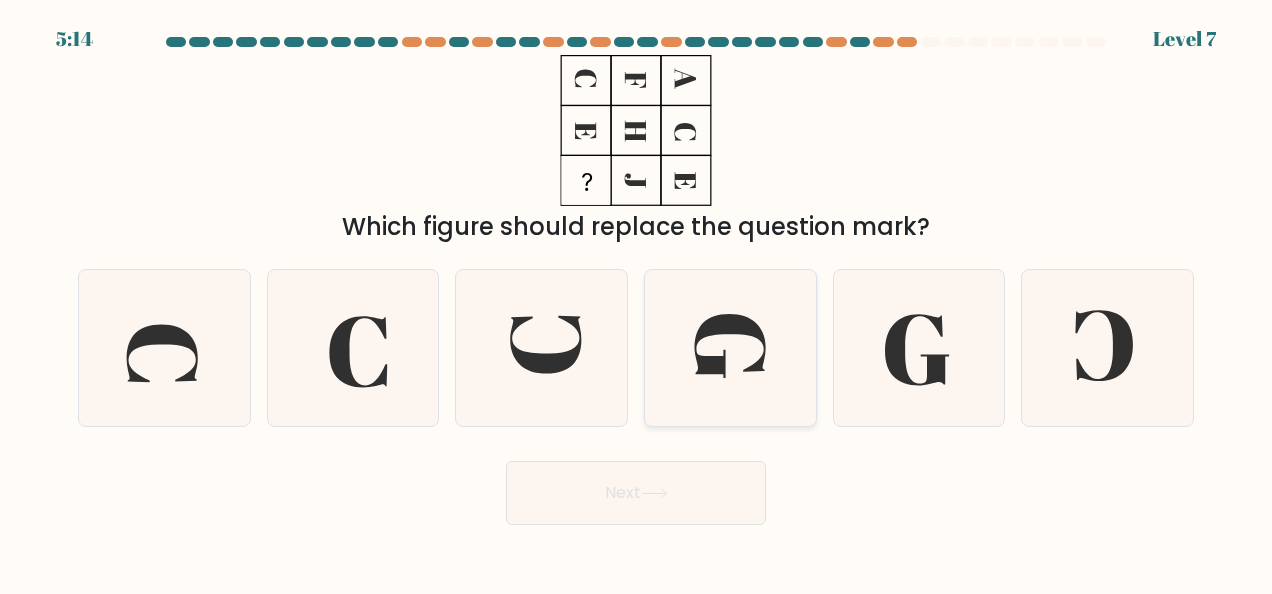 click at bounding box center [730, 348] 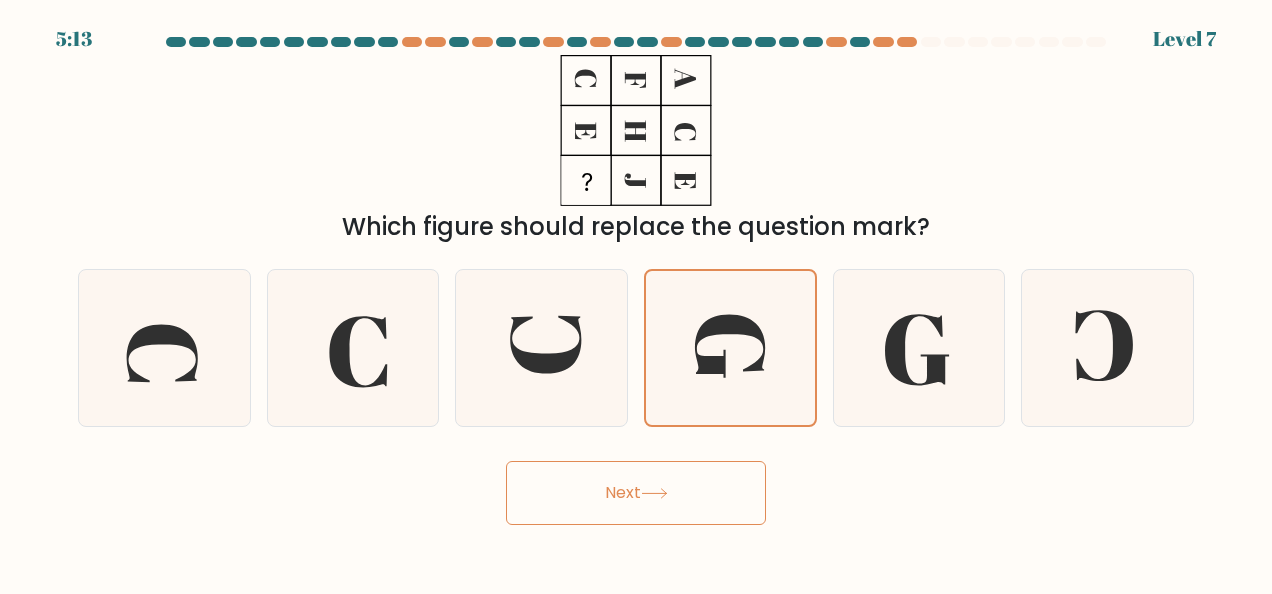 click on "Next" at bounding box center (636, 493) 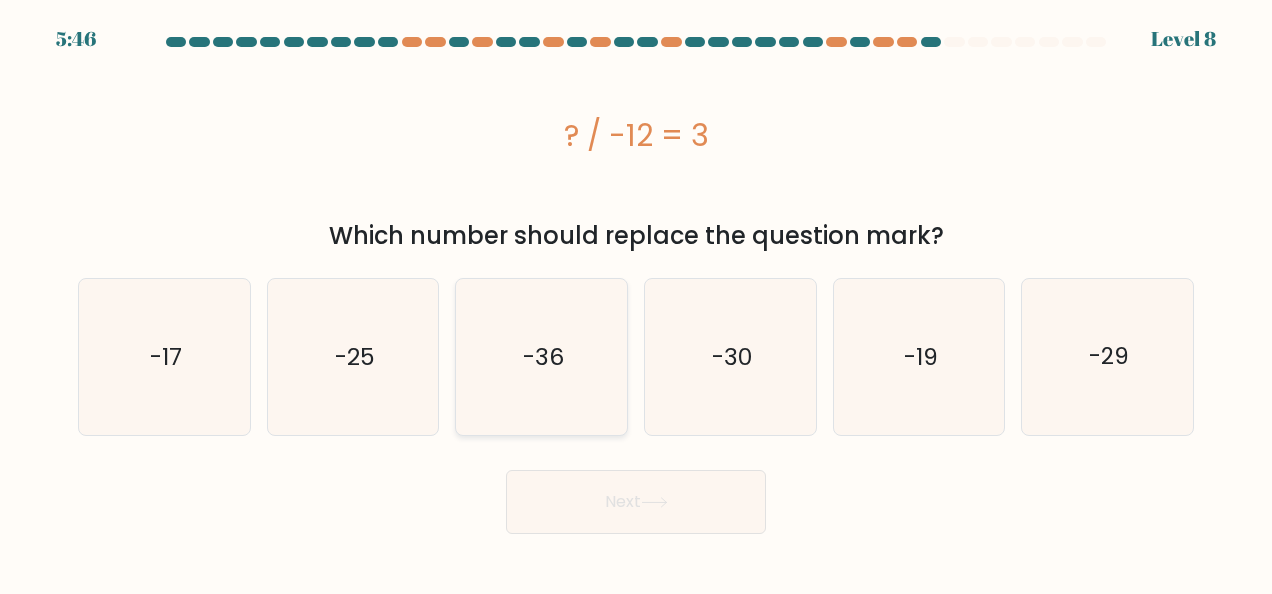 click on "-36" at bounding box center (543, 357) 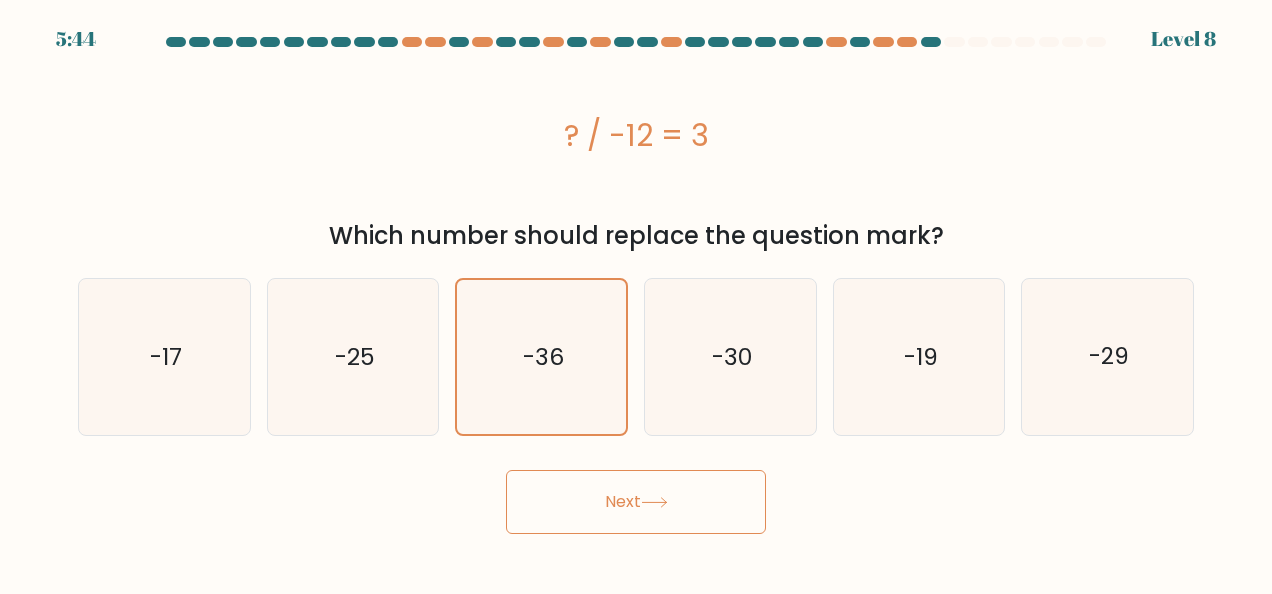 click on "Next" at bounding box center [636, 502] 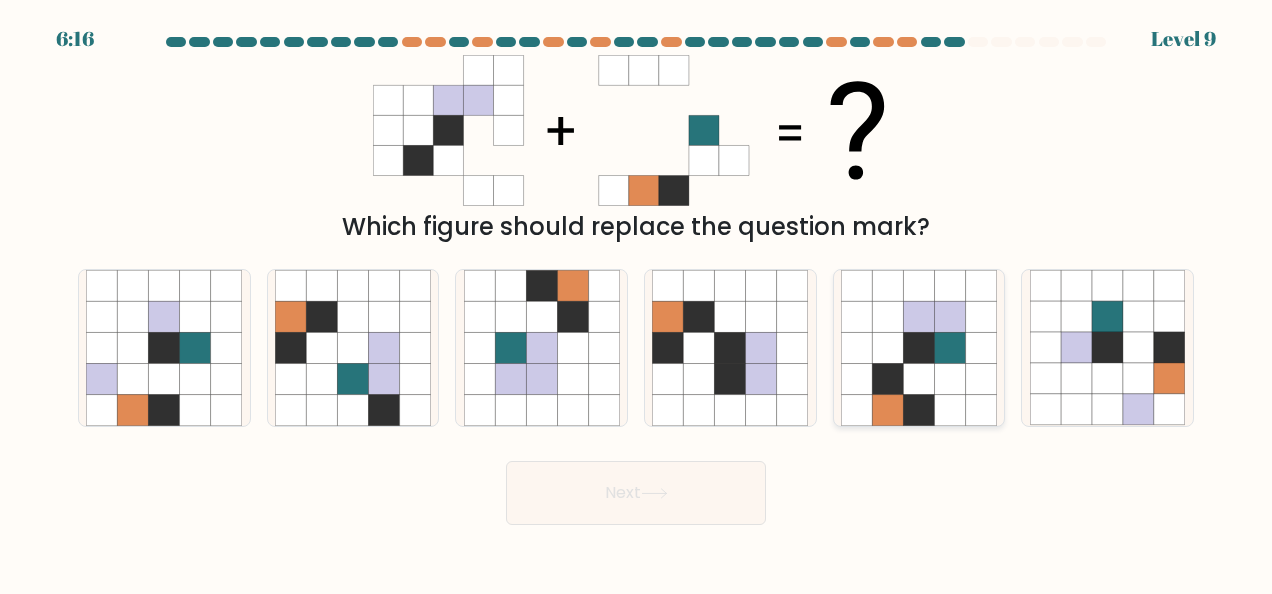 click at bounding box center [918, 316] 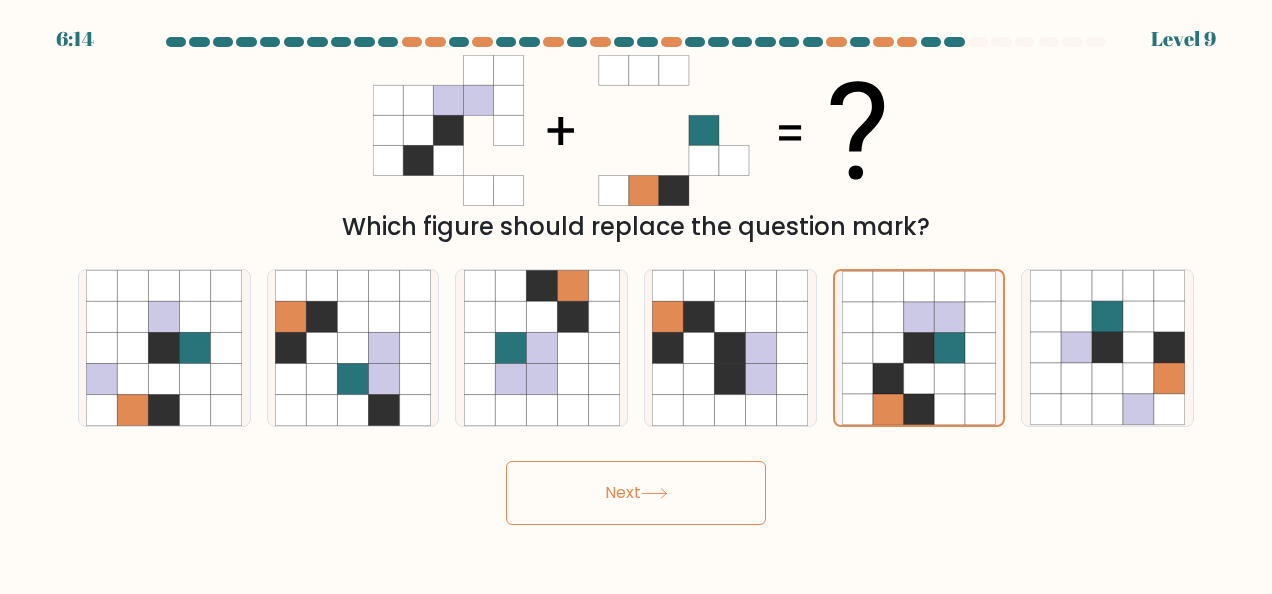 click on "Next" at bounding box center [636, 493] 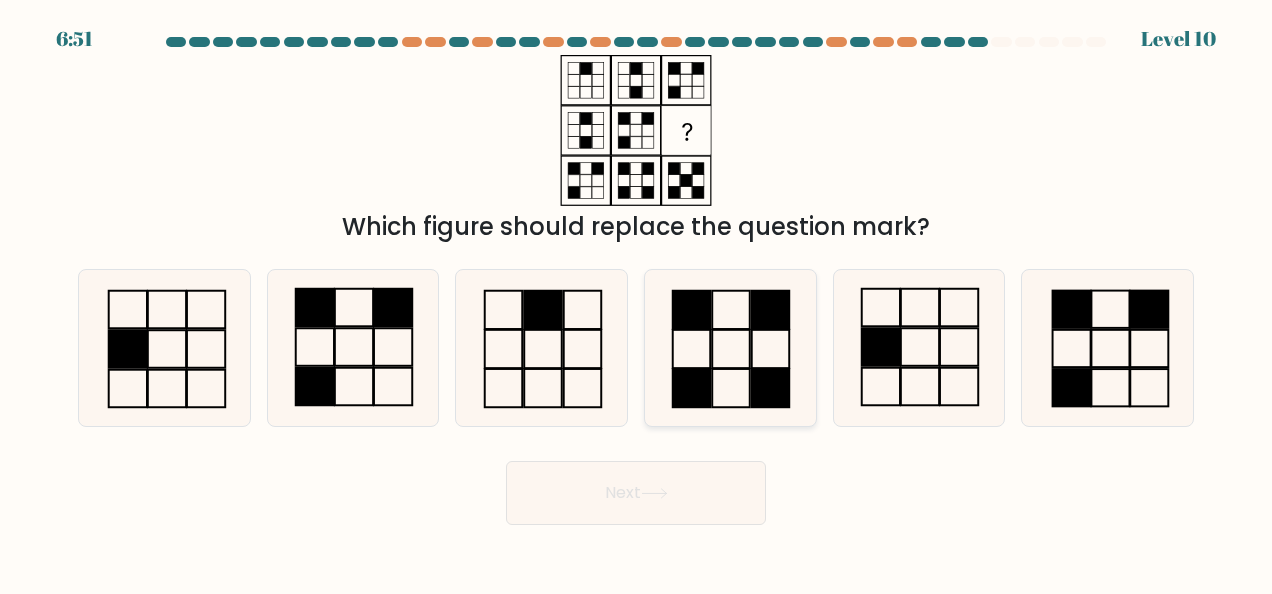 click at bounding box center [731, 349] 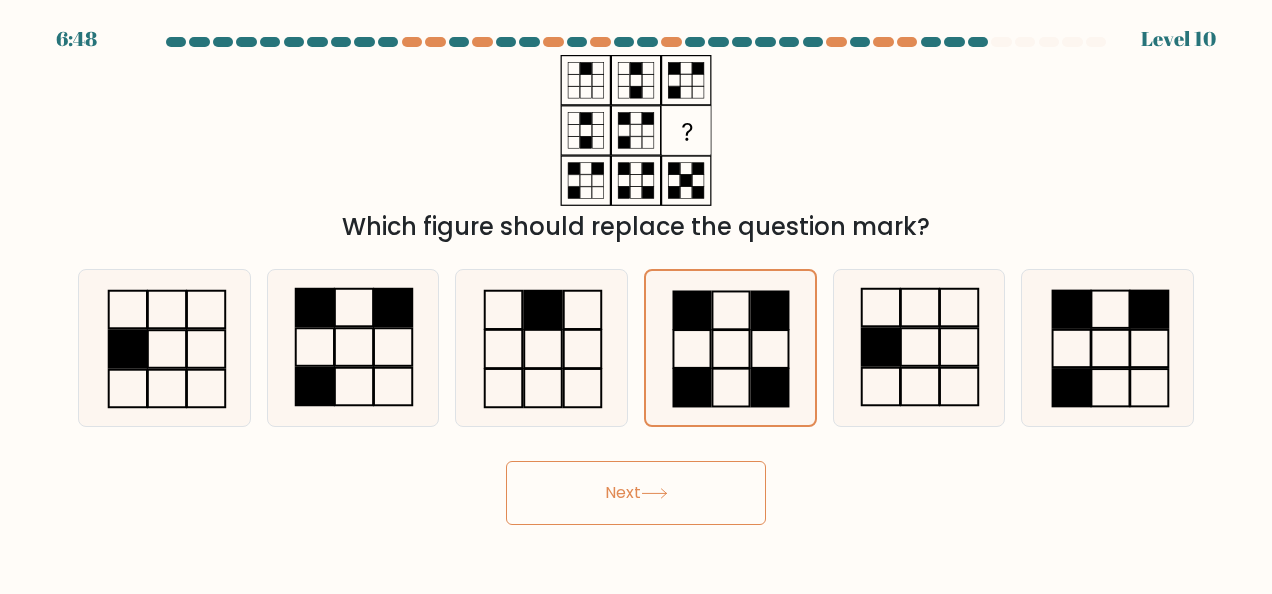 click on "Next" at bounding box center (636, 493) 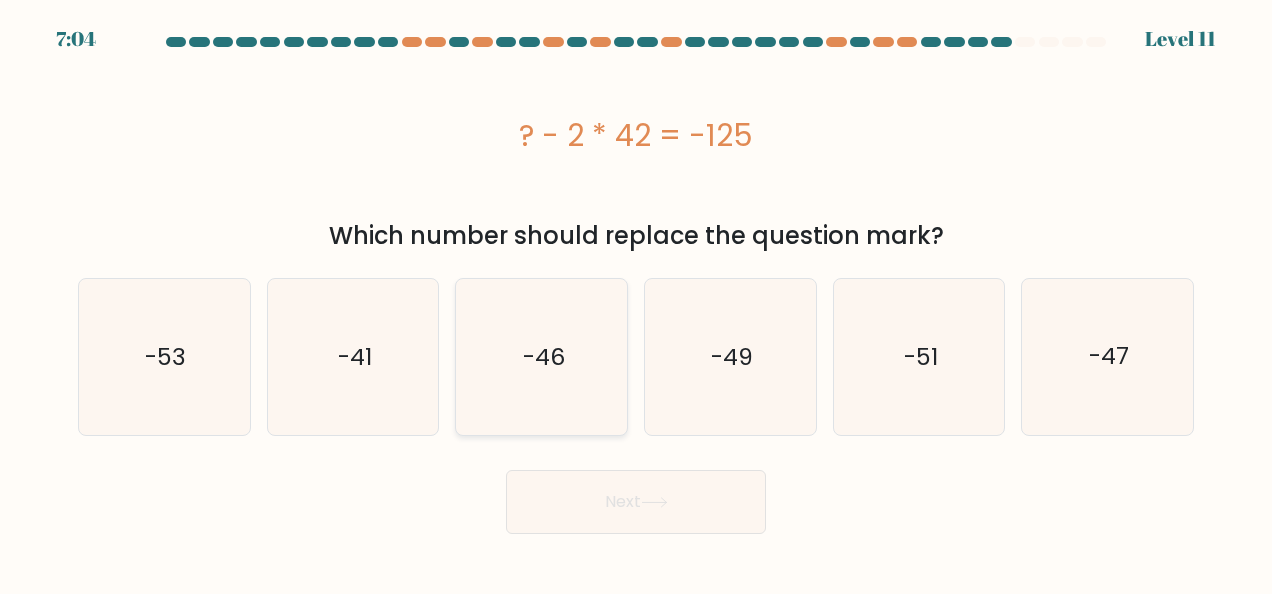 click on "-46" at bounding box center (543, 357) 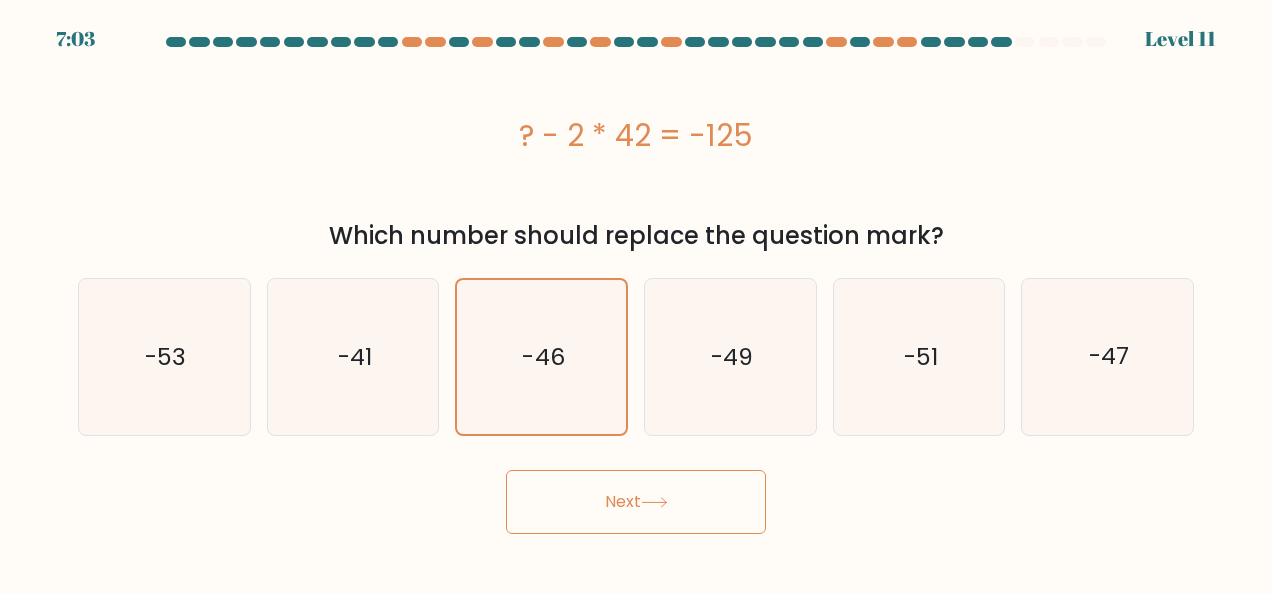 click on "Next" at bounding box center (636, 502) 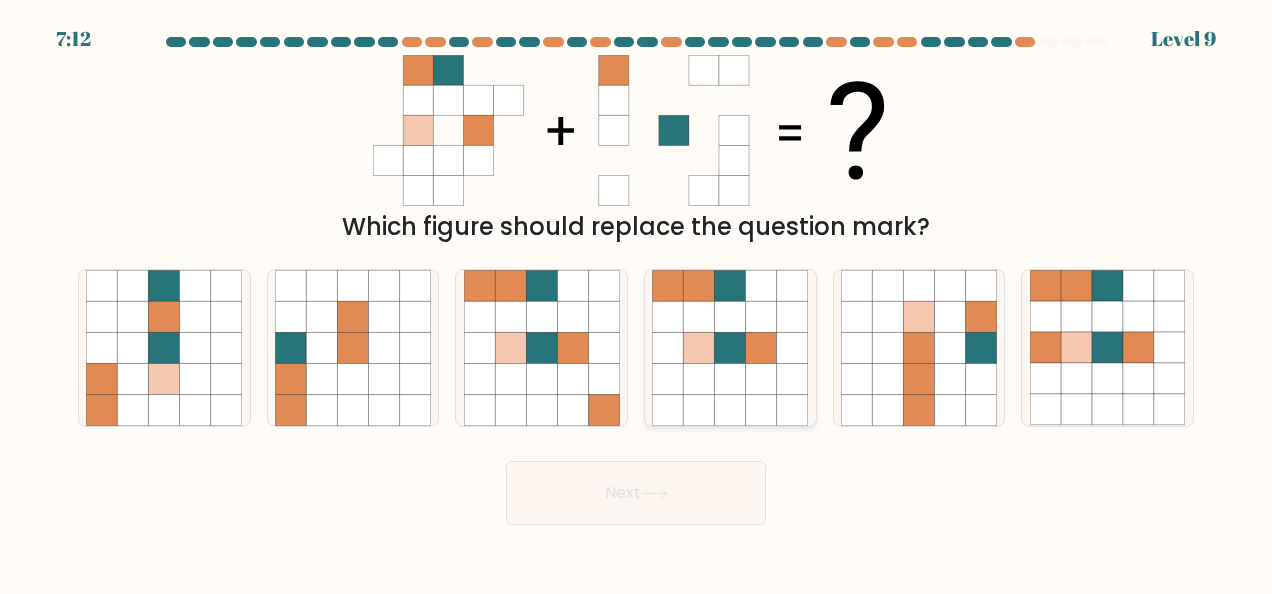 click at bounding box center (730, 378) 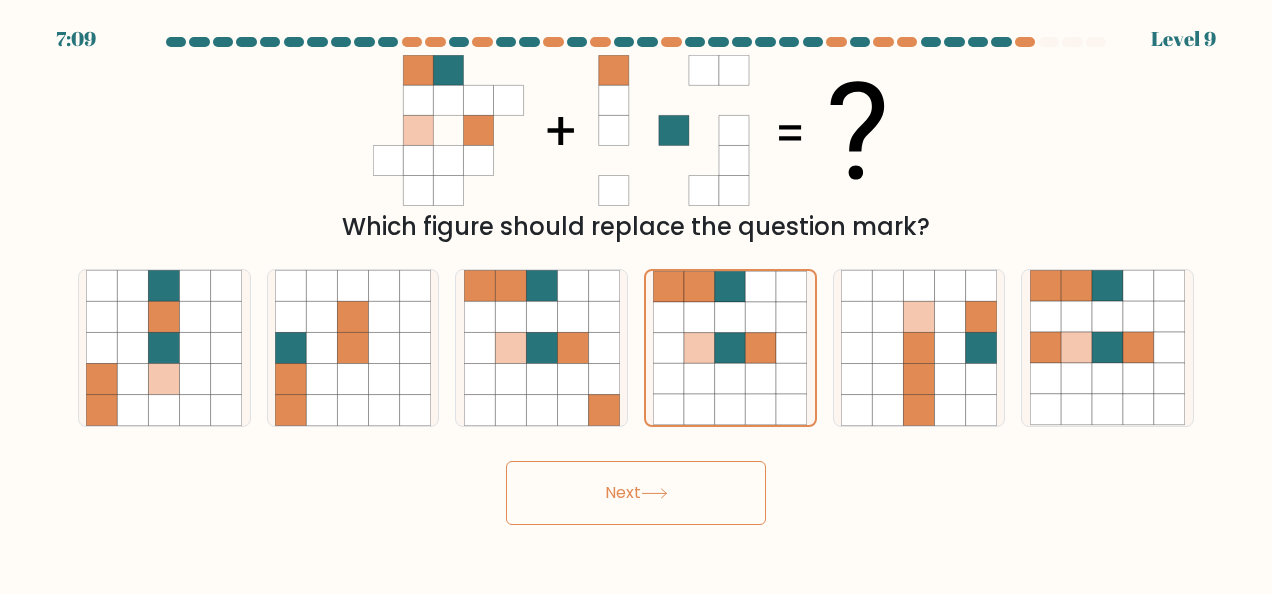 click on "Next" at bounding box center [636, 493] 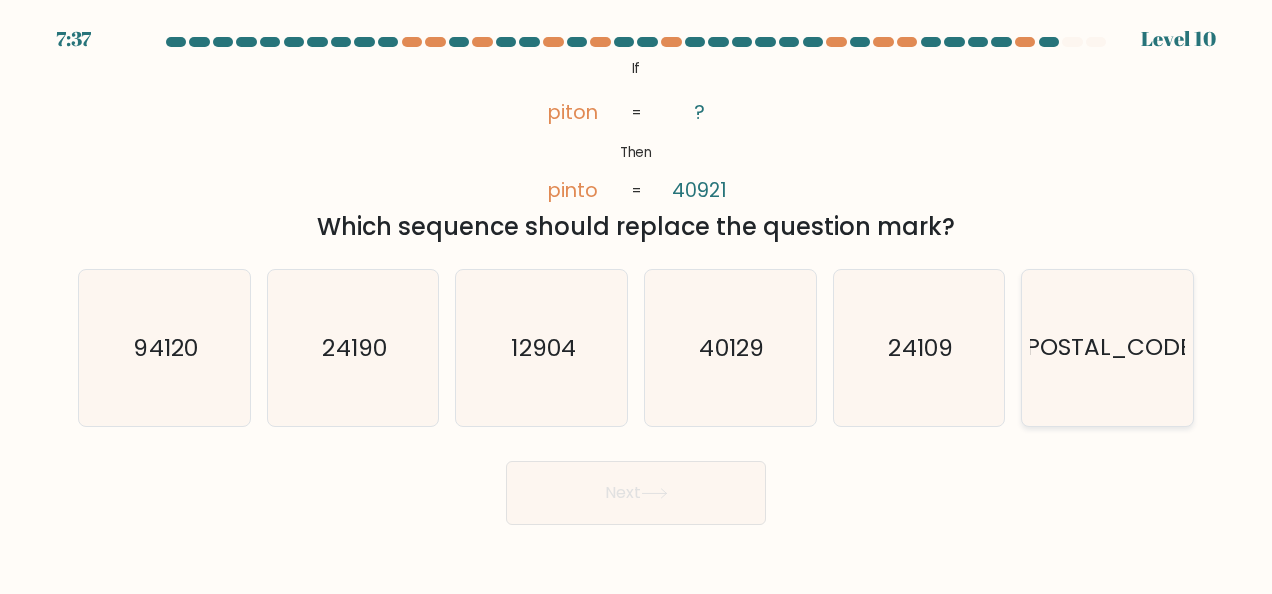 click on "40219" at bounding box center [1108, 348] 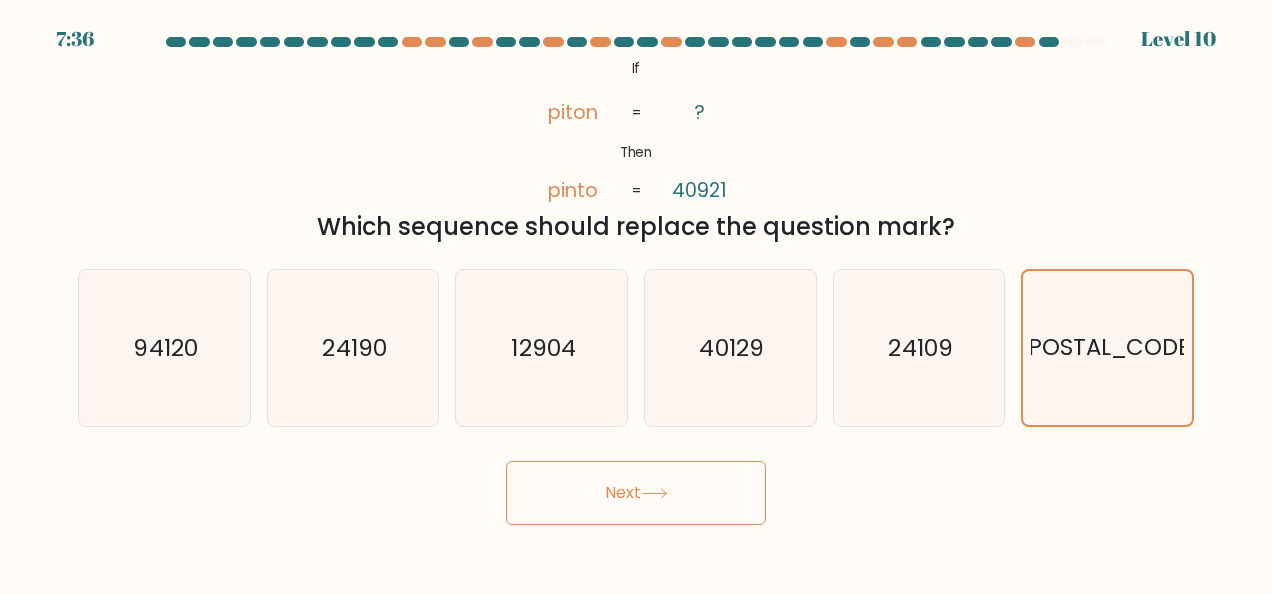 click on "Next" at bounding box center [636, 493] 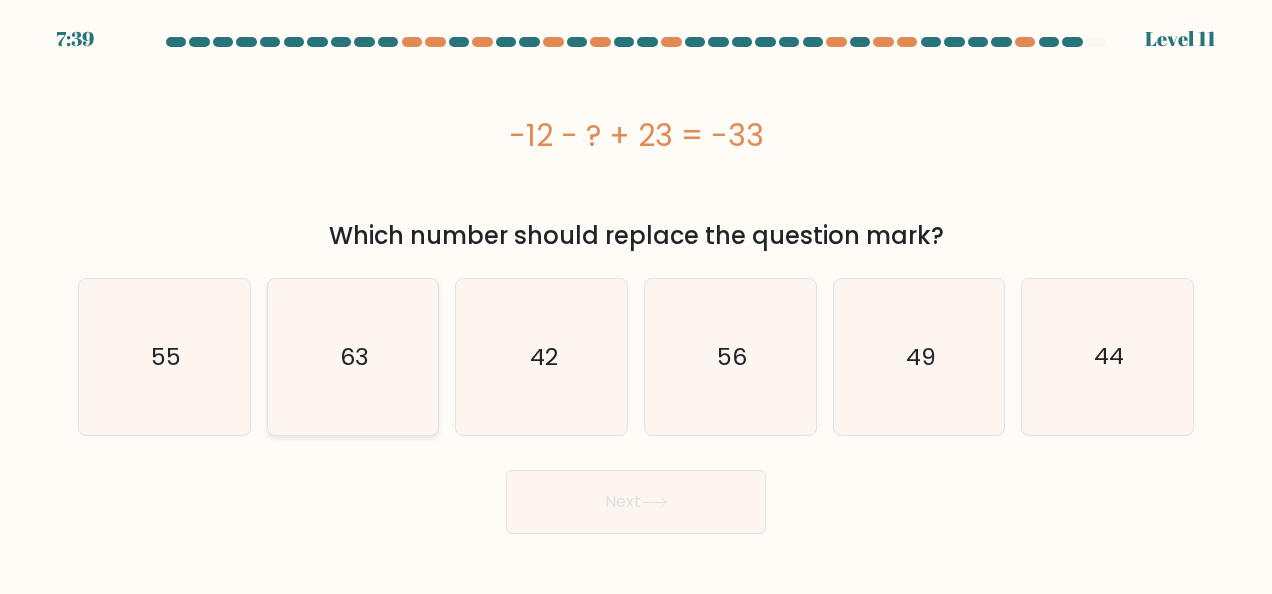 click on "63" at bounding box center [353, 357] 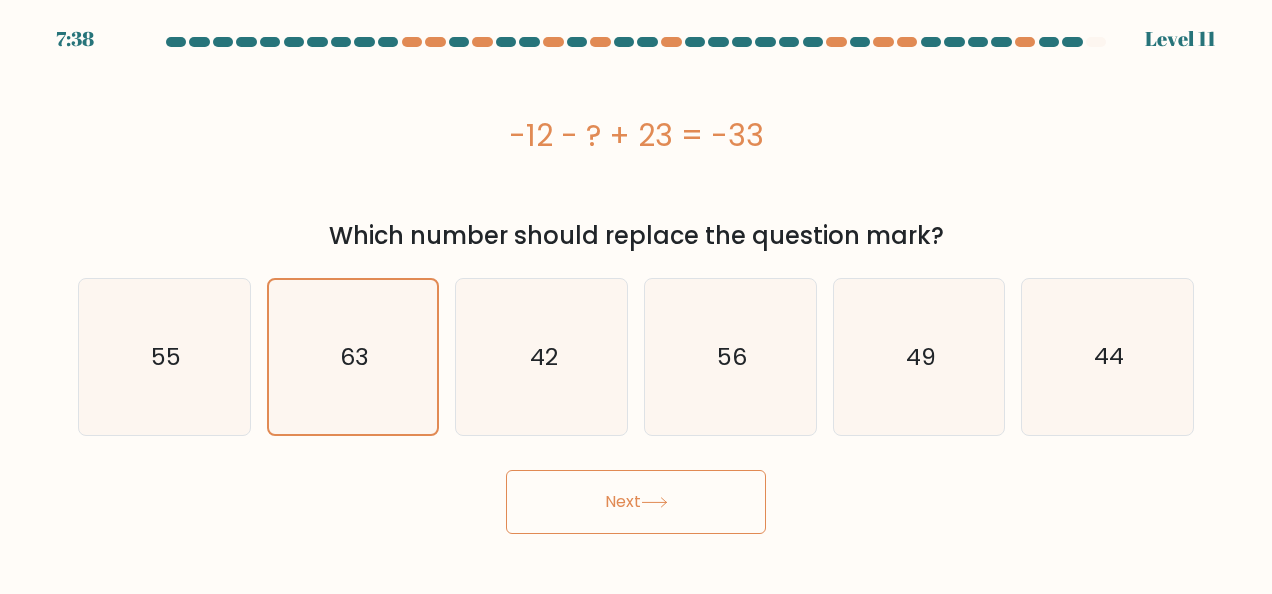 click on "Next" at bounding box center [636, 502] 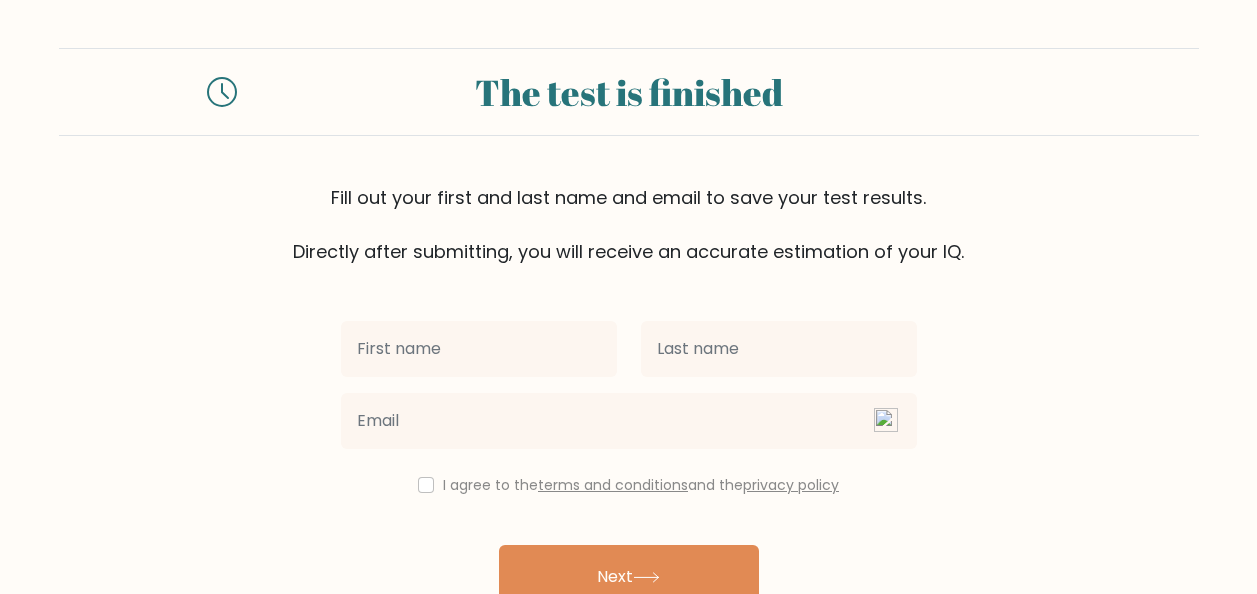 scroll, scrollTop: 0, scrollLeft: 0, axis: both 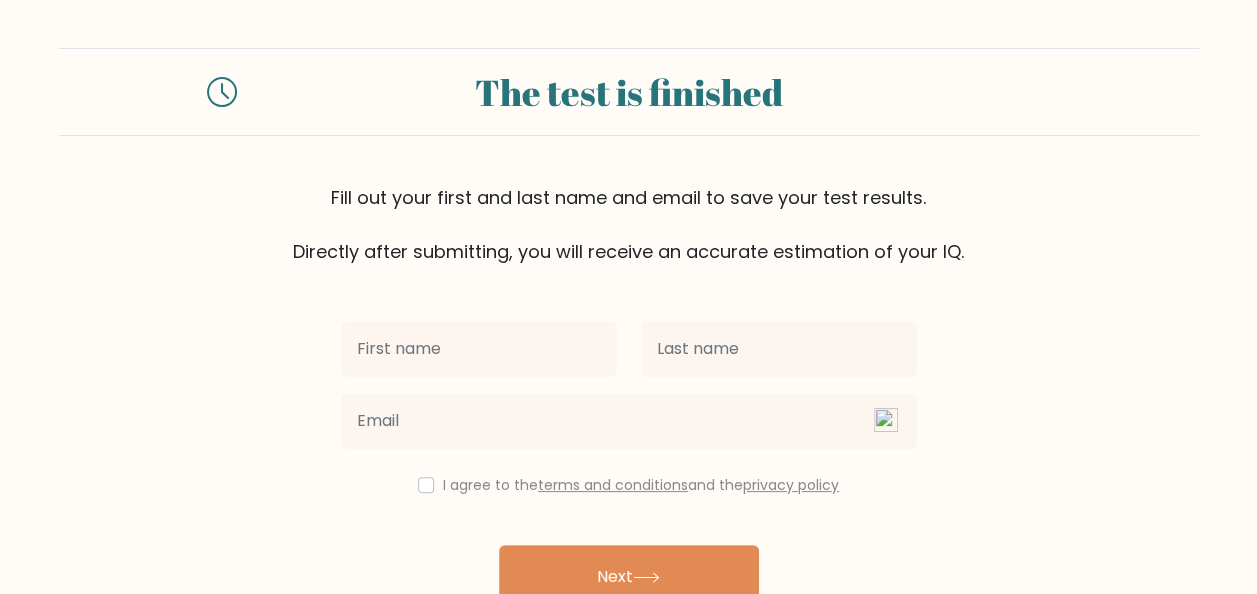 click at bounding box center (479, 349) 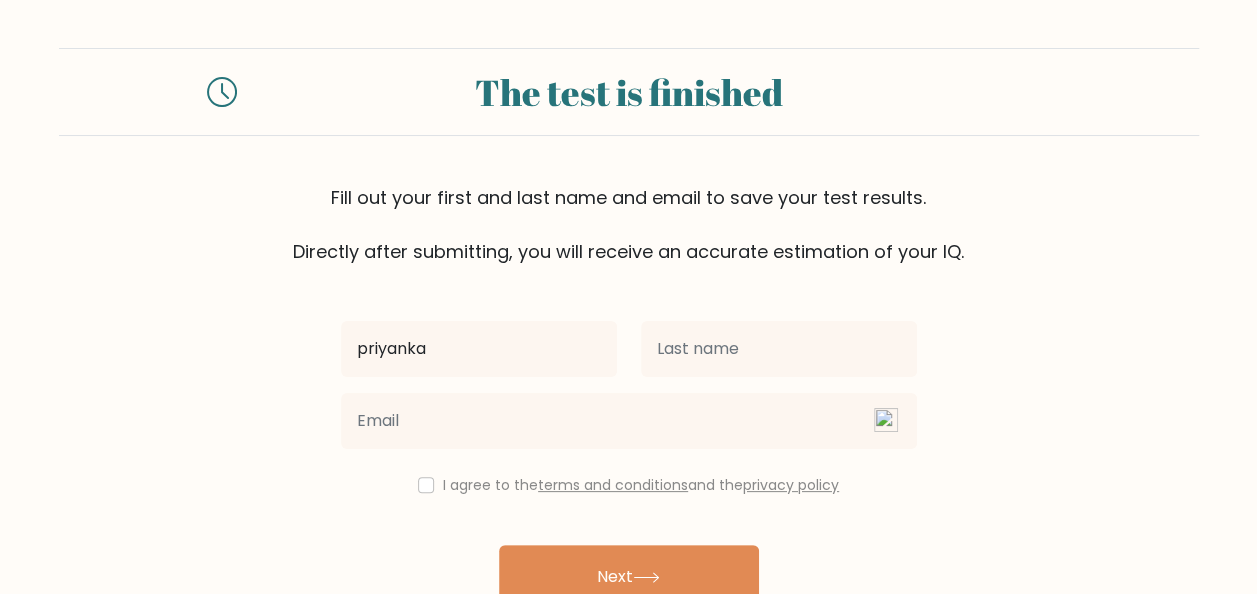type on "priyanka" 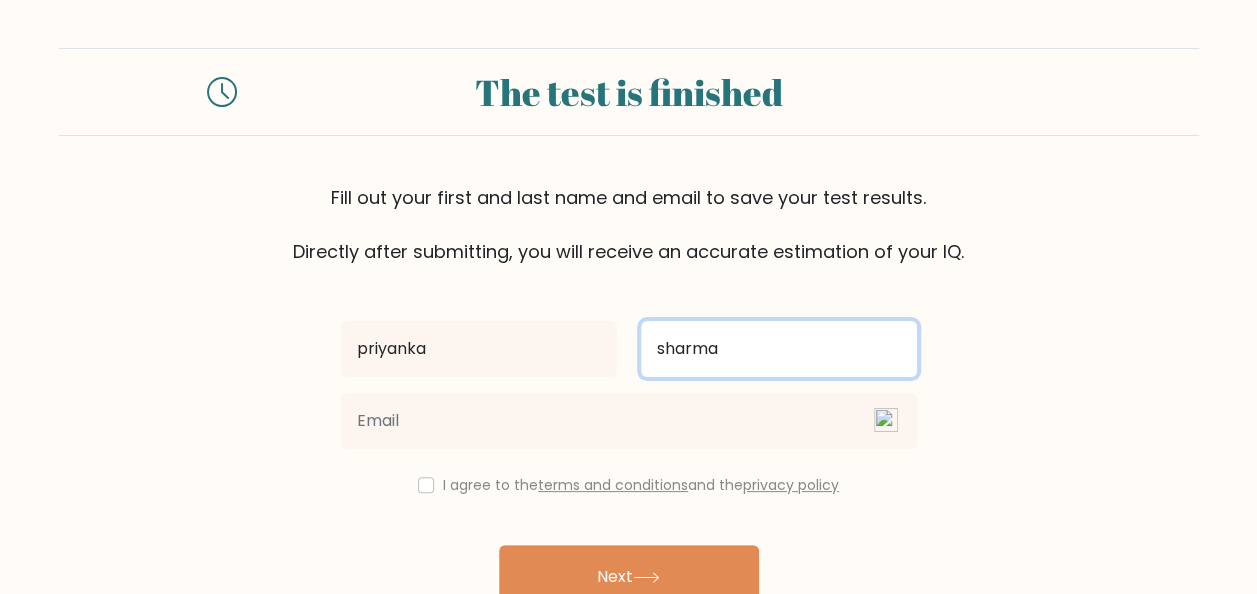 type on "sharma" 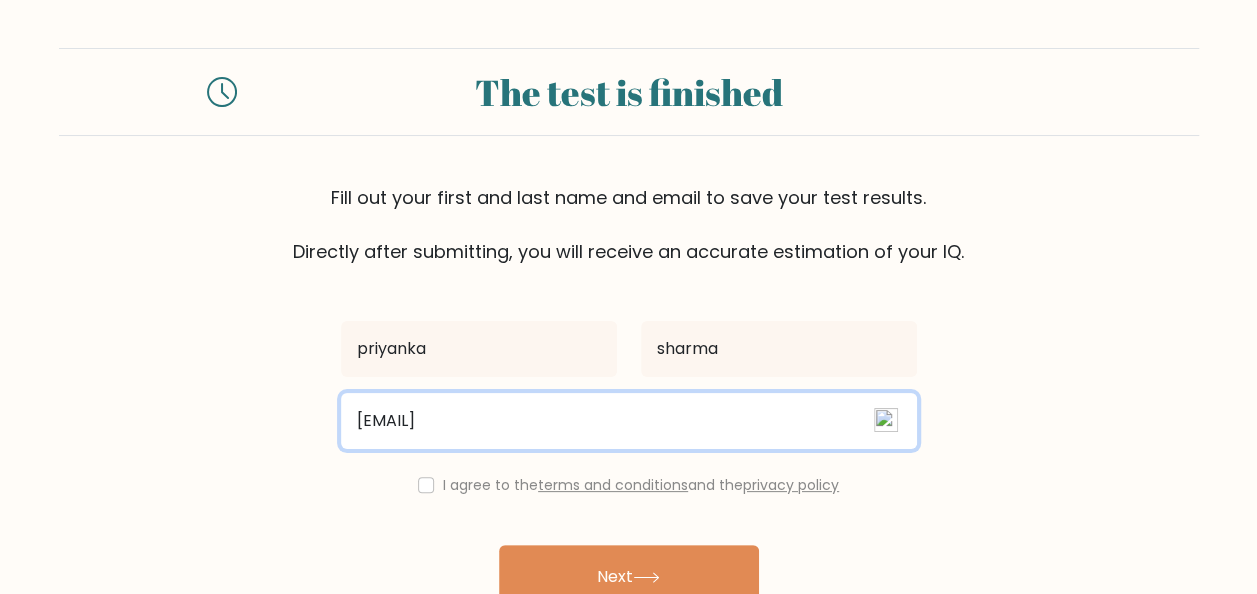 type on "kspriyanka11@gmail.com" 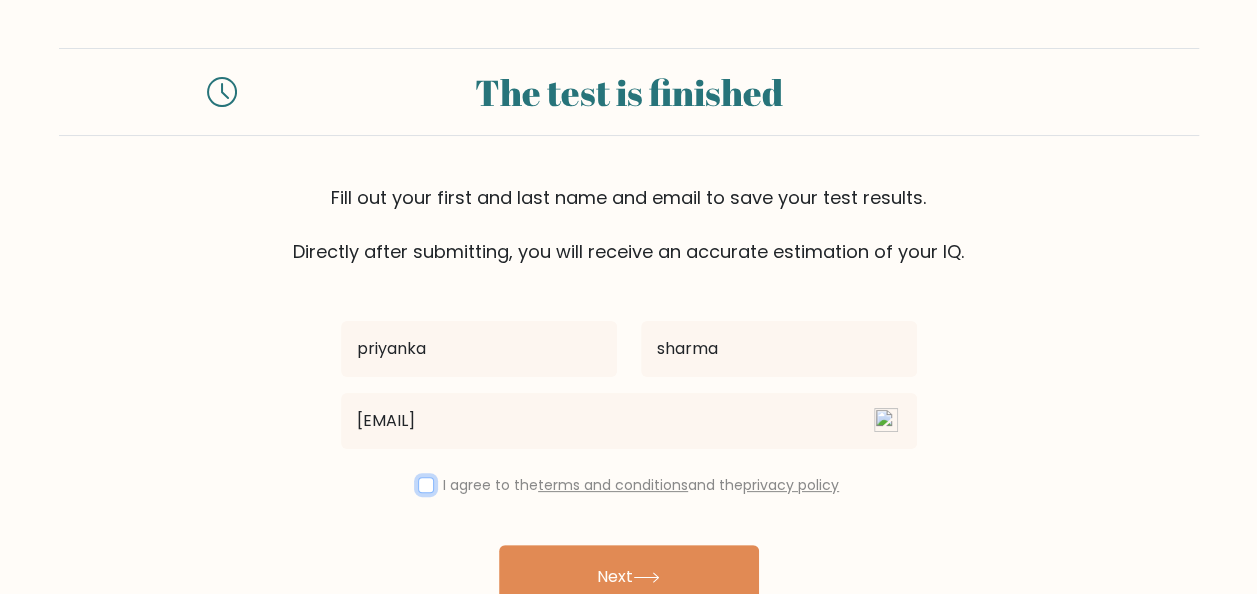 click at bounding box center (426, 485) 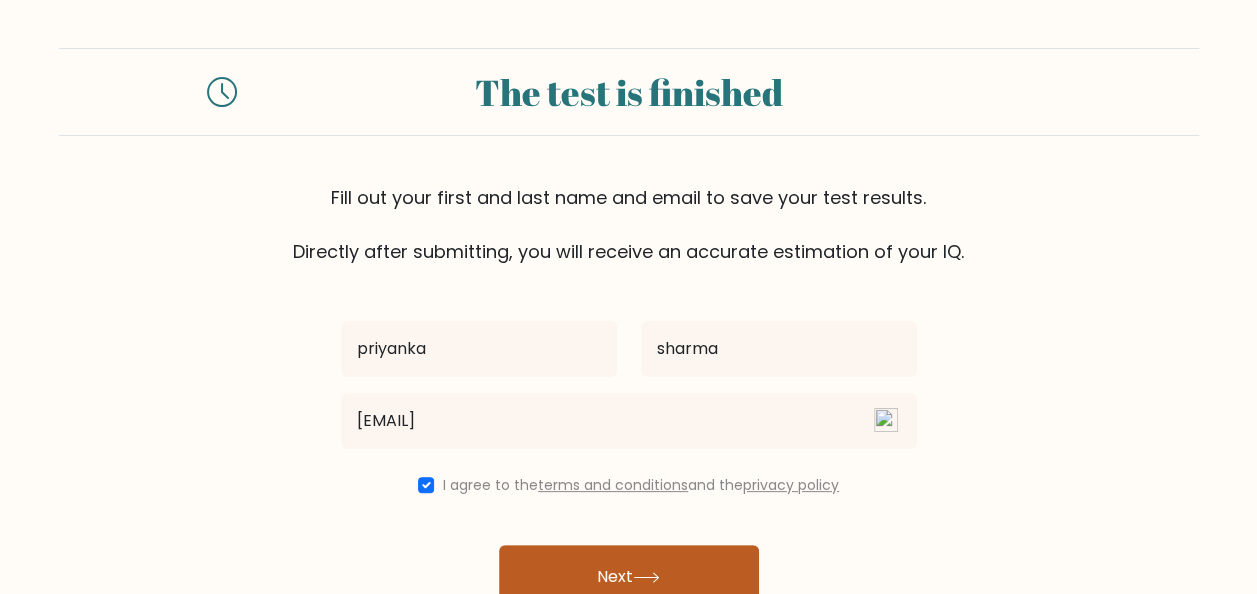 click on "Next" at bounding box center (629, 577) 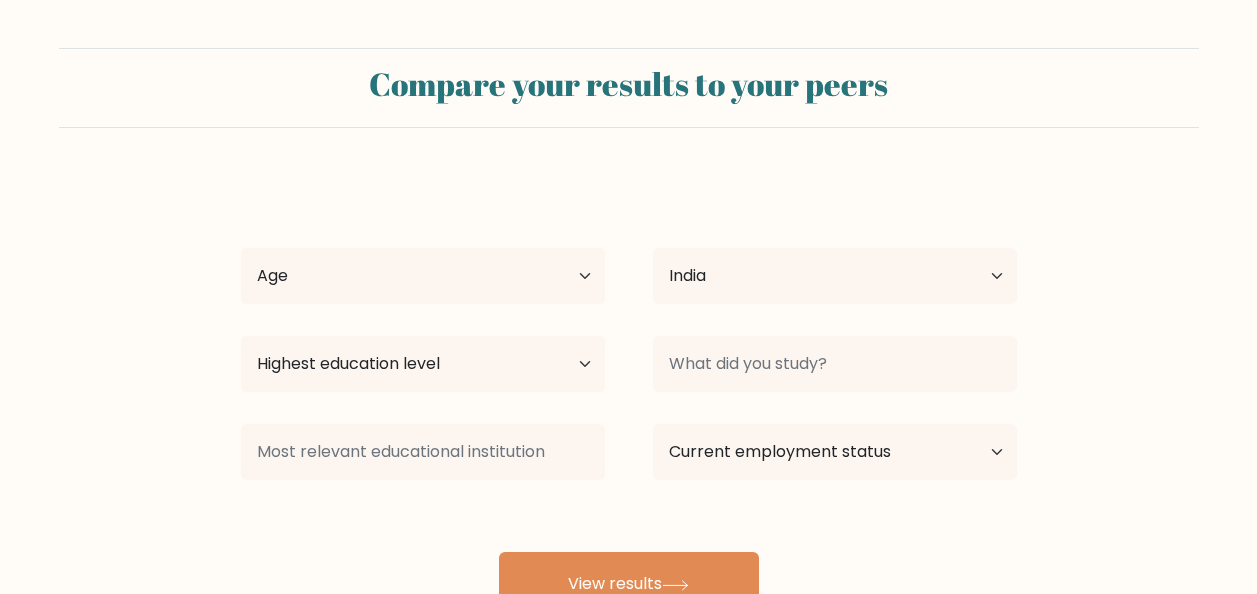 scroll, scrollTop: 0, scrollLeft: 0, axis: both 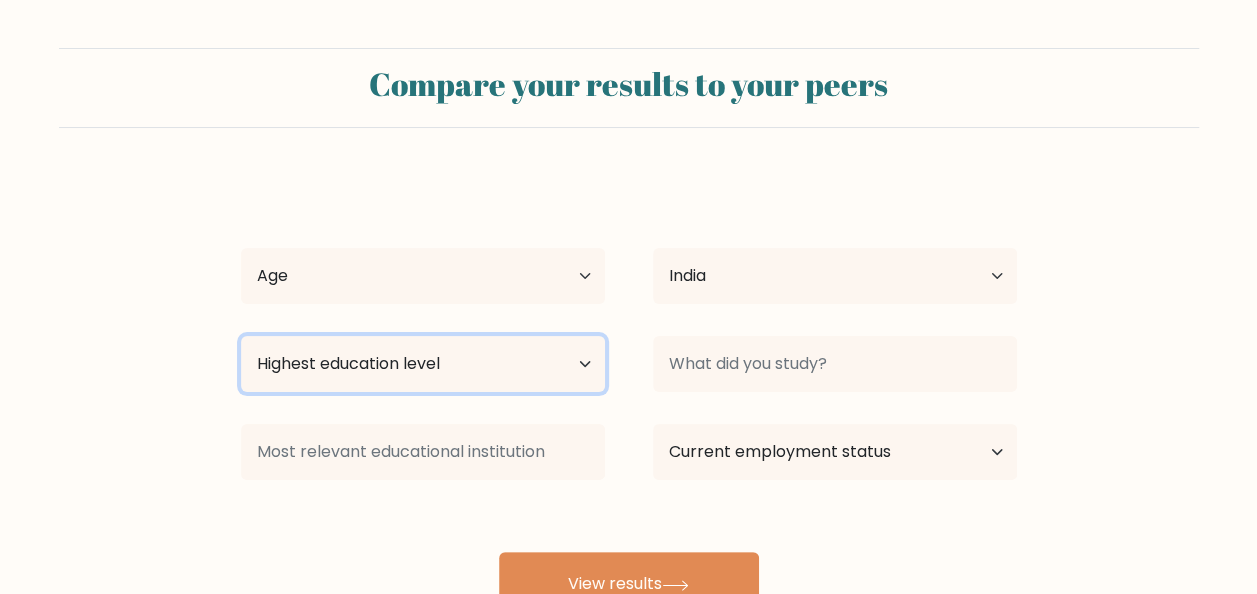 click on "Highest education level
No schooling
Primary
Lower Secondary
Upper Secondary
Occupation Specific
Bachelor's degree
Master's degree
Doctoral degree" at bounding box center [423, 364] 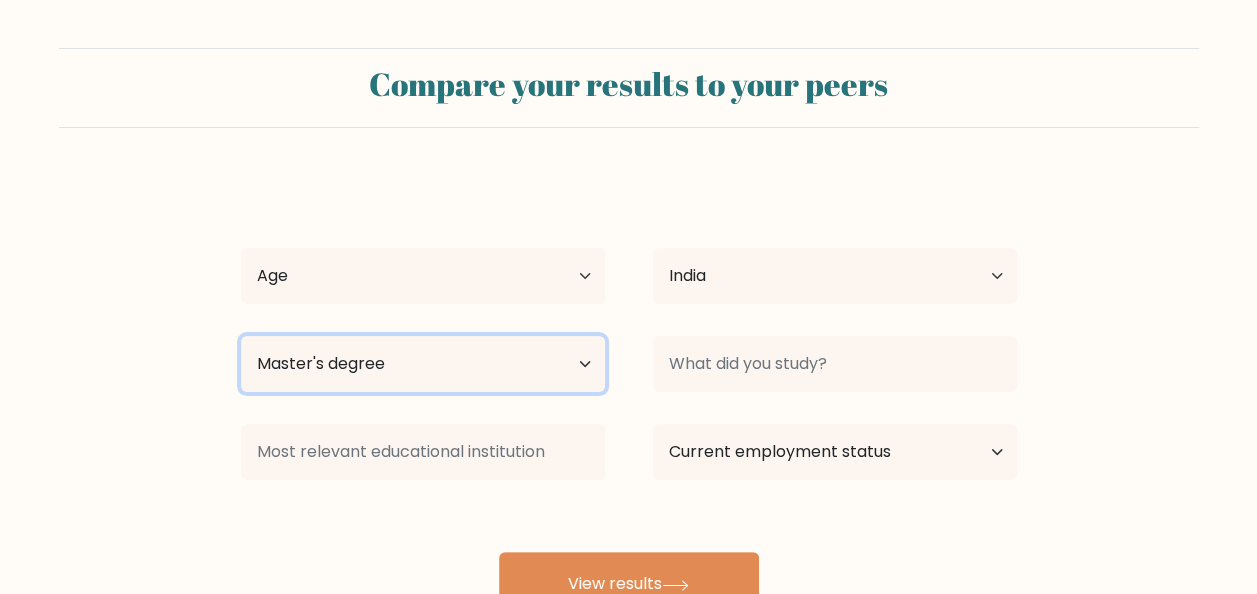 click on "Highest education level
No schooling
Primary
Lower Secondary
Upper Secondary
Occupation Specific
Bachelor's degree
Master's degree
Doctoral degree" at bounding box center [423, 364] 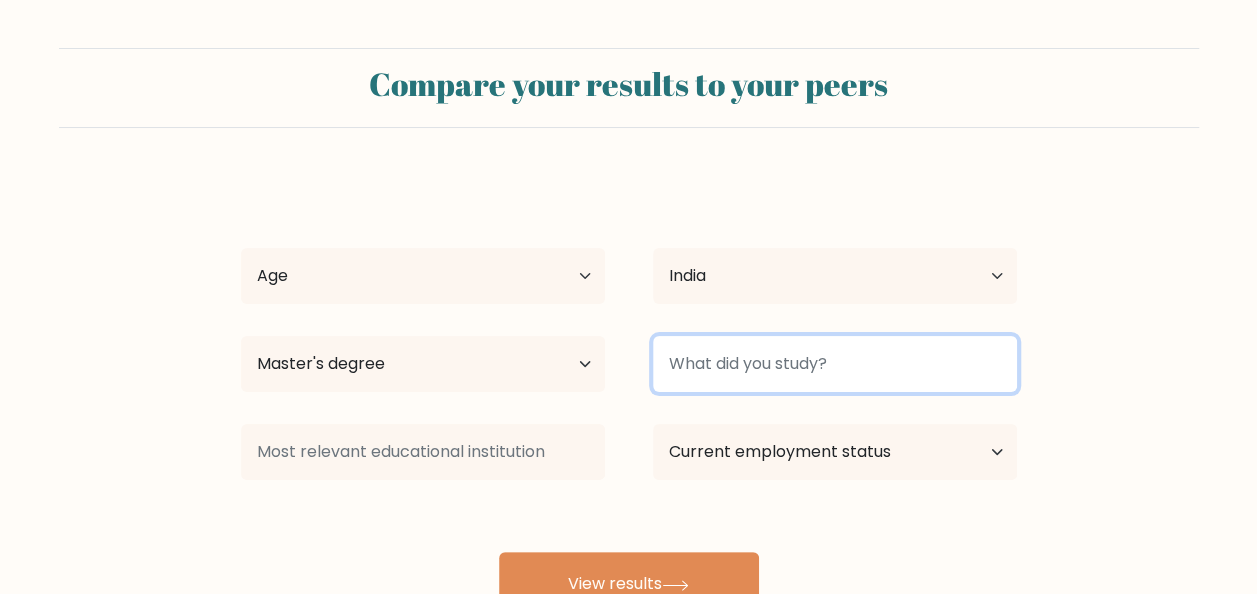click at bounding box center (835, 364) 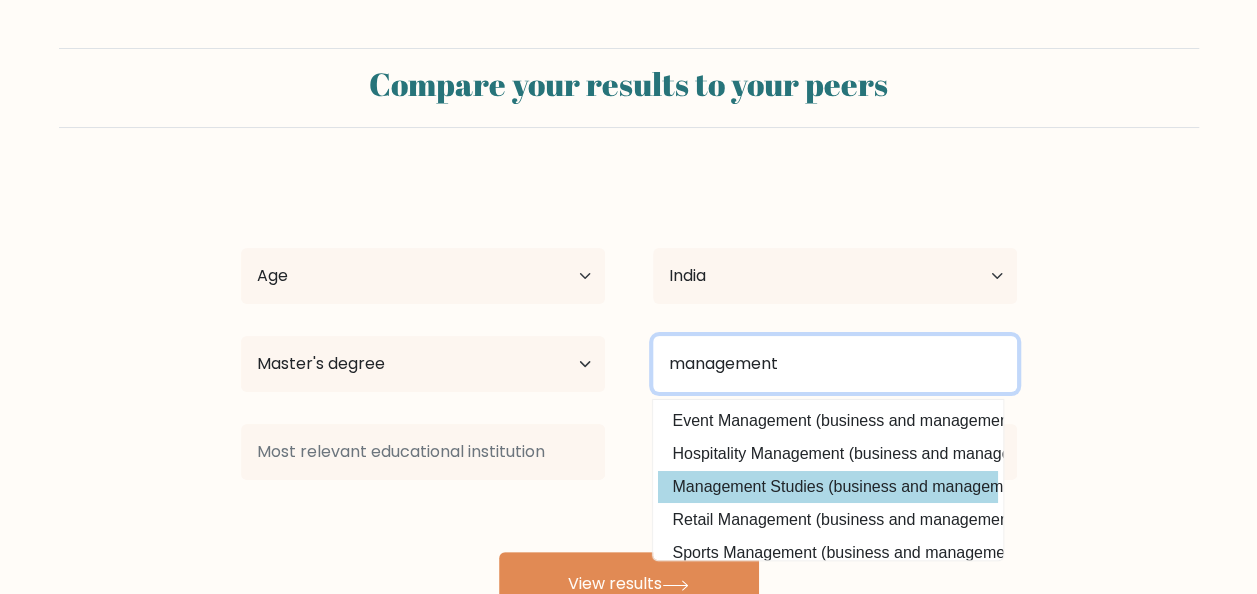 type on "management" 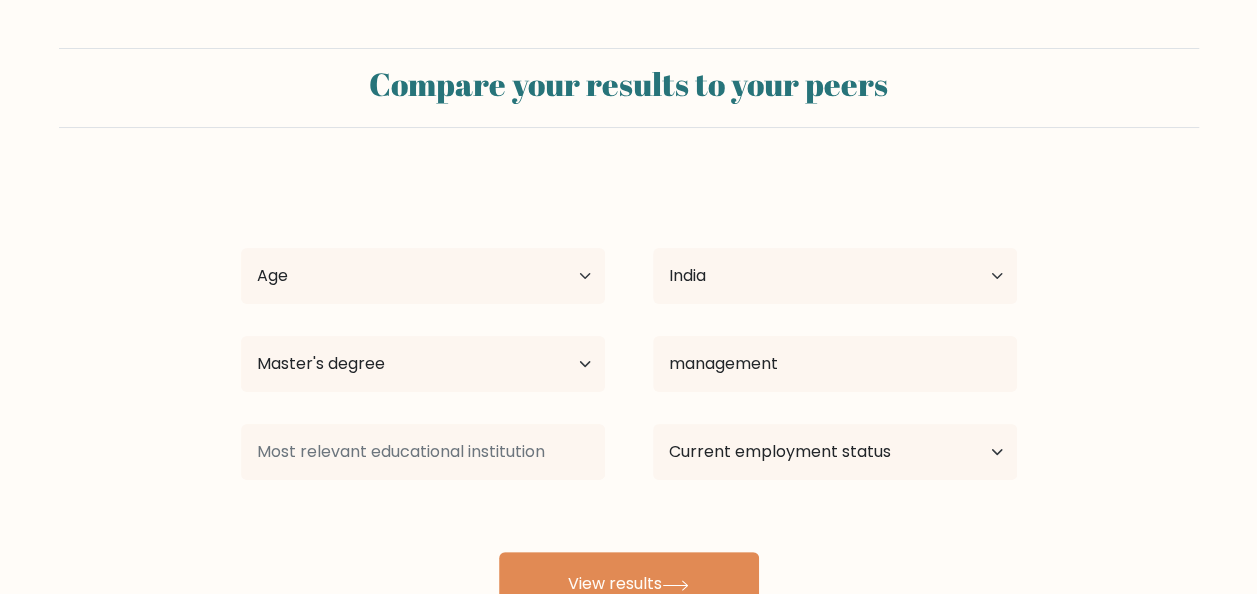 click on "priyanka
sharma
Age
Under 18 years old
18-24 years old
25-34 years old
35-44 years old
45-54 years old
55-64 years old
65 years old and above
Country
Afghanistan
Albania
Algeria
American Samoa
Andorra
Angola
Anguilla
Antarctica
Antigua and Barbuda
Argentina
Armenia
Aruba
Australia
Austria
Azerbaijan
Bahamas
Bahrain
Bangladesh
Barbados
Belarus
Belgium
Belize
Benin
Bermuda
Bhutan
Bolivia
Bonaire, Sint Eustatius and Saba
Bosnia and Herzegovina
Botswana
Bouvet Island
Brazil
Brunei" at bounding box center (629, 396) 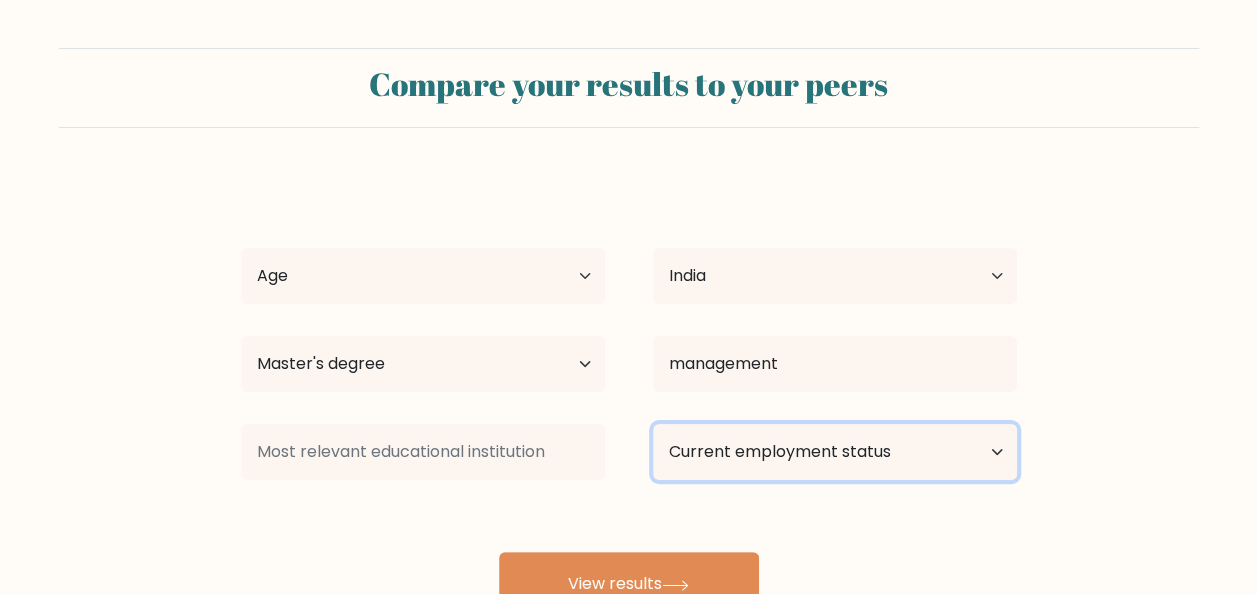 click on "Current employment status
Employed
Student
Retired
Other / prefer not to answer" at bounding box center [835, 452] 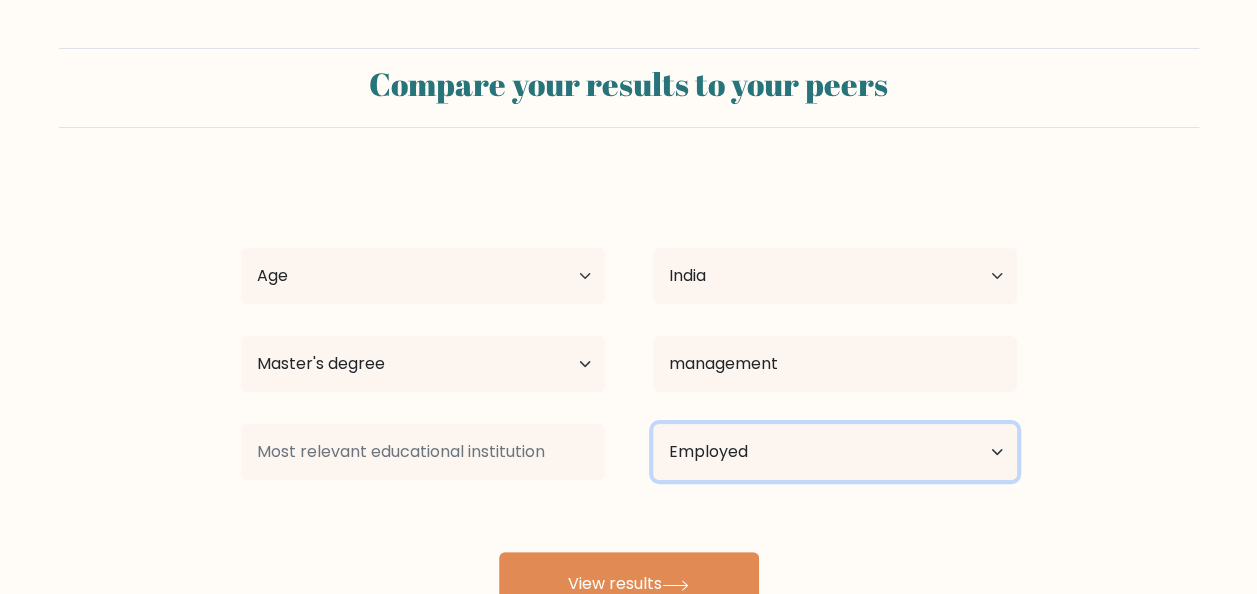 click on "Current employment status
Employed
Student
Retired
Other / prefer not to answer" at bounding box center (835, 452) 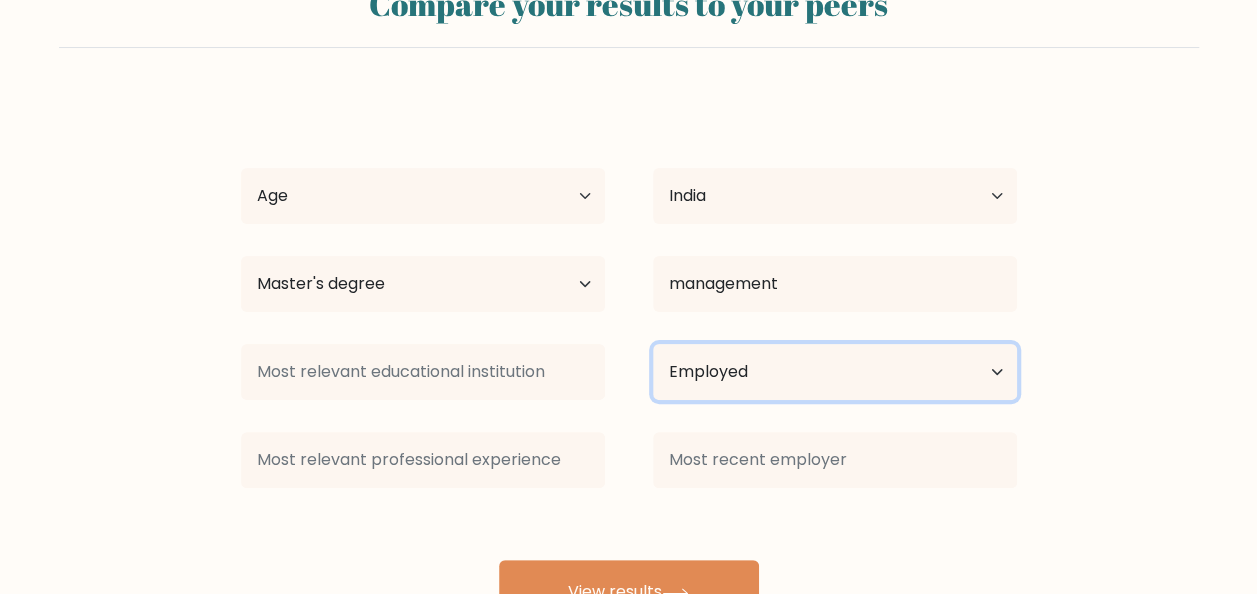 scroll, scrollTop: 164, scrollLeft: 0, axis: vertical 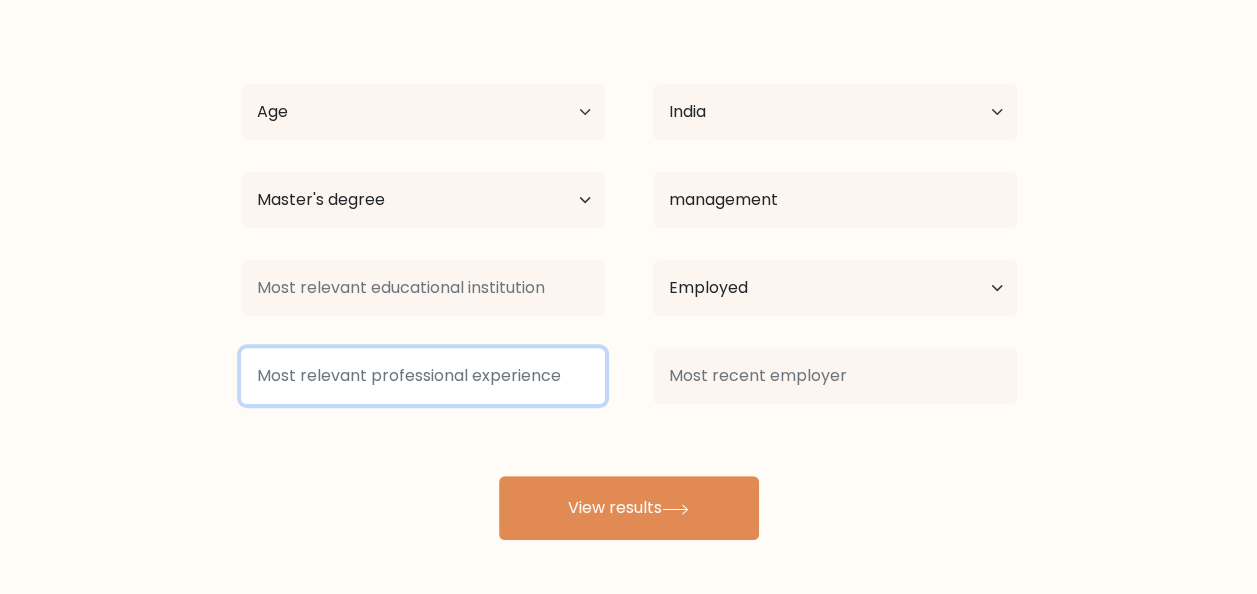 click at bounding box center (423, 376) 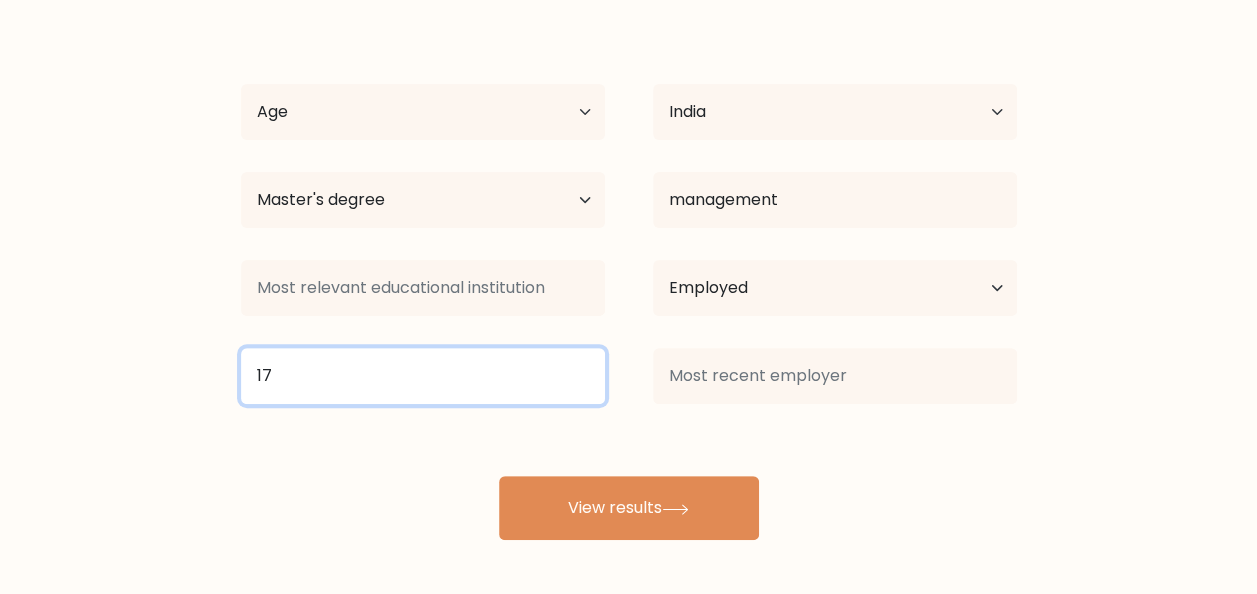 type on "17" 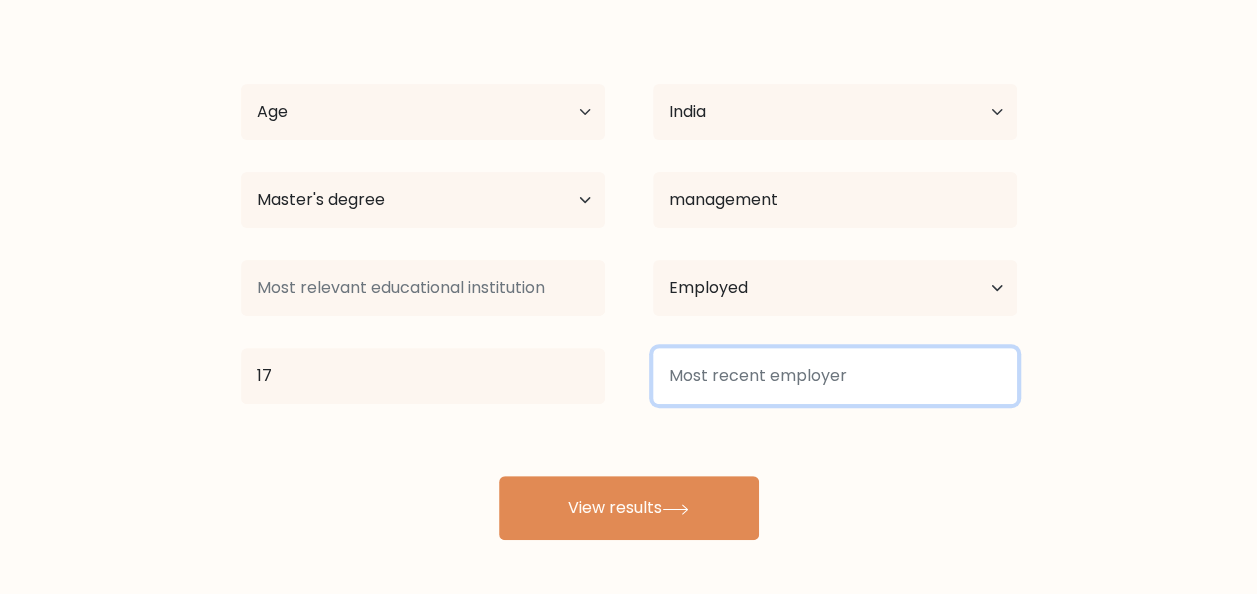 click at bounding box center (835, 376) 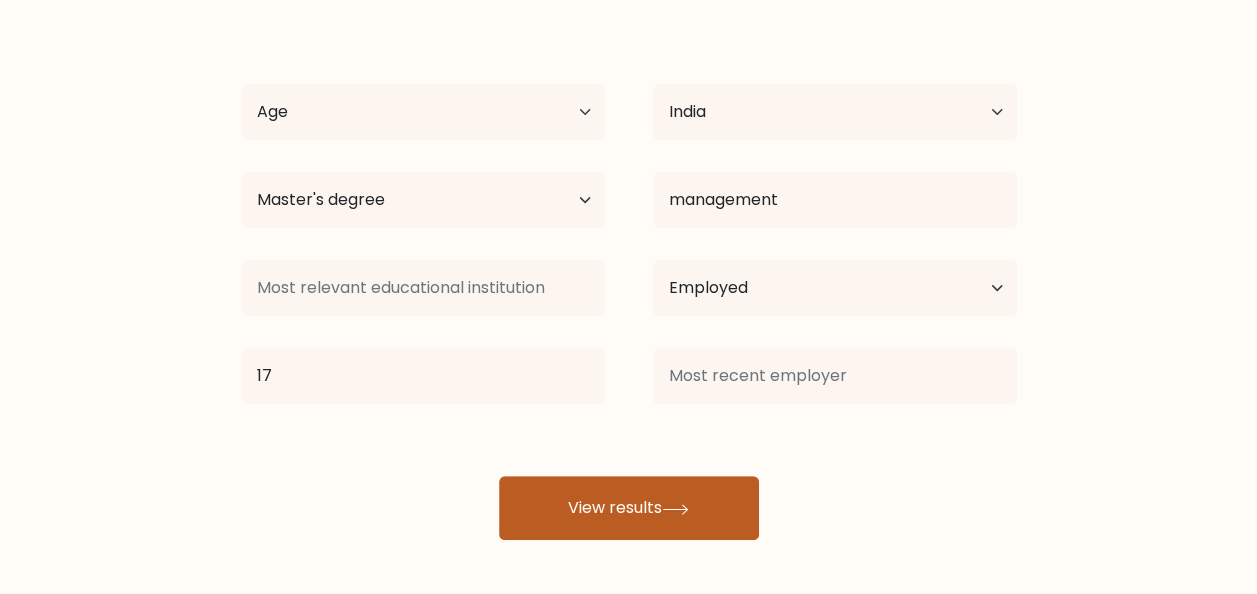 click at bounding box center (675, 509) 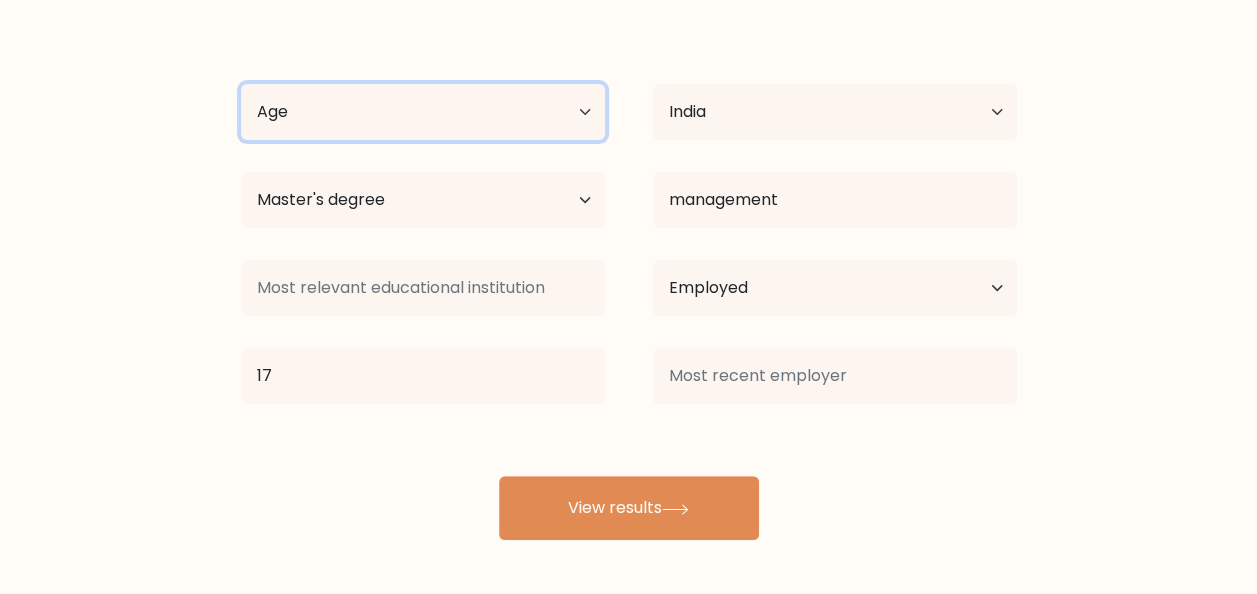 click on "Age
Under 18 years old
18-24 years old
25-34 years old
35-44 years old
45-54 years old
55-64 years old
65 years old and above" at bounding box center (423, 112) 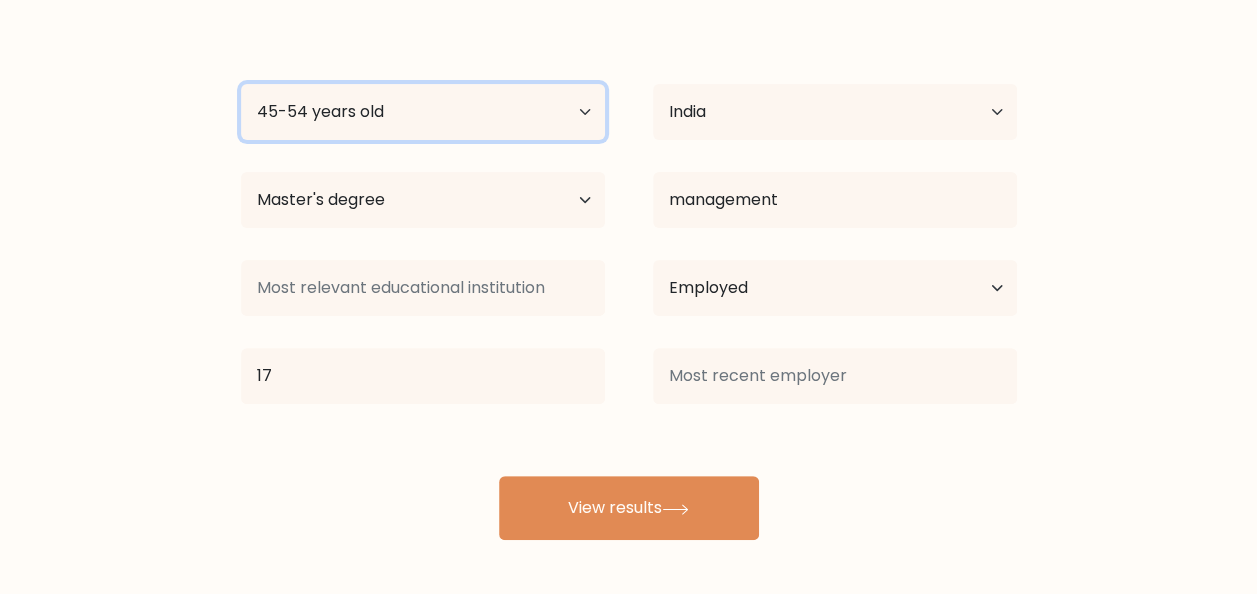 click on "Age
Under 18 years old
18-24 years old
25-34 years old
35-44 years old
45-54 years old
55-64 years old
65 years old and above" at bounding box center (423, 112) 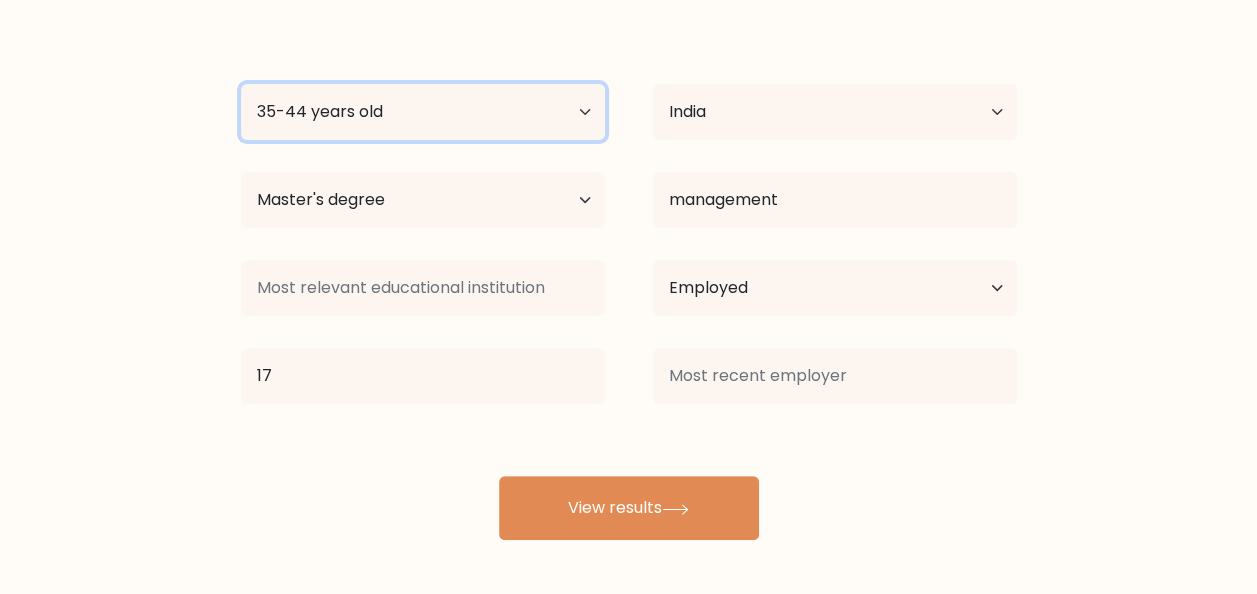 click on "Age
Under 18 years old
18-24 years old
25-34 years old
35-44 years old
45-54 years old
55-64 years old
65 years old and above" at bounding box center [423, 112] 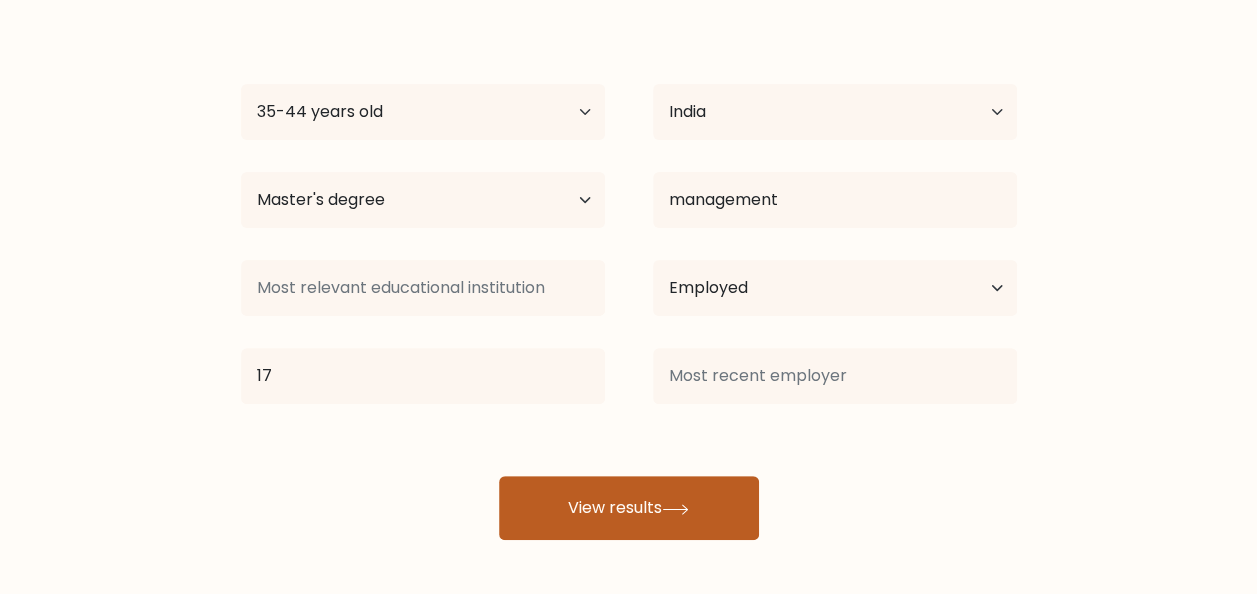 click on "View results" at bounding box center (629, 508) 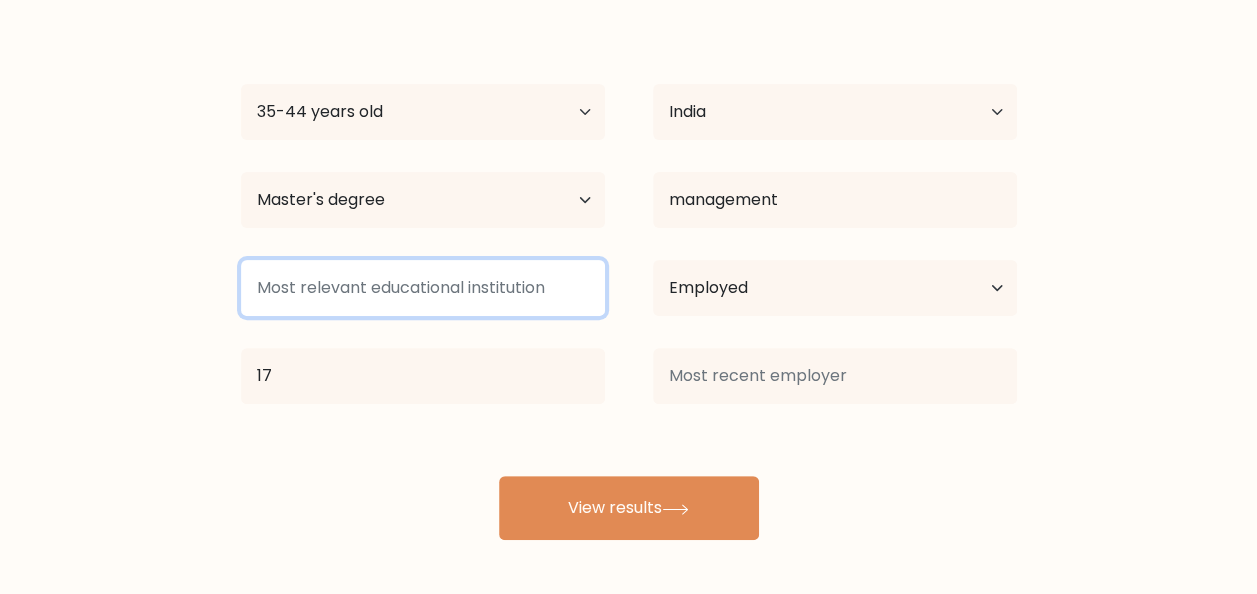 click at bounding box center [423, 288] 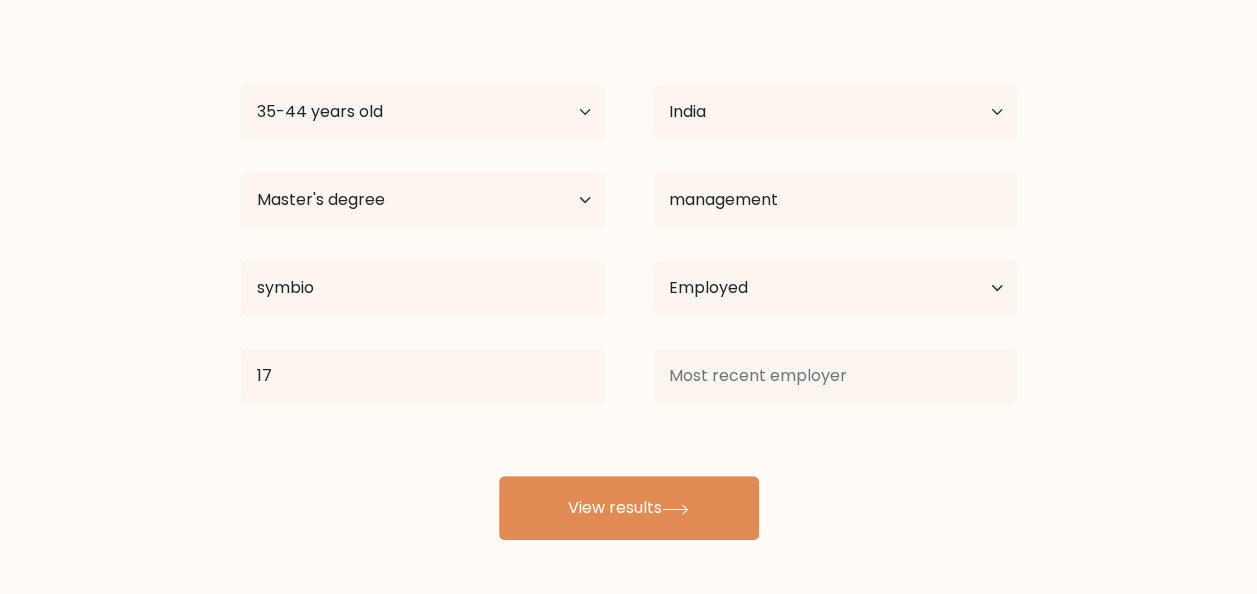 click on "priyanka
sharma
Age
Under 18 years old
18-24 years old
25-34 years old
35-44 years old
45-54 years old
55-64 years old
65 years old and above
Country
Afghanistan
Albania
Algeria
American Samoa
Andorra
Angola
Anguilla
Antarctica
Antigua and Barbuda
Argentina
Armenia
Aruba
Australia
Austria
Azerbaijan
Bahamas
Bahrain
Bangladesh
Barbados
Belarus
Belgium
Belize
Benin
Bermuda
Bhutan
Bolivia
Bonaire, Sint Eustatius and Saba
Bosnia and Herzegovina
Botswana
Bouvet Island
Brazil
Brunei" at bounding box center (629, 276) 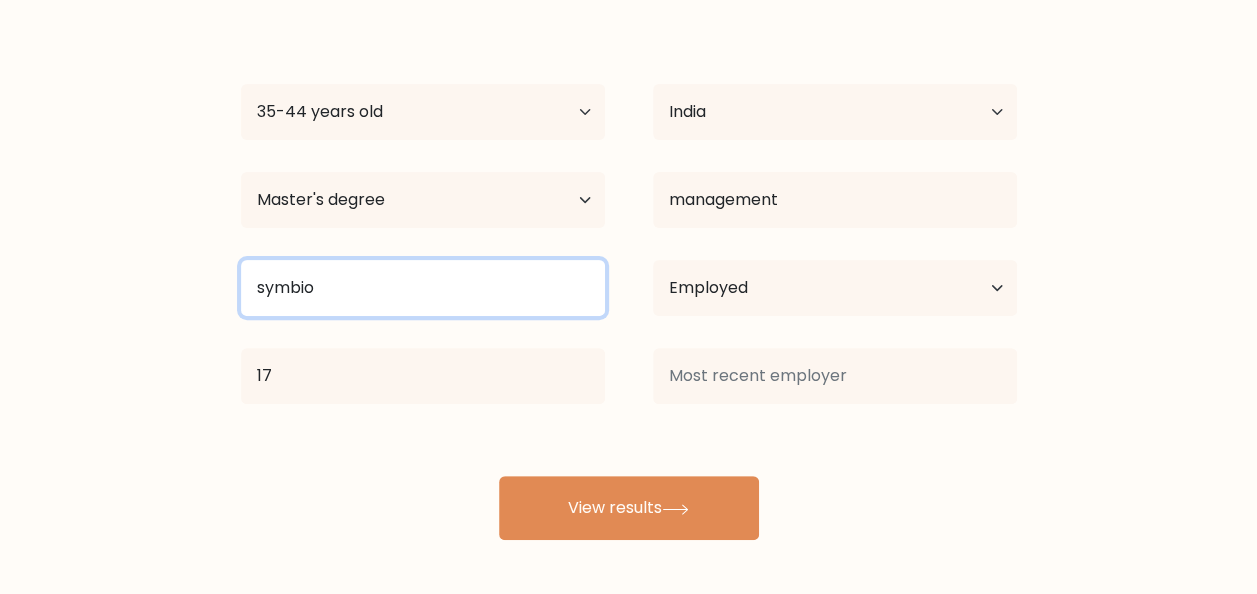 click on "symbio" at bounding box center [423, 288] 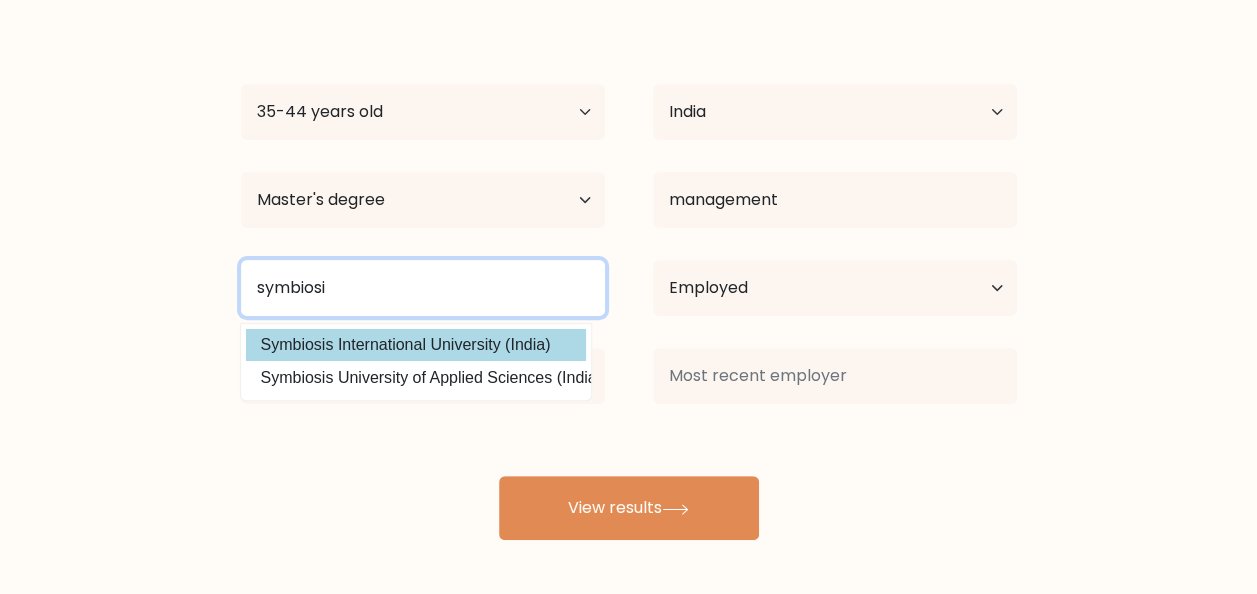 type on "symbiosi" 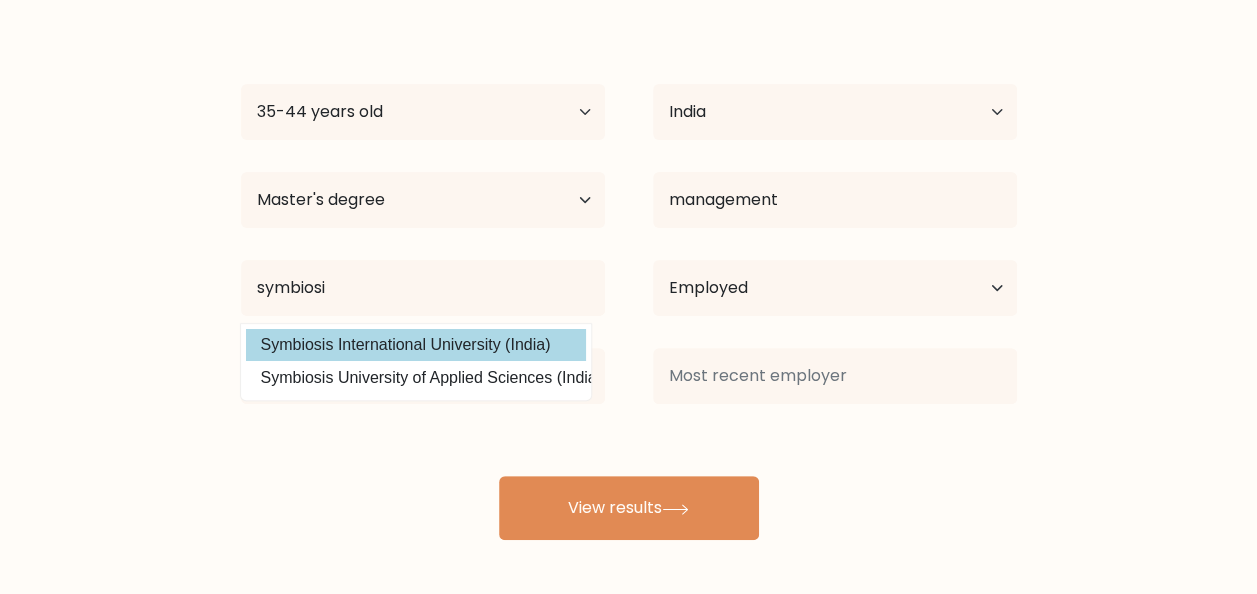 click on "priyanka
sharma
Age
Under 18 years old
18-24 years old
25-34 years old
35-44 years old
45-54 years old
55-64 years old
65 years old and above
Country
Afghanistan
Albania
Algeria
American Samoa
Andorra
Angola
Anguilla
Antarctica
Antigua and Barbuda
Argentina
Armenia
Aruba
Australia
Austria
Azerbaijan
Bahamas
Bahrain
Bangladesh
Barbados
Belarus
Belgium
Belize
Benin
Bermuda
Bhutan
Bolivia
Bonaire, Sint Eustatius and Saba
Bosnia and Herzegovina
Botswana
Bouvet Island
Brazil
Brunei" at bounding box center [629, 276] 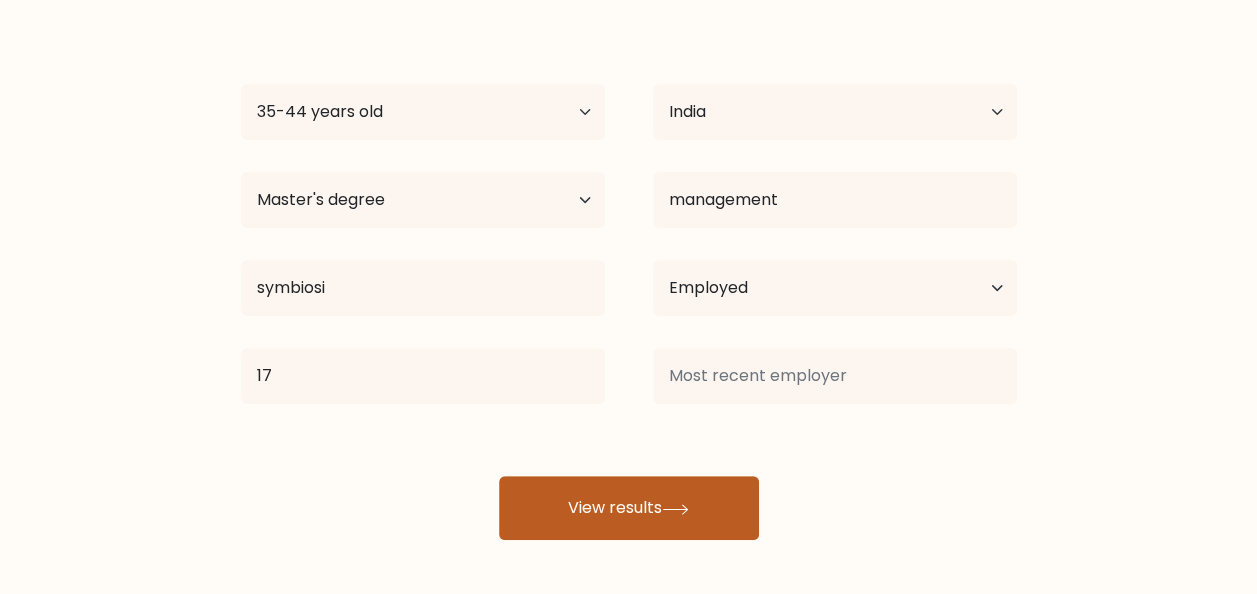 click on "View results" at bounding box center [629, 508] 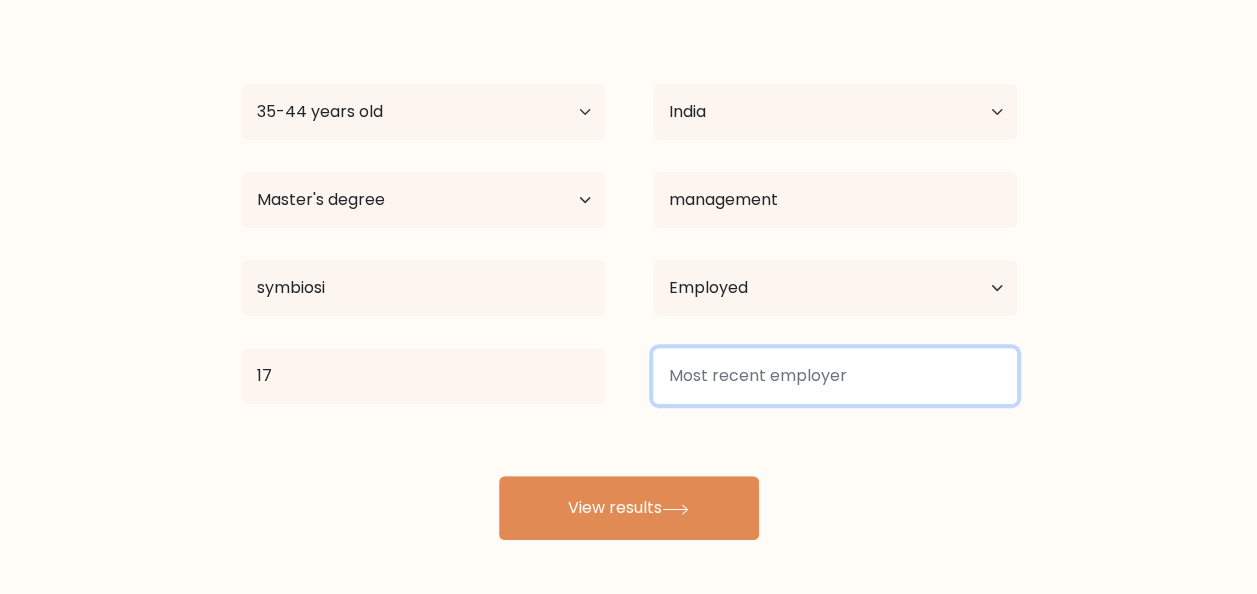click at bounding box center [835, 376] 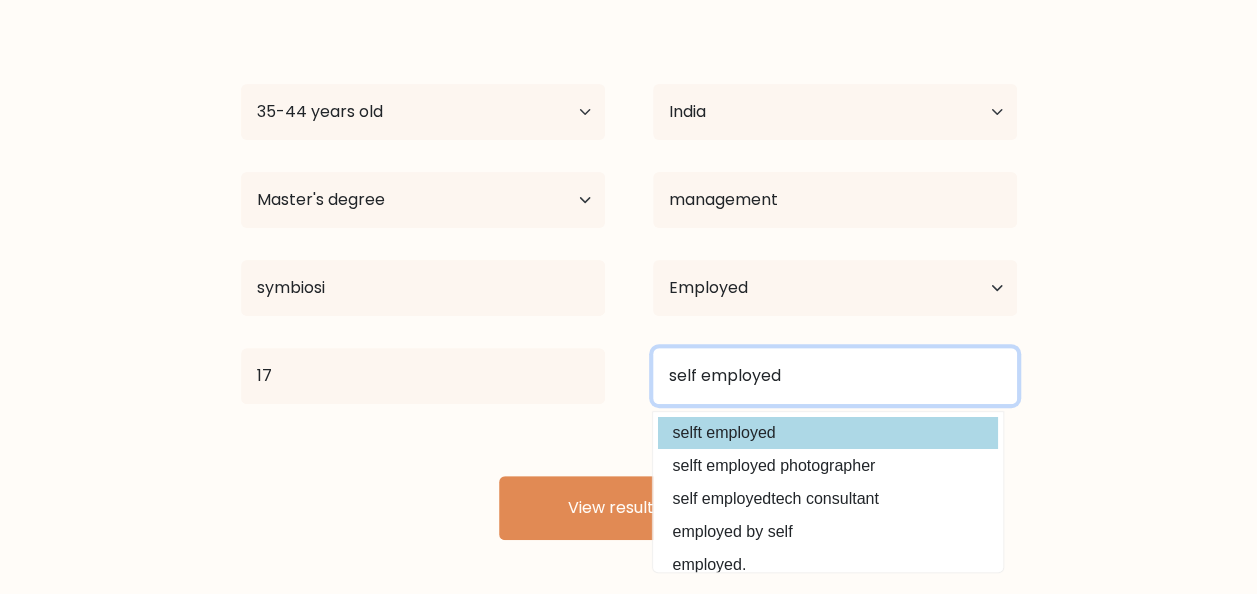 type on "self employed" 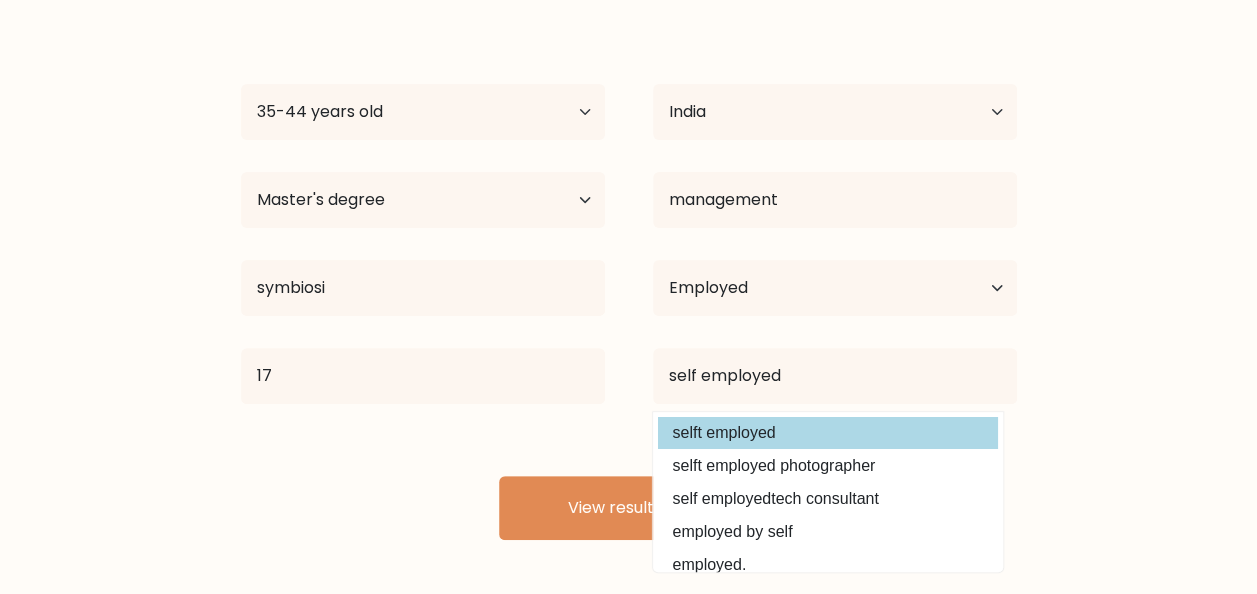 click on "priyanka
sharma
Age
Under 18 years old
18-24 years old
25-34 years old
35-44 years old
45-54 years old
55-64 years old
65 years old and above
Country
Afghanistan
Albania
Algeria
American Samoa
Andorra
Angola
Anguilla
Antarctica
Antigua and Barbuda
Argentina
Armenia
Aruba
Australia
Austria
Azerbaijan
Bahamas
Bahrain
Bangladesh
Barbados
Belarus
Belgium
Belize
Benin
Bermuda
Bhutan
Bolivia
Bonaire, Sint Eustatius and Saba
Bosnia and Herzegovina
Botswana
Bouvet Island
Brazil
Brunei" at bounding box center (629, 276) 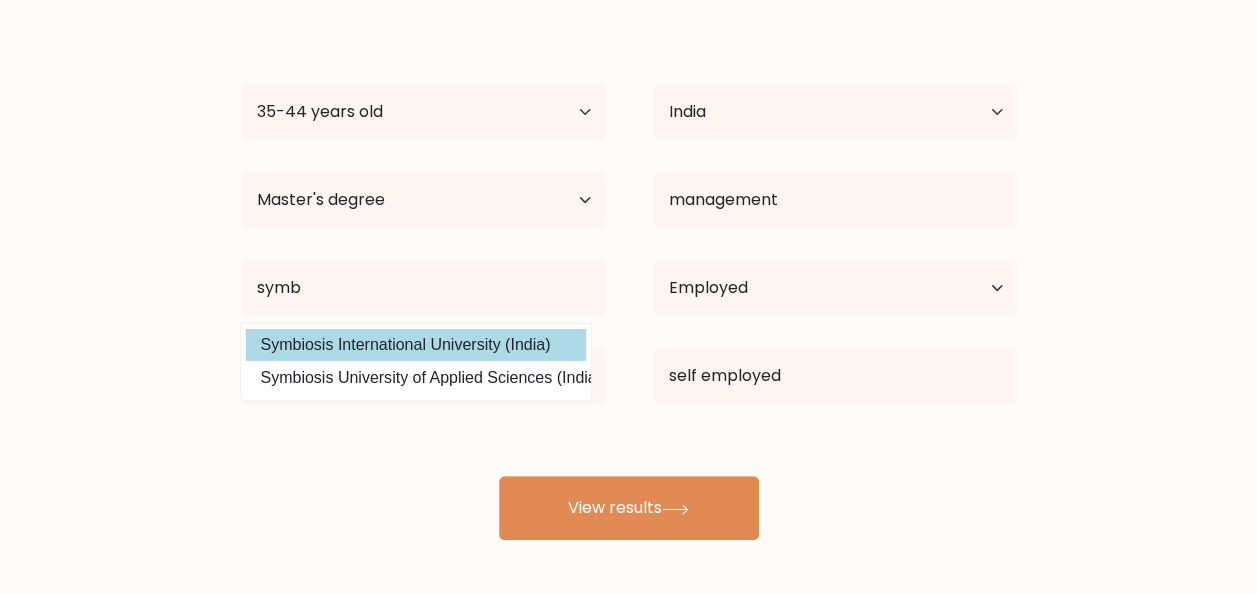 click on "priyanka
sharma
Age
Under 18 years old
18-24 years old
25-34 years old
35-44 years old
45-54 years old
55-64 years old
65 years old and above
Country
Afghanistan
Albania
Algeria
American Samoa
Andorra
Angola
Anguilla
Antarctica
Antigua and Barbuda
Argentina
Armenia
Aruba
Australia
Austria
Azerbaijan
Bahamas
Bahrain
Bangladesh
Barbados
Belarus
Belgium
Belize
Benin
Bermuda
Bhutan
Bolivia
Bonaire, Sint Eustatius and Saba
Bosnia and Herzegovina
Botswana
Bouvet Island
Brazil
Brunei" at bounding box center [629, 276] 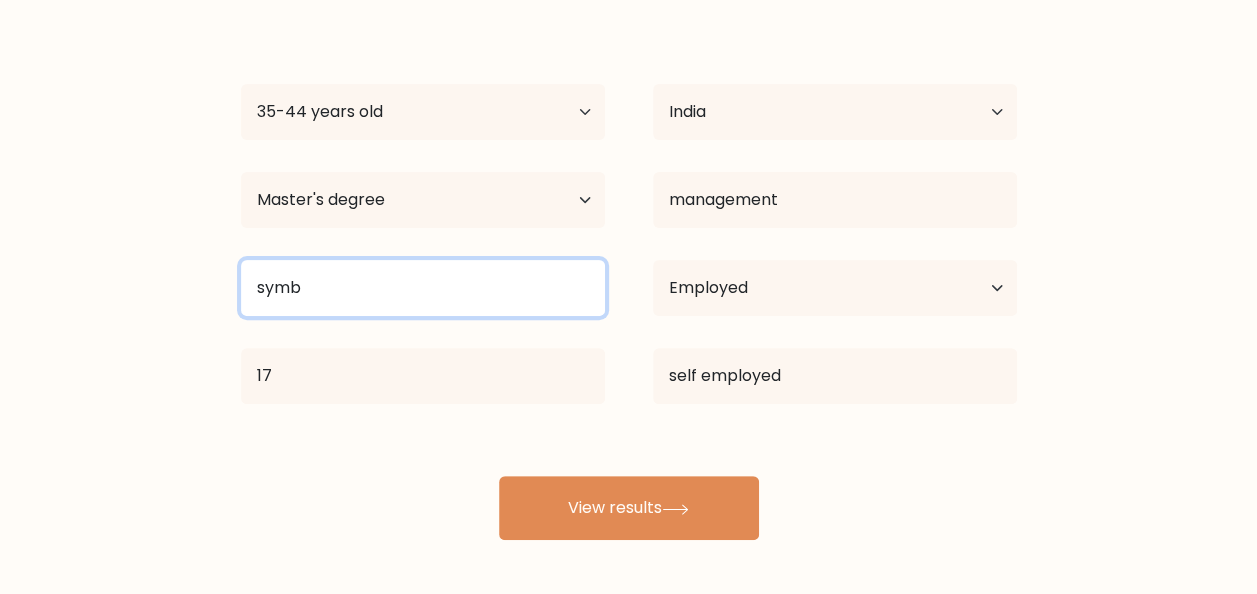 click on "symb" at bounding box center (423, 288) 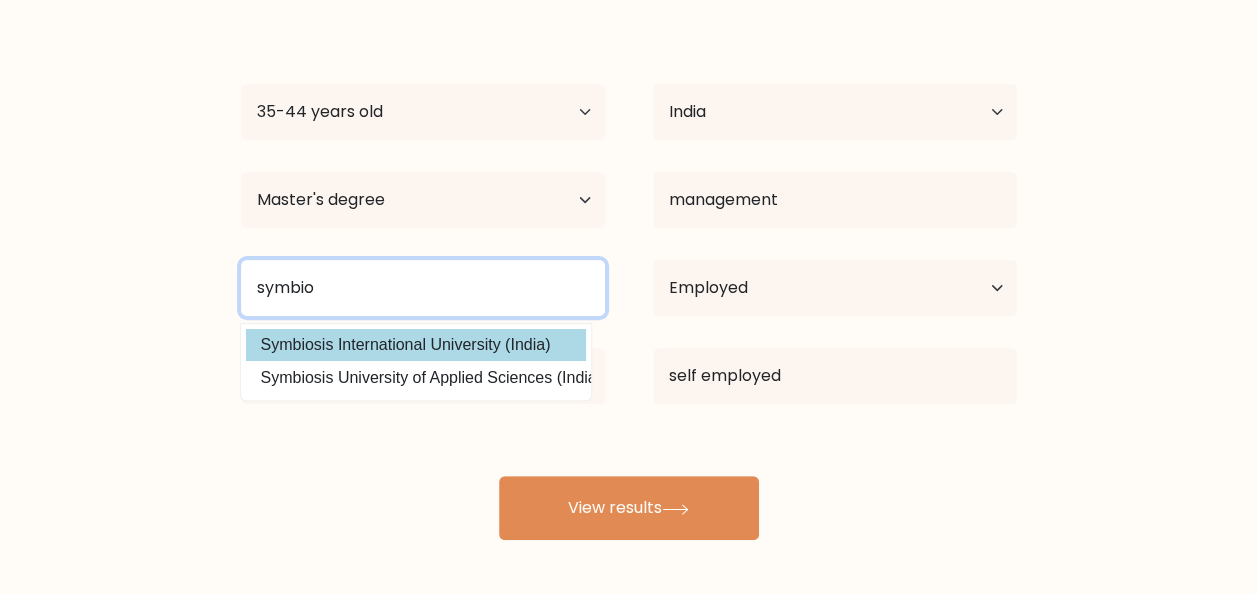 type on "symbio" 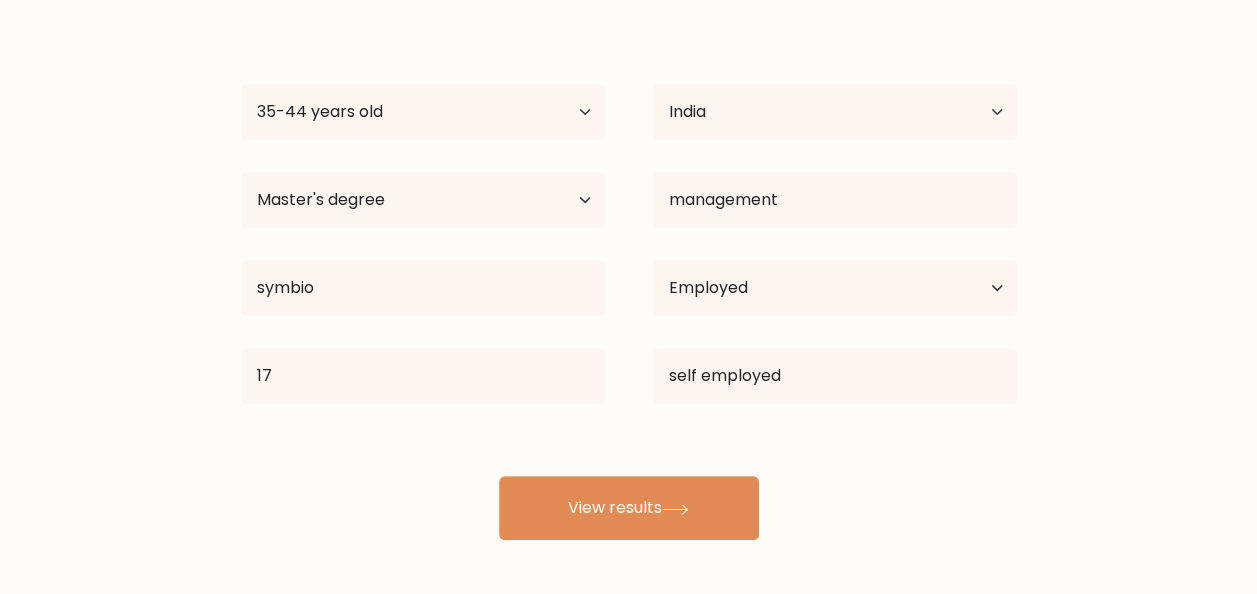 click on "priyanka
sharma
Age
Under 18 years old
18-24 years old
25-34 years old
35-44 years old
45-54 years old
55-64 years old
65 years old and above
Country
Afghanistan
Albania
Algeria
American Samoa
Andorra
Angola
Anguilla
Antarctica
Antigua and Barbuda
Argentina
Armenia
Aruba
Australia
Austria
Azerbaijan
Bahamas
Bahrain
Bangladesh
Barbados
Belarus
Belgium
Belize
Benin
Bermuda
Bhutan
Bolivia
Bonaire, Sint Eustatius and Saba
Bosnia and Herzegovina
Botswana
Bouvet Island
Brazil
Brunei" at bounding box center (629, 276) 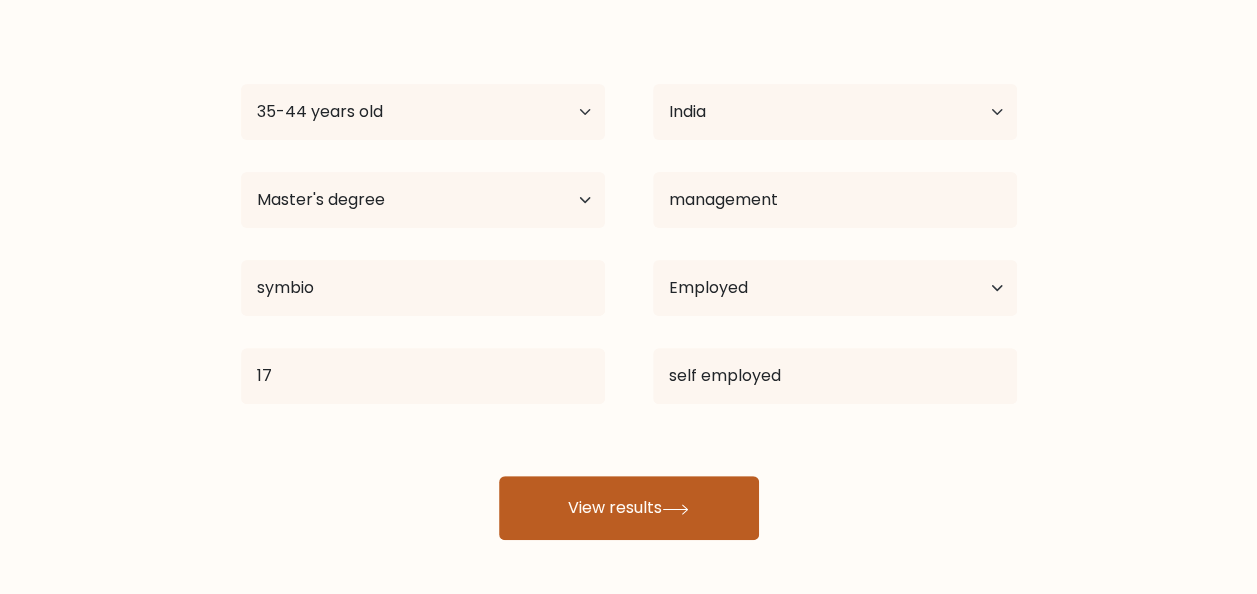 click on "View results" at bounding box center [629, 508] 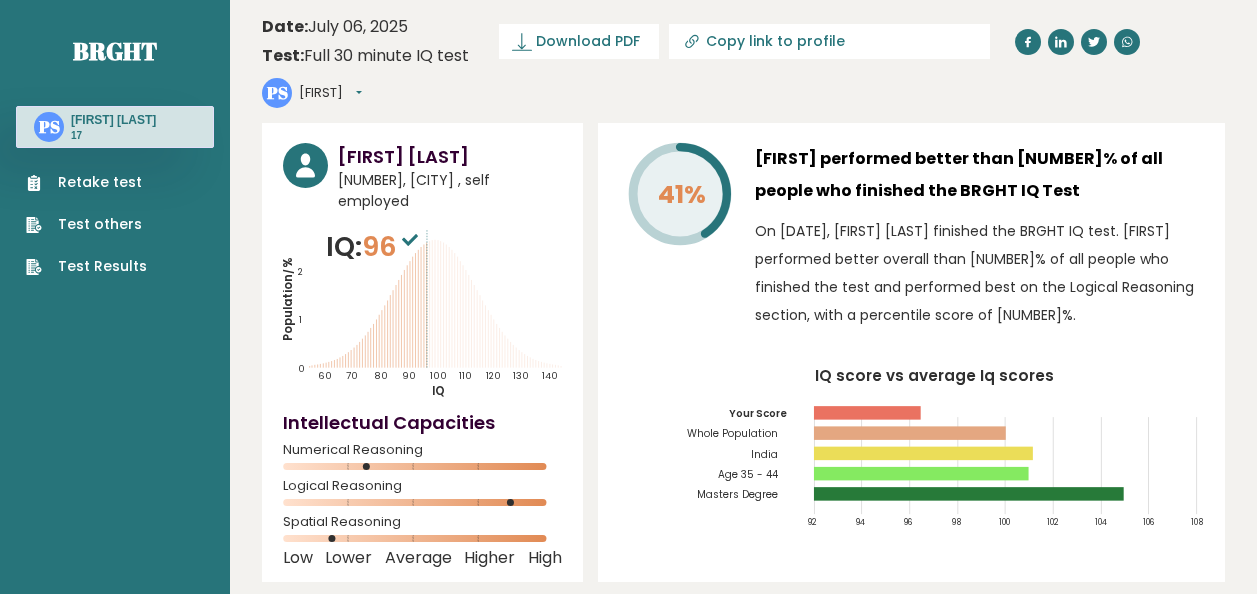 scroll, scrollTop: 0, scrollLeft: 0, axis: both 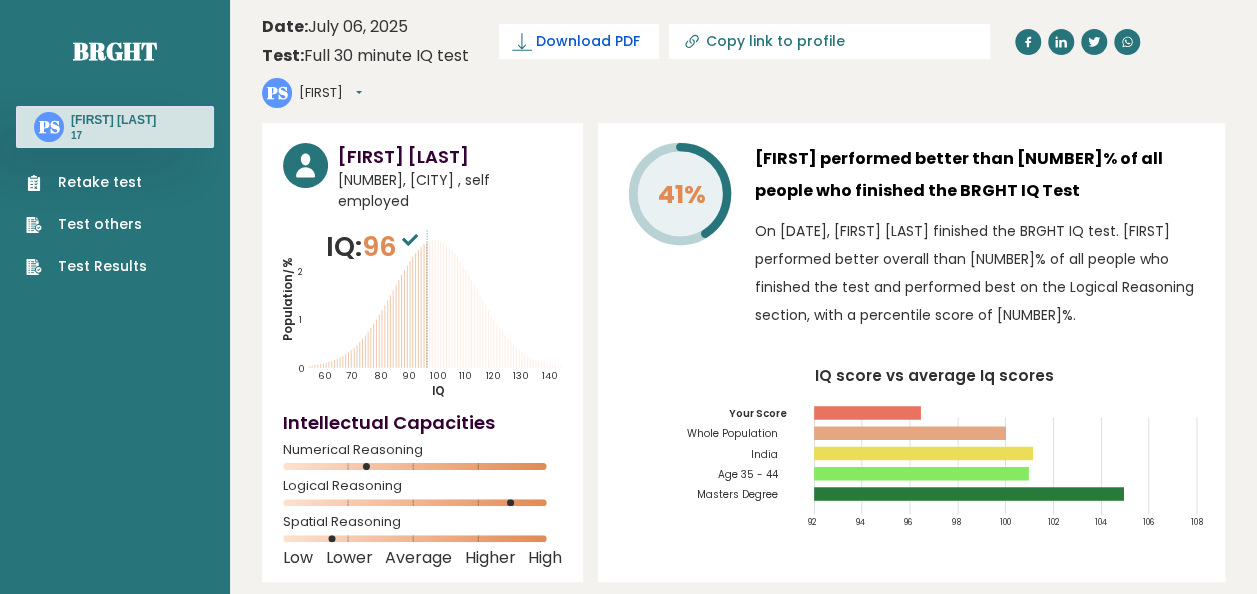 click on "Download PDF" at bounding box center (588, 41) 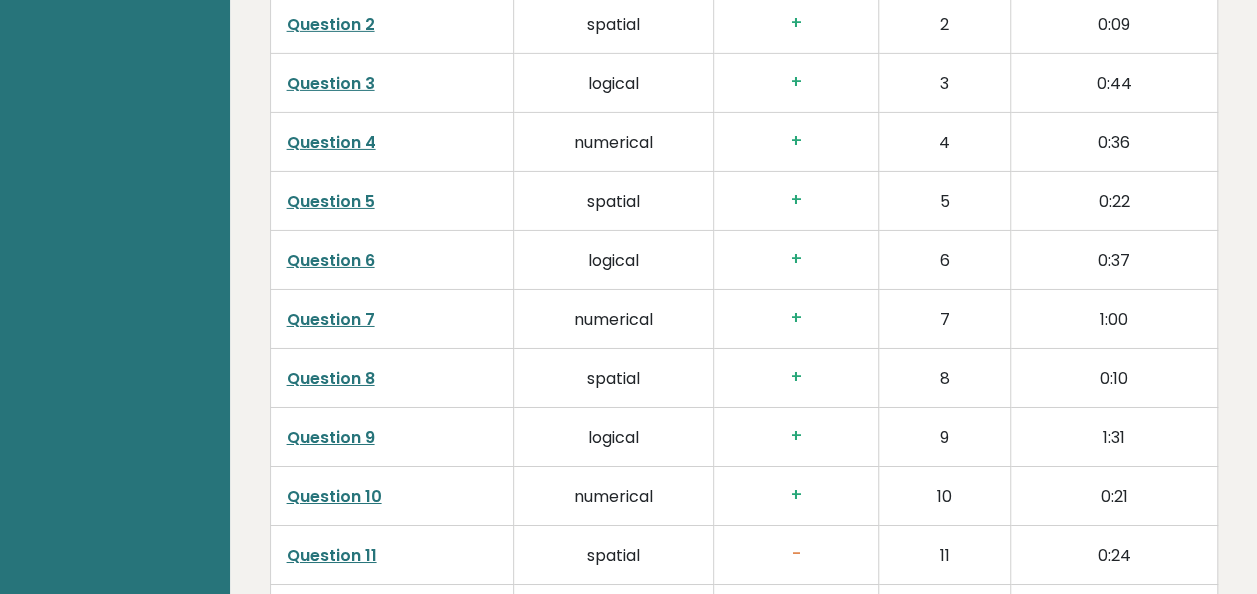 scroll, scrollTop: 3436, scrollLeft: 0, axis: vertical 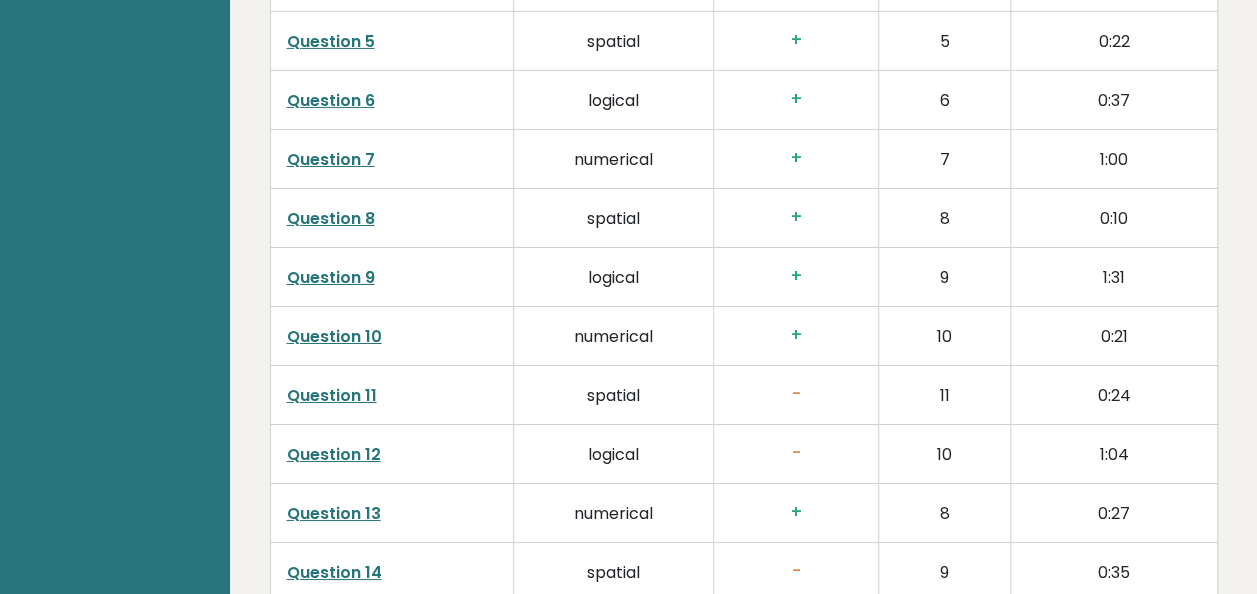 click on "Question
11" at bounding box center (332, 395) 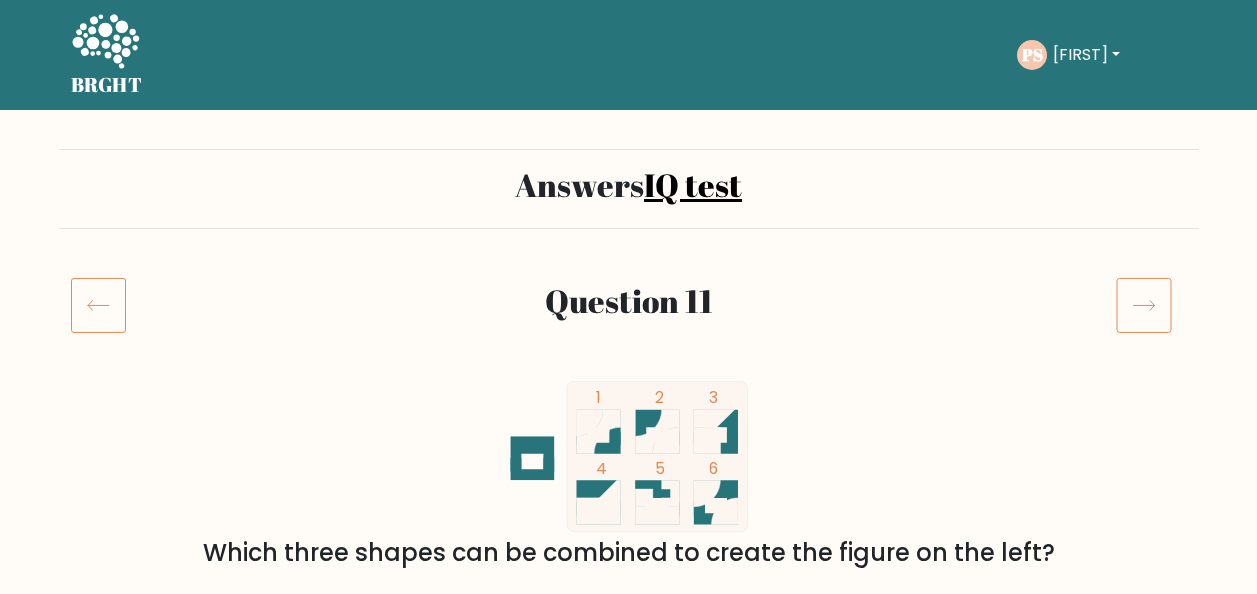 scroll, scrollTop: 0, scrollLeft: 0, axis: both 